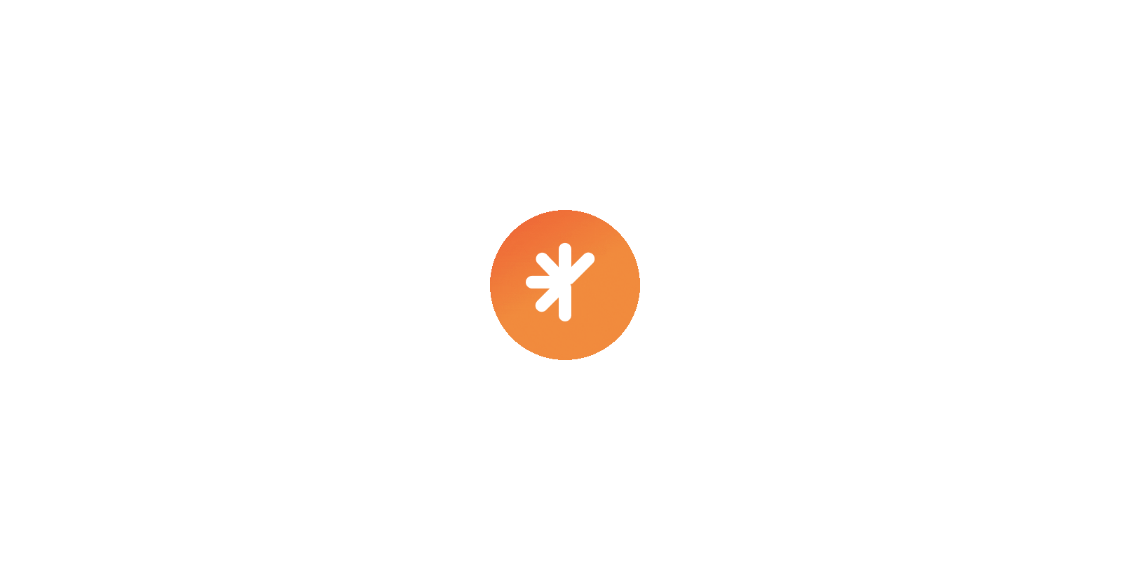 scroll, scrollTop: 0, scrollLeft: 0, axis: both 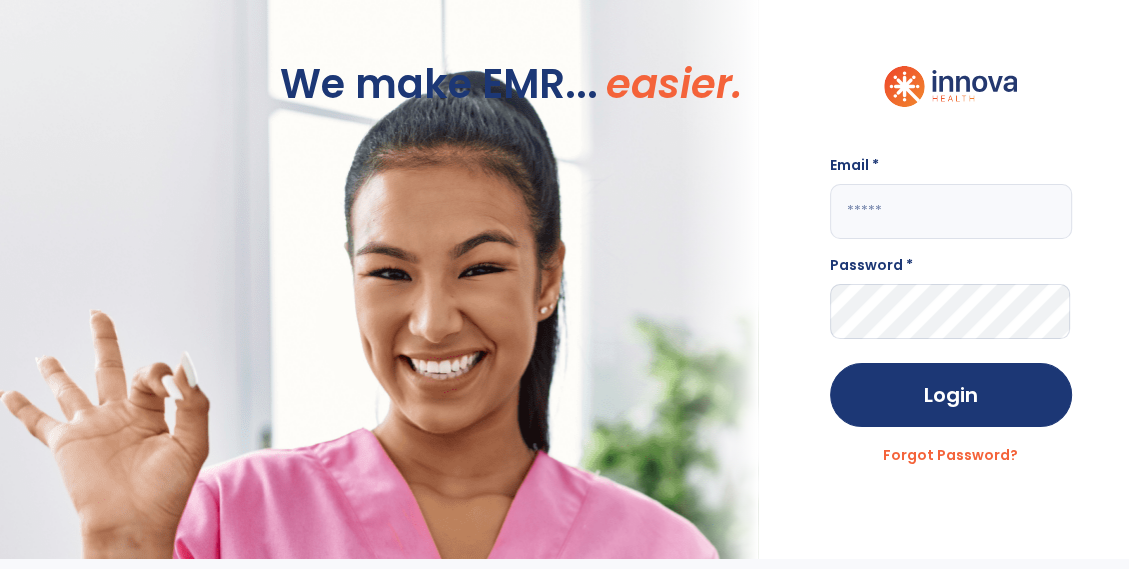click 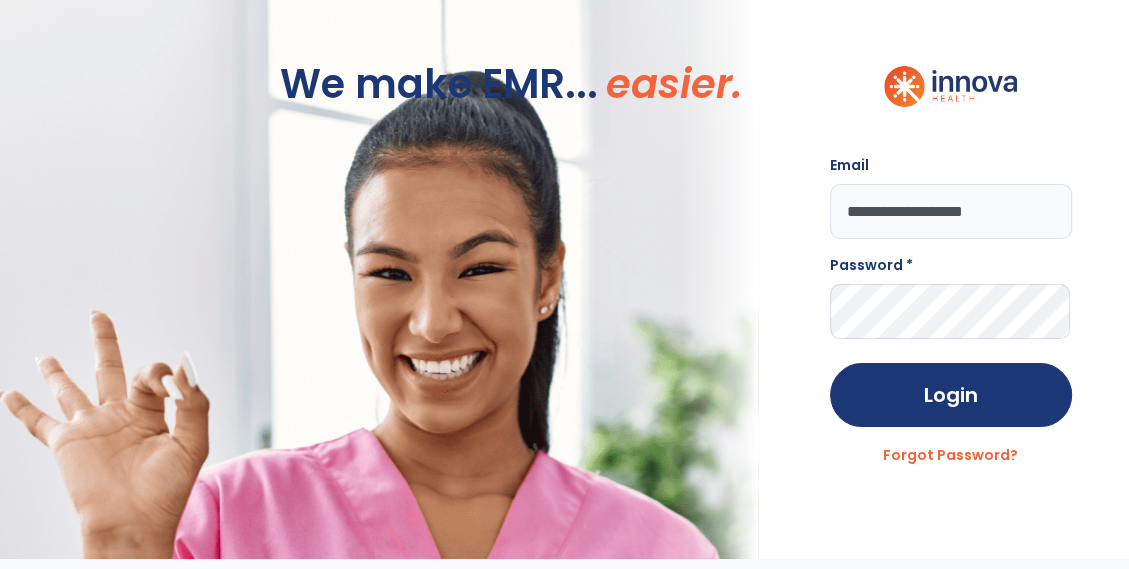 type on "**********" 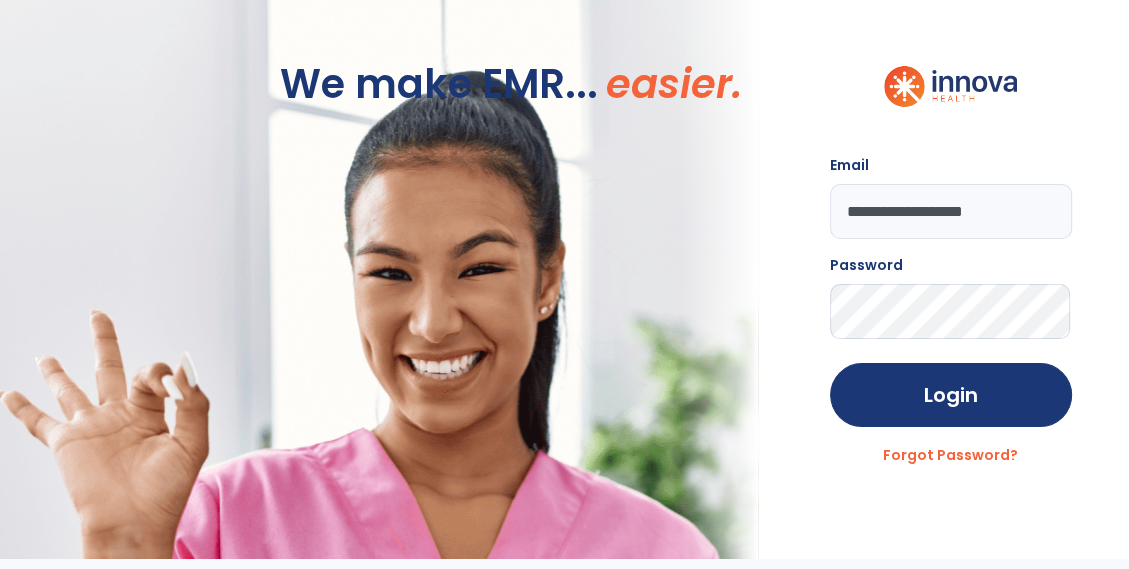 click on "Login" 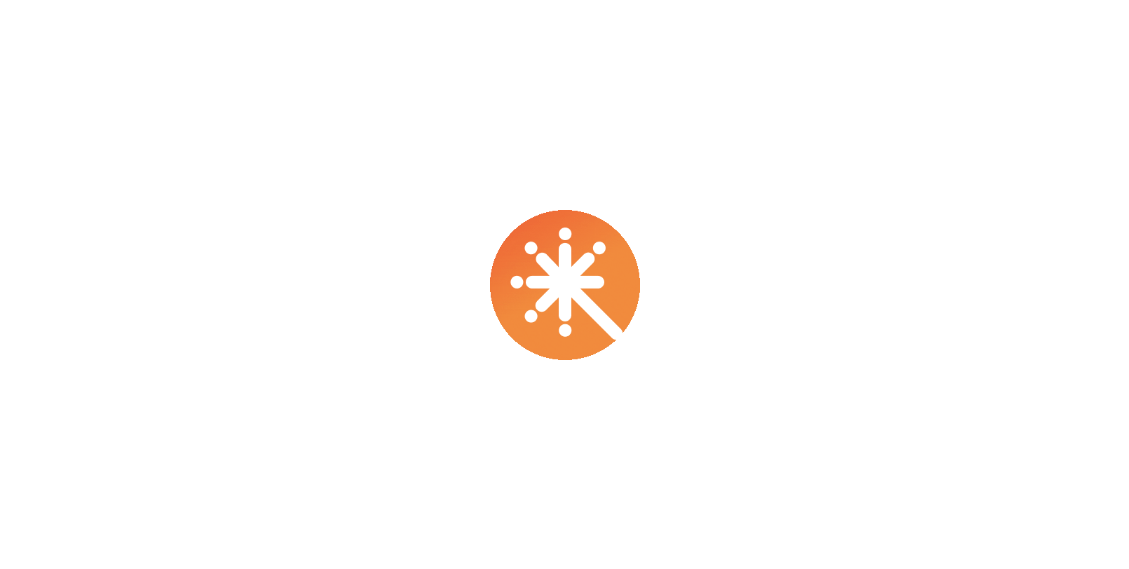 scroll, scrollTop: 0, scrollLeft: 0, axis: both 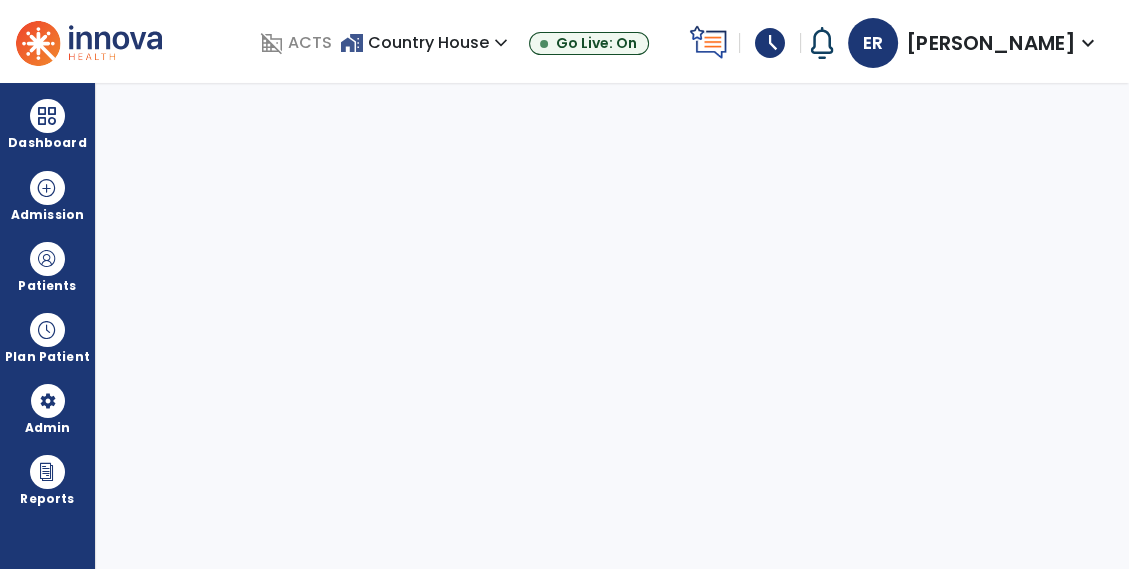 select on "****" 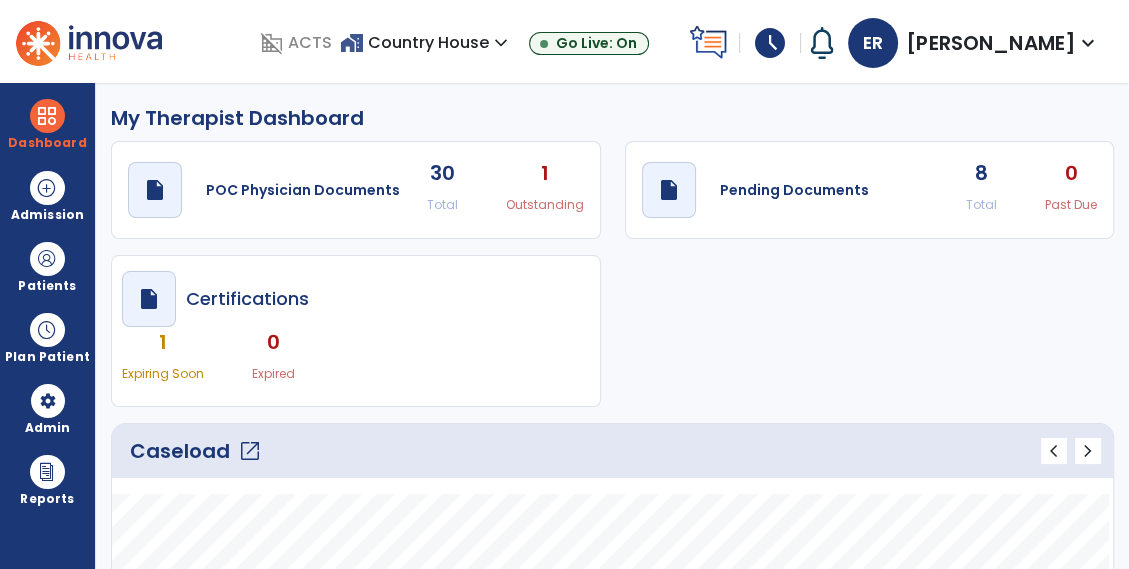 click on "8 Total 0 Past Due" 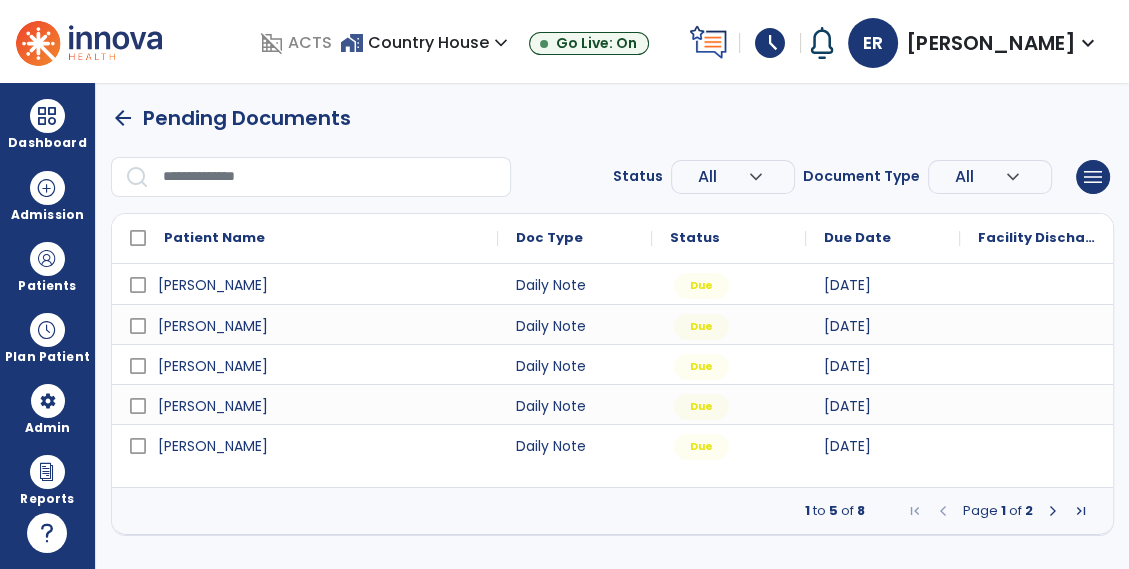 click at bounding box center (1053, 511) 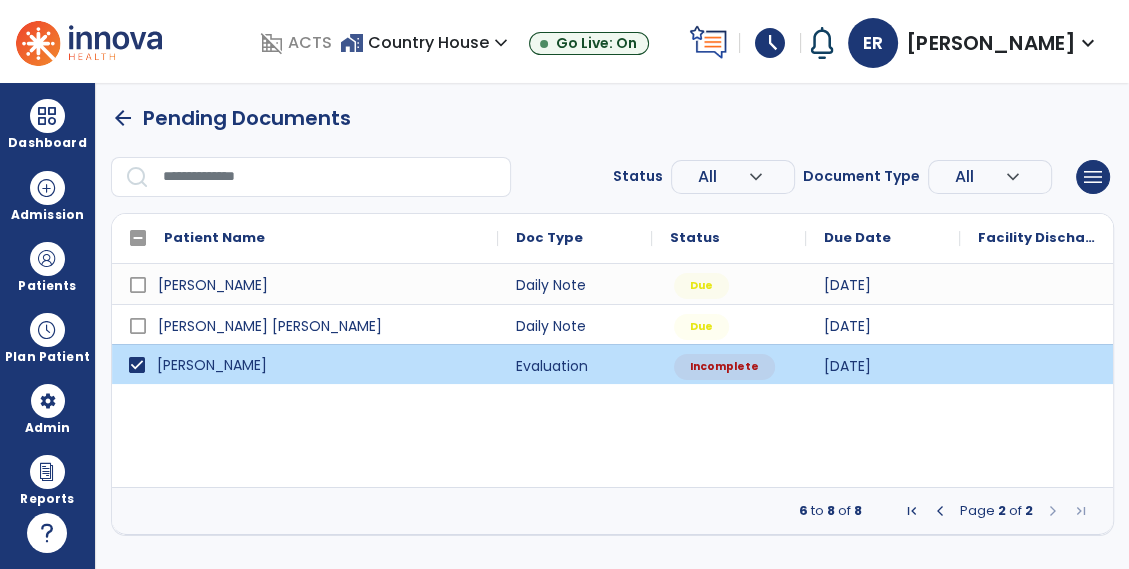 click at bounding box center [1037, 364] 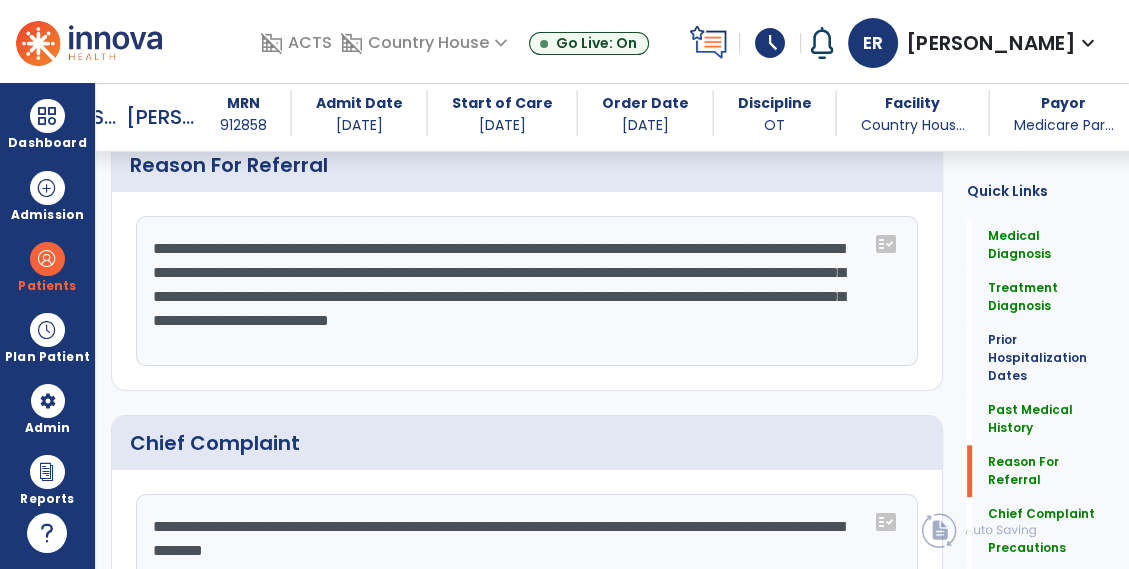scroll, scrollTop: 1316, scrollLeft: 0, axis: vertical 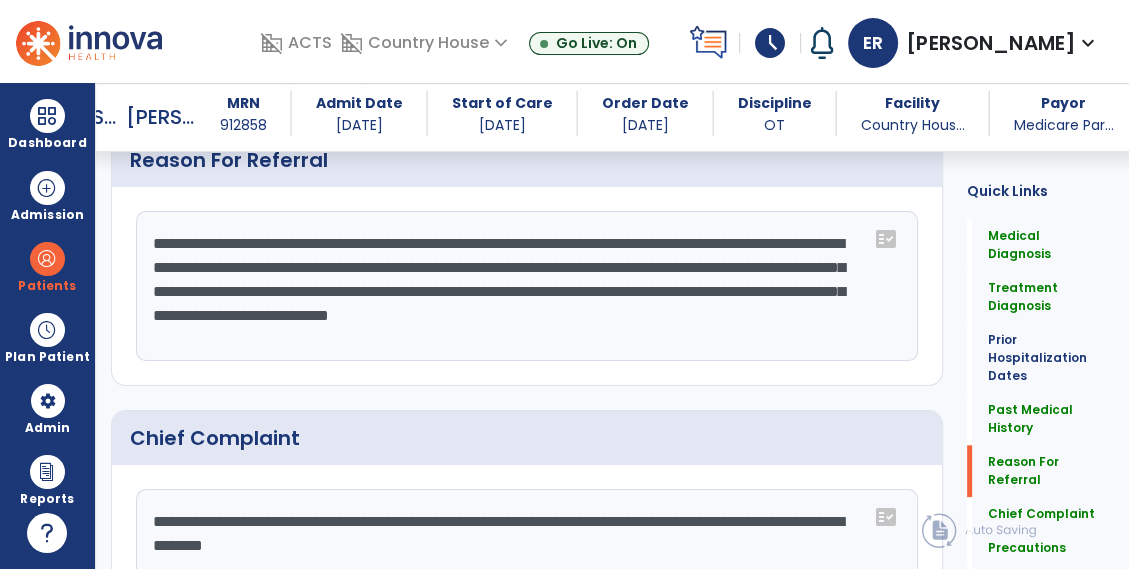click on "**********" 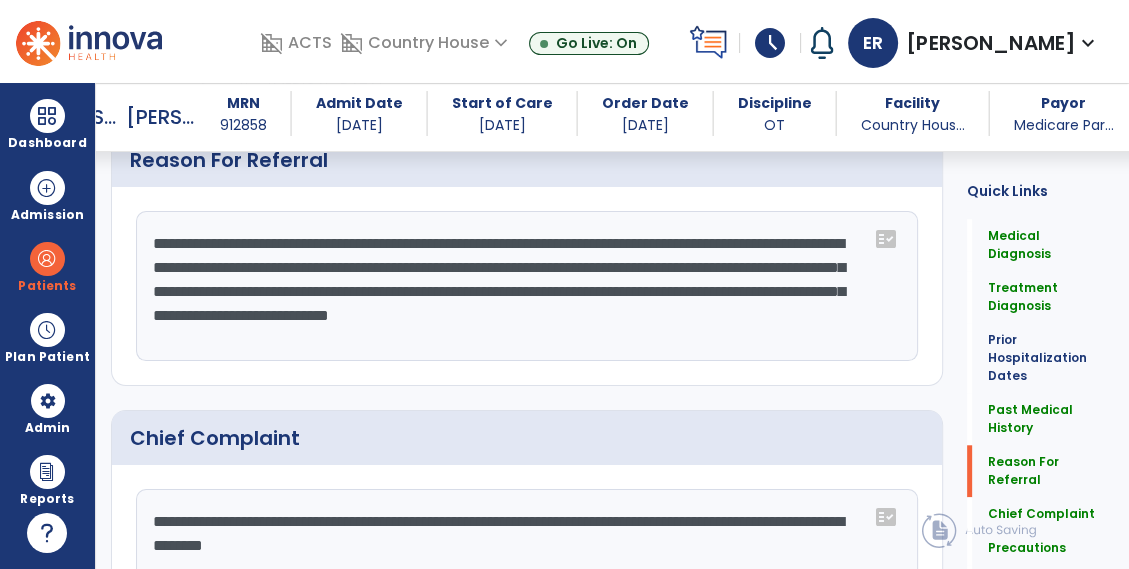 click on "**********" 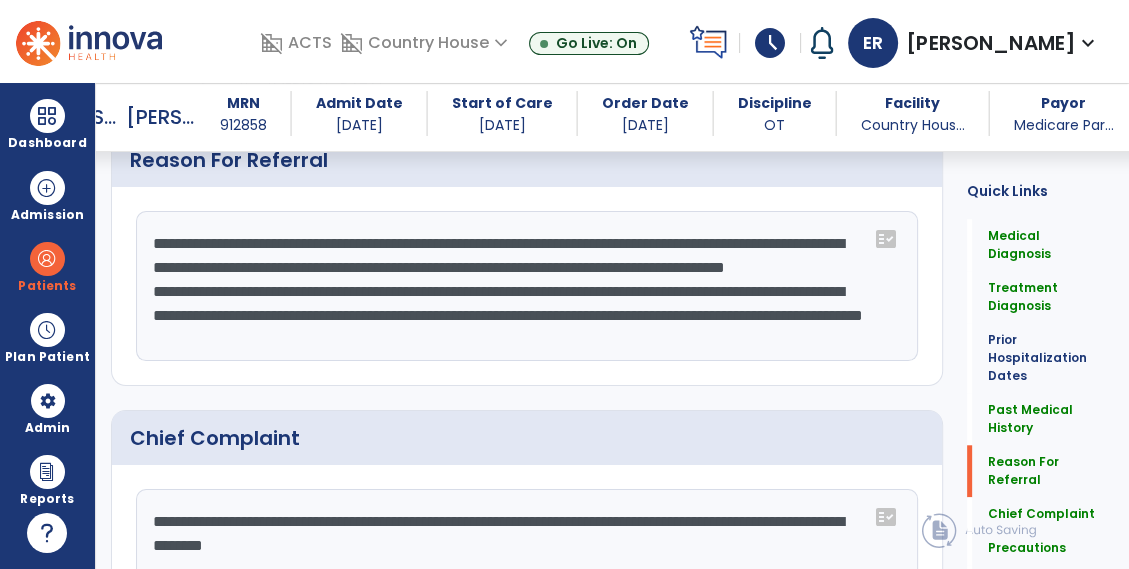 click on "**********" 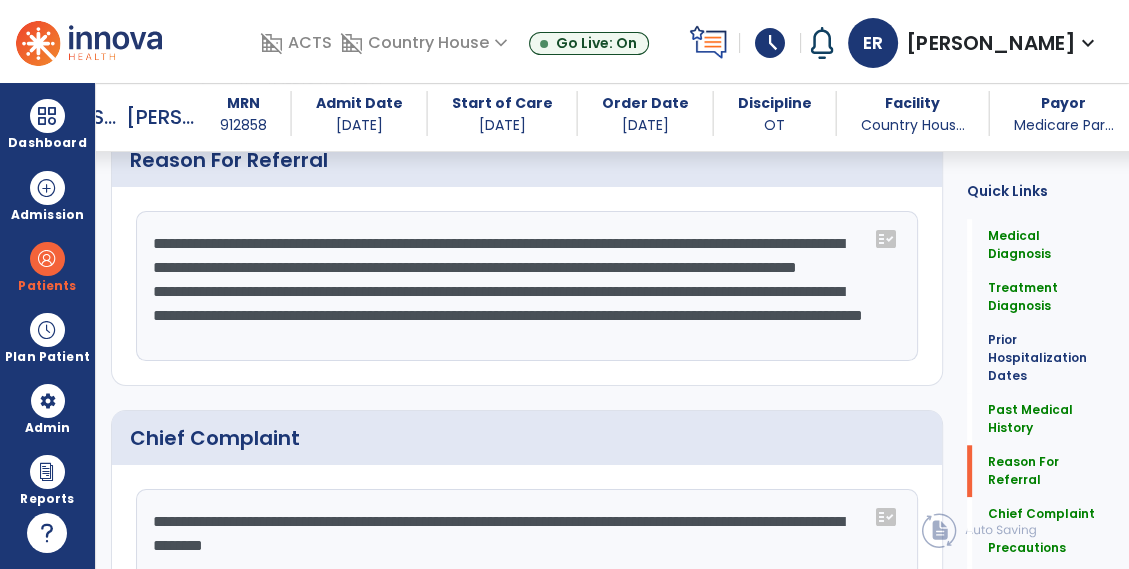 click on "**********" 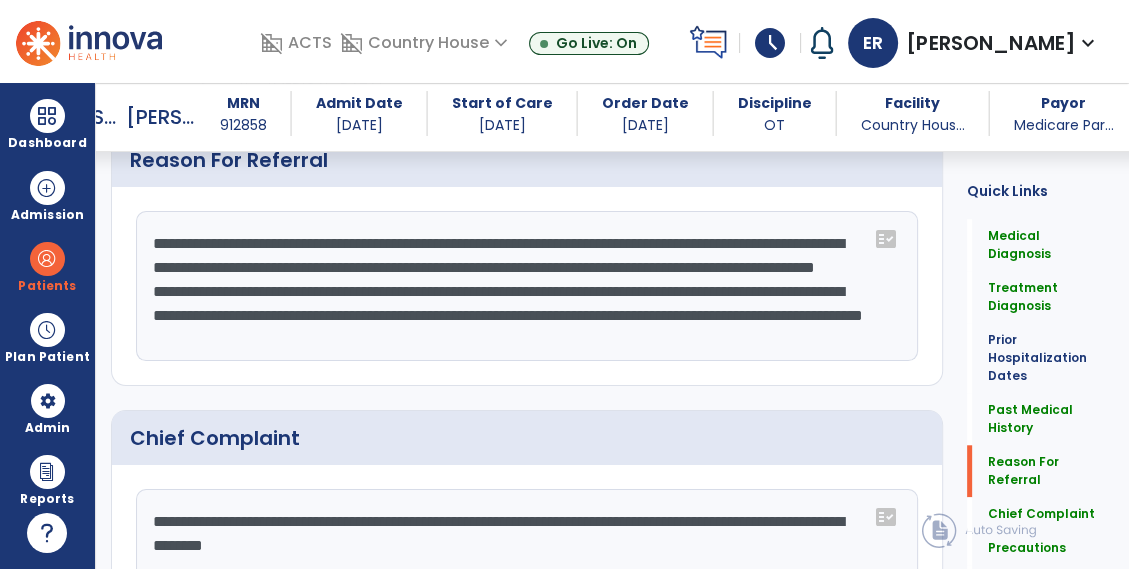 click on "**********" 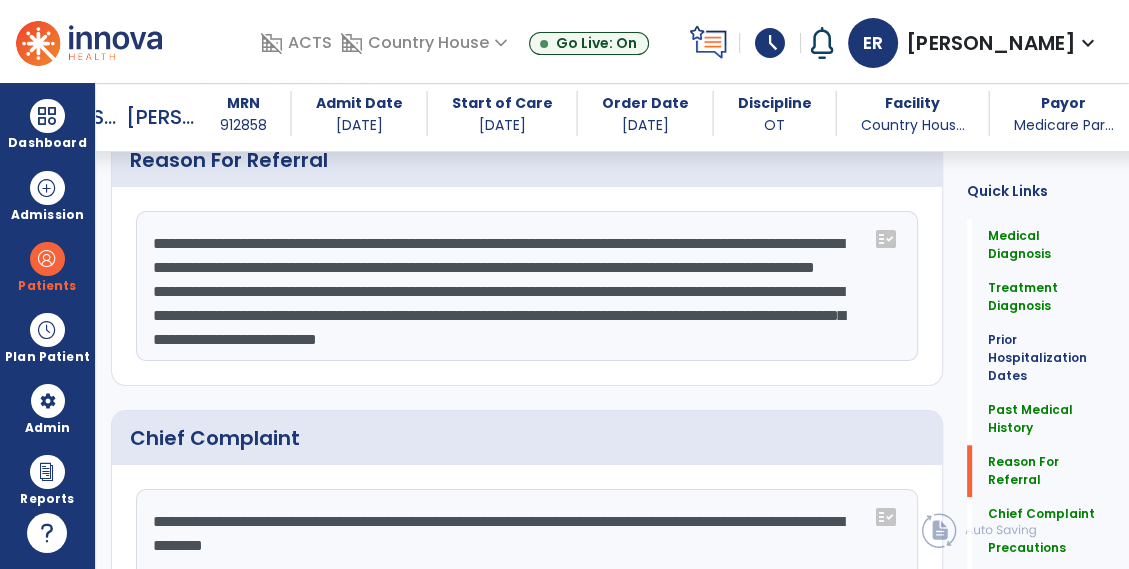 click on "**********" 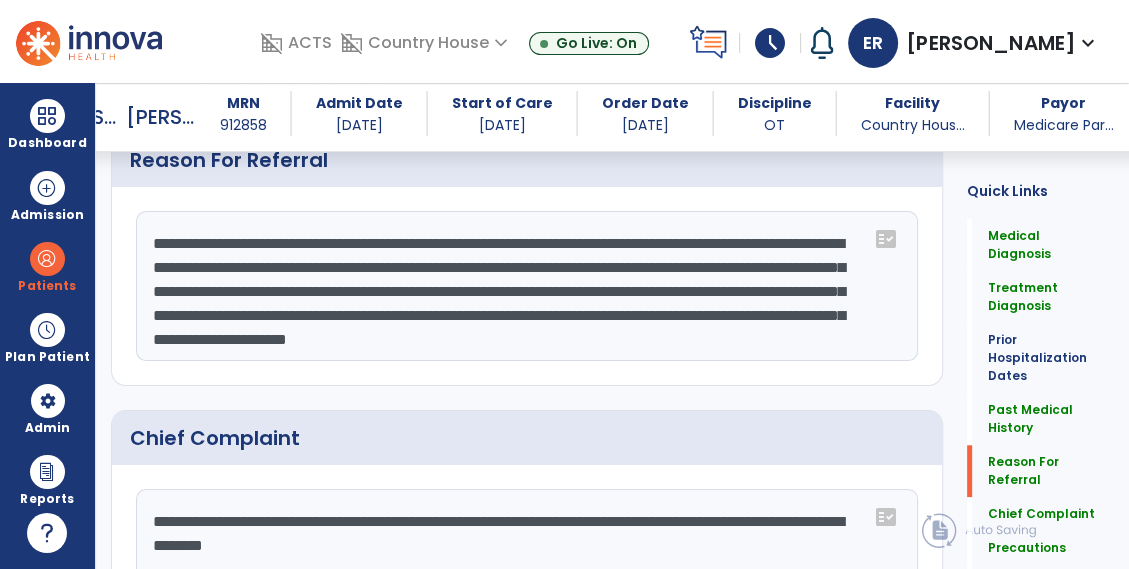 click on "**********" 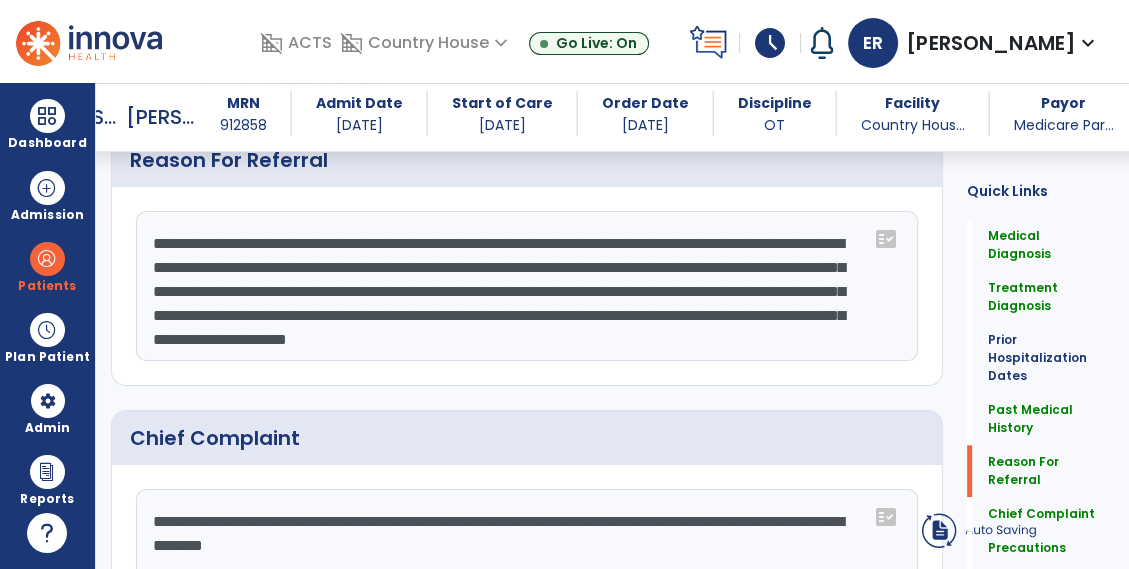 click on "**********" 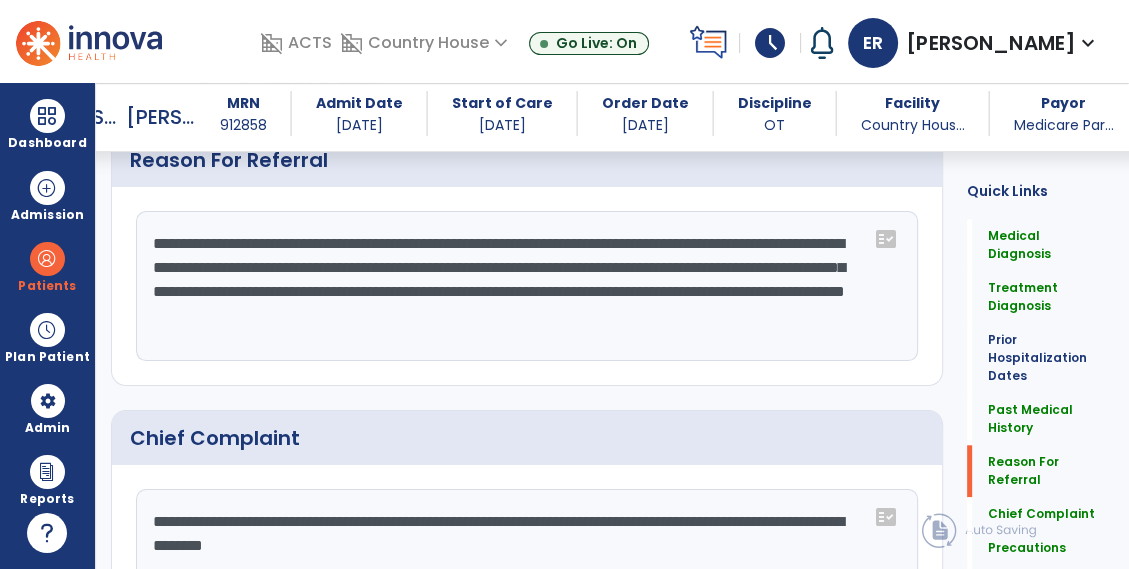 scroll, scrollTop: 0, scrollLeft: 0, axis: both 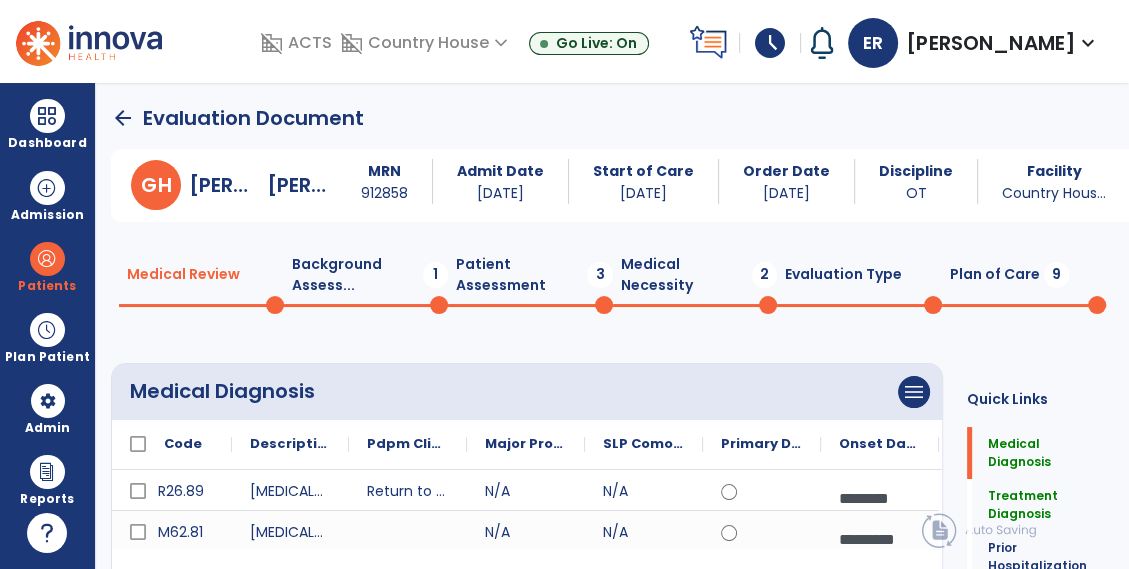 type on "**********" 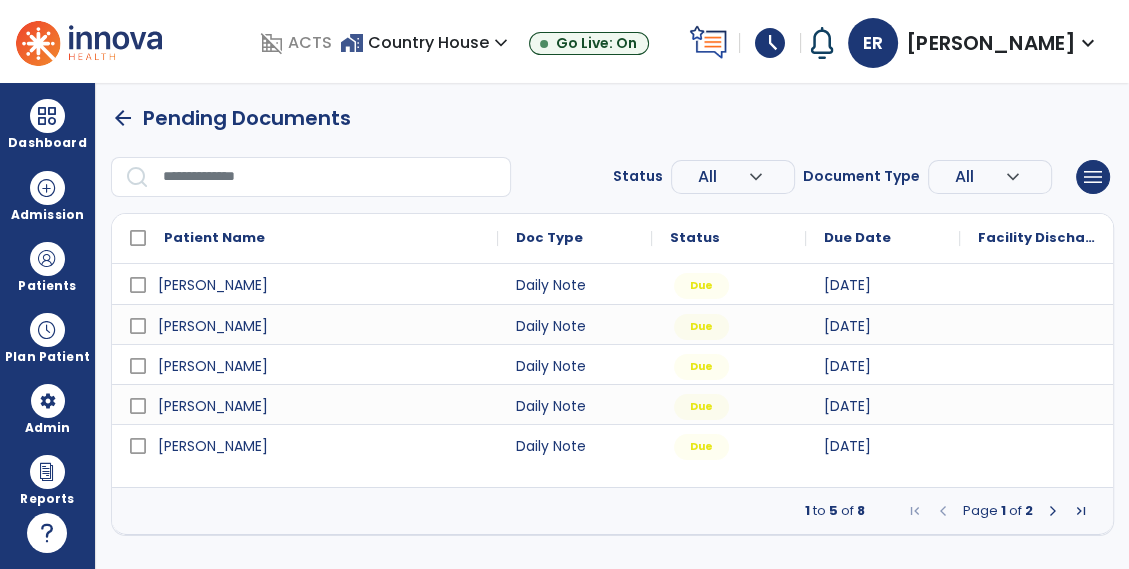 click at bounding box center [1053, 511] 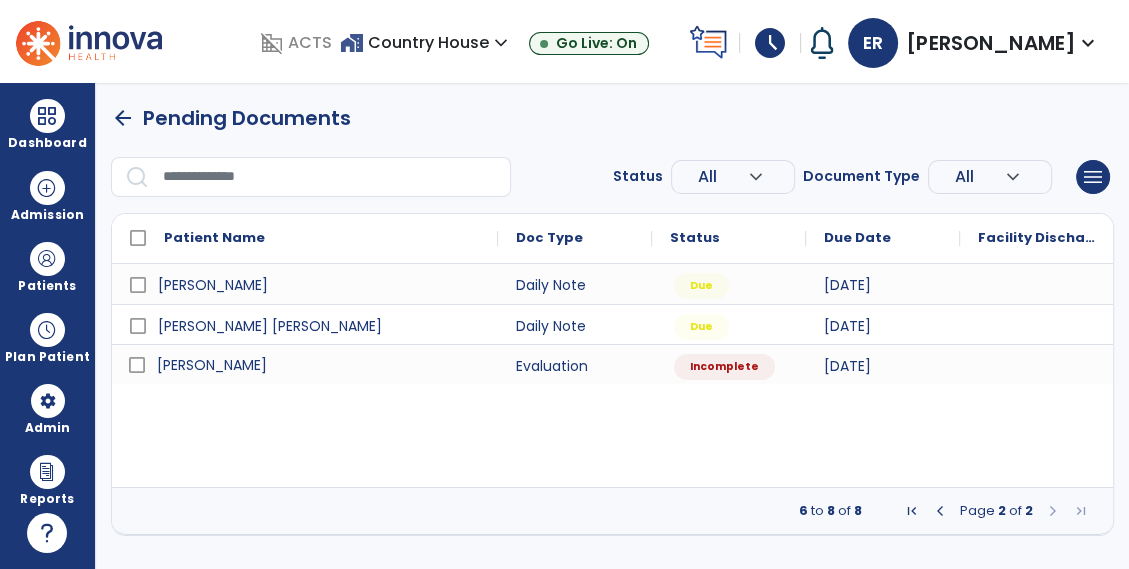 click on "[PERSON_NAME]" at bounding box center (319, 365) 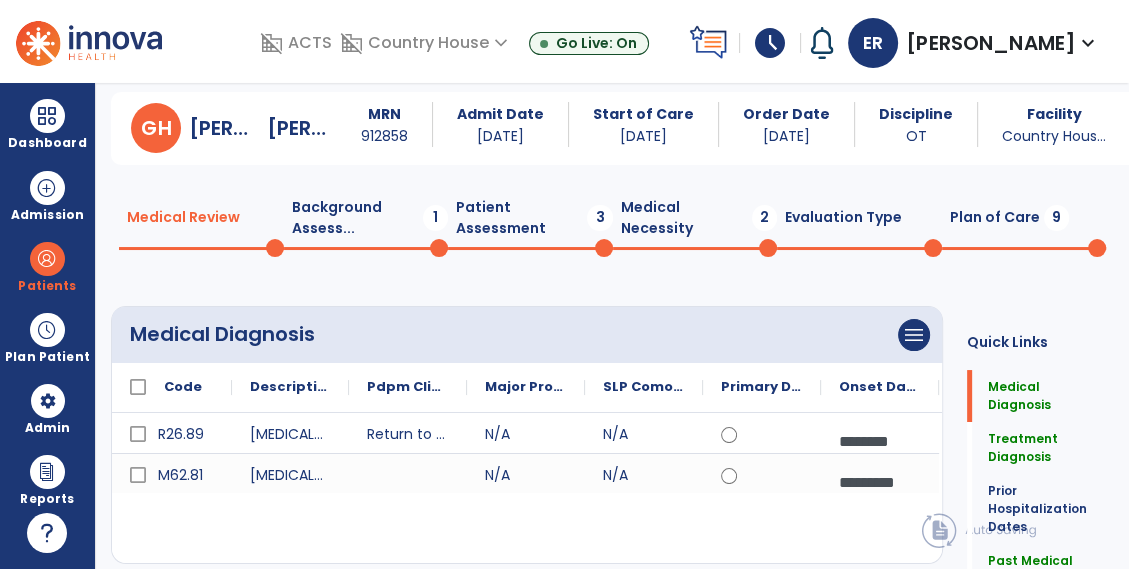 scroll, scrollTop: 0, scrollLeft: 0, axis: both 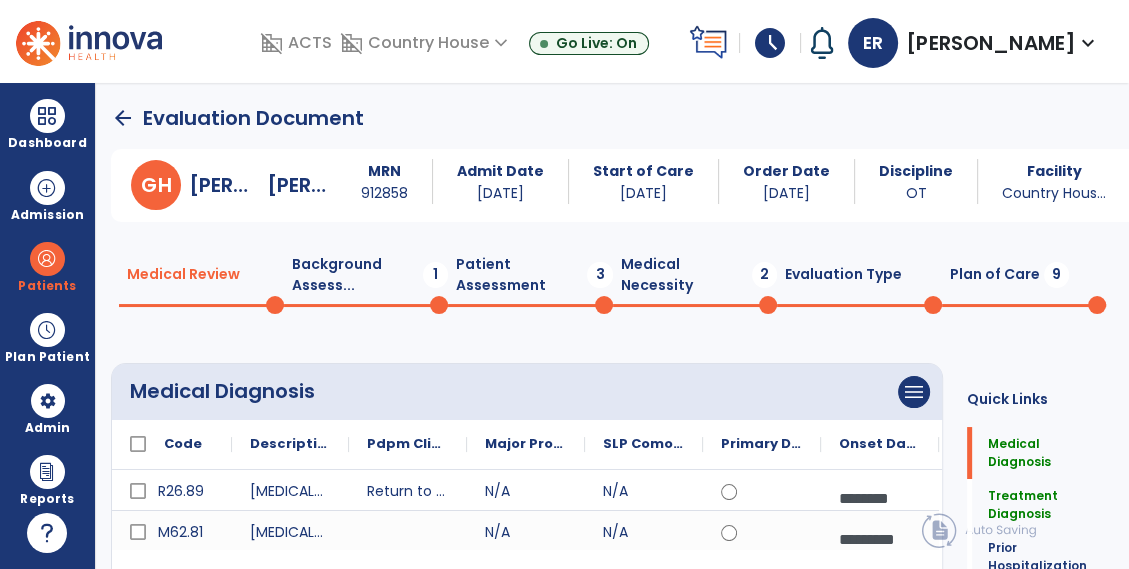 click on "Background Assess...  1" 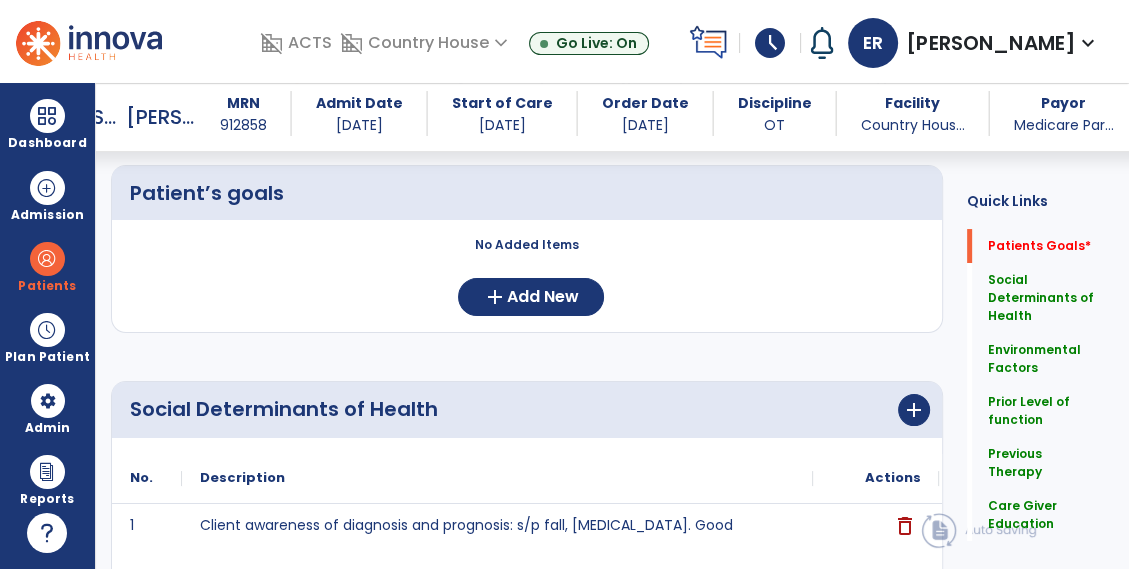 scroll, scrollTop: 180, scrollLeft: 0, axis: vertical 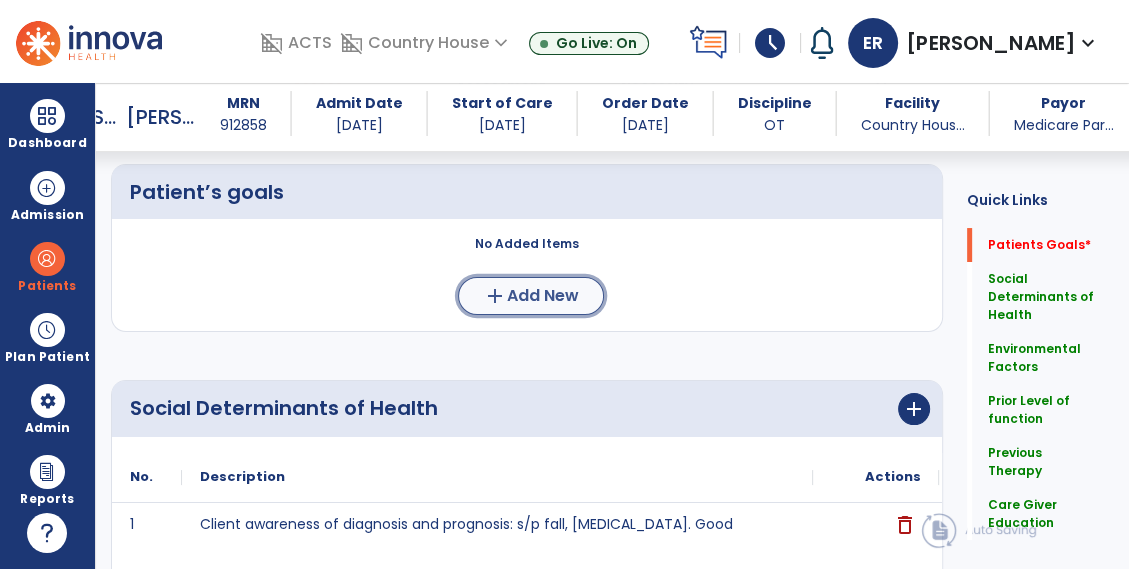 click on "add  Add New" 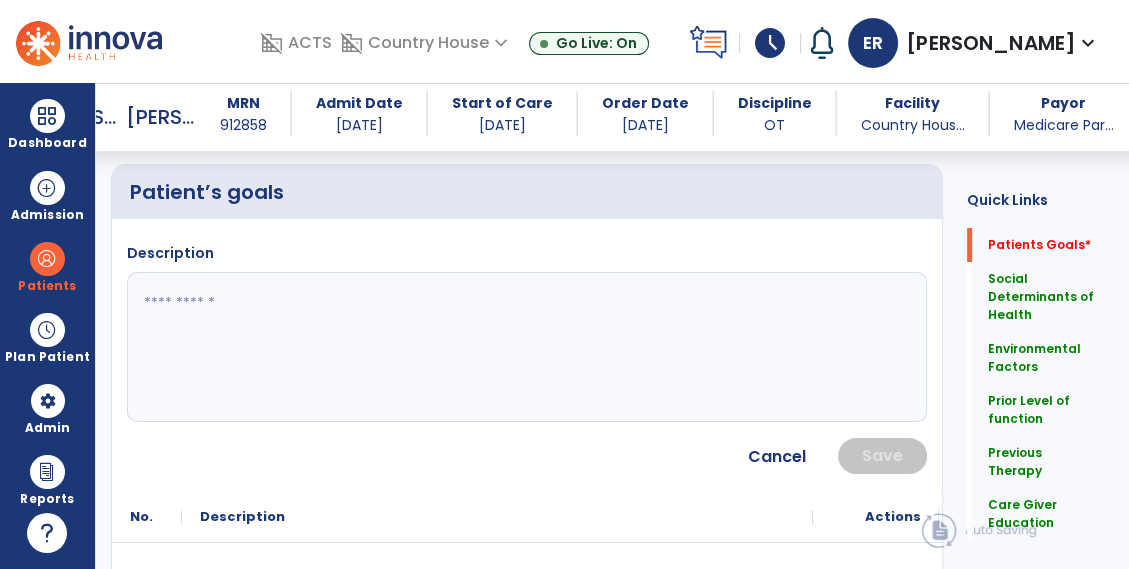 click 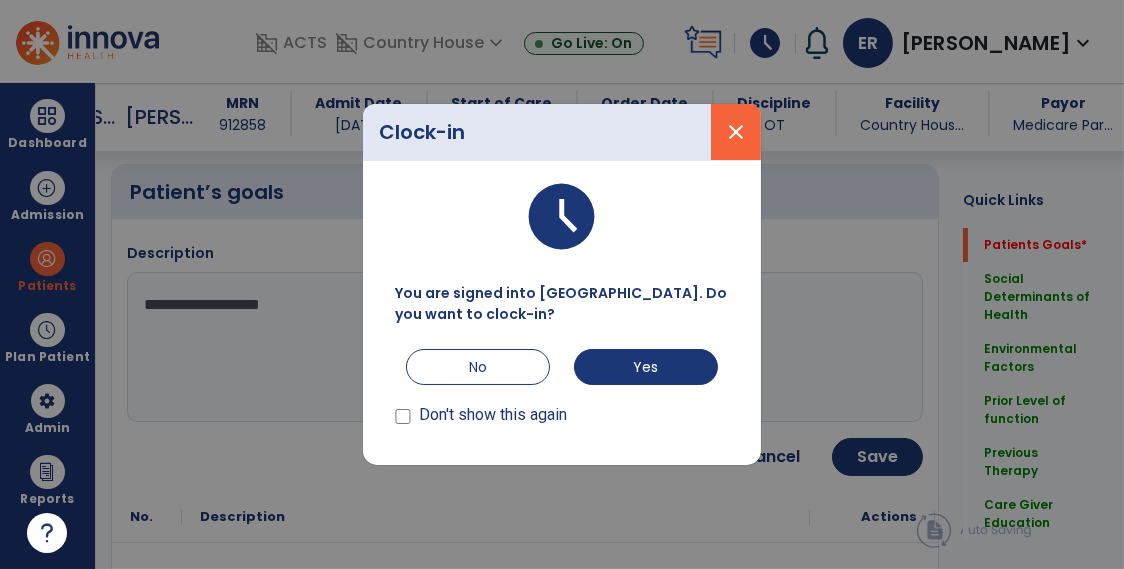 click on "close" at bounding box center [736, 132] 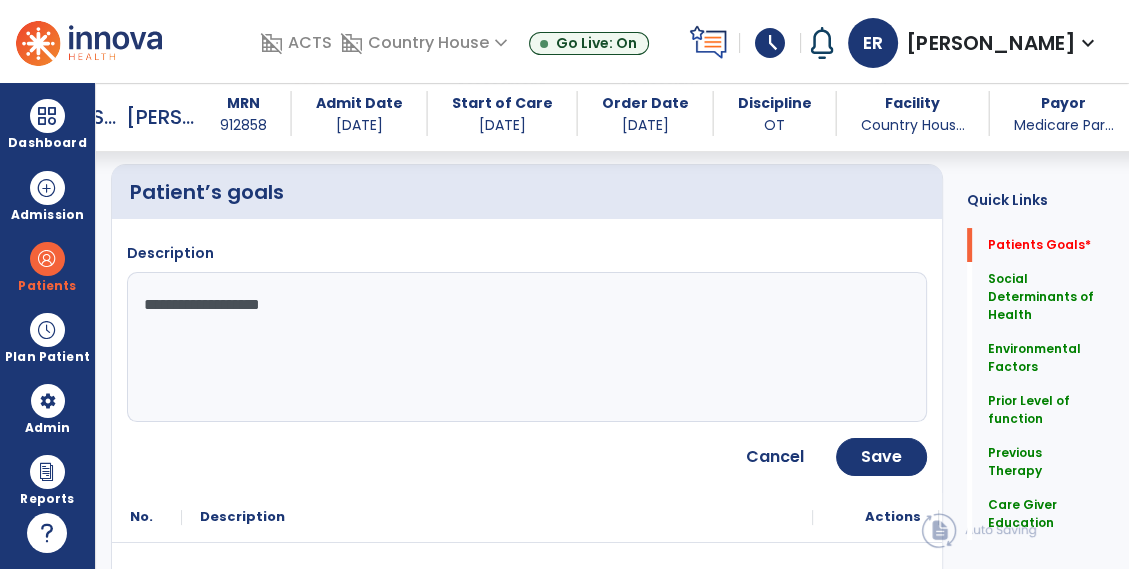 click on "**********" 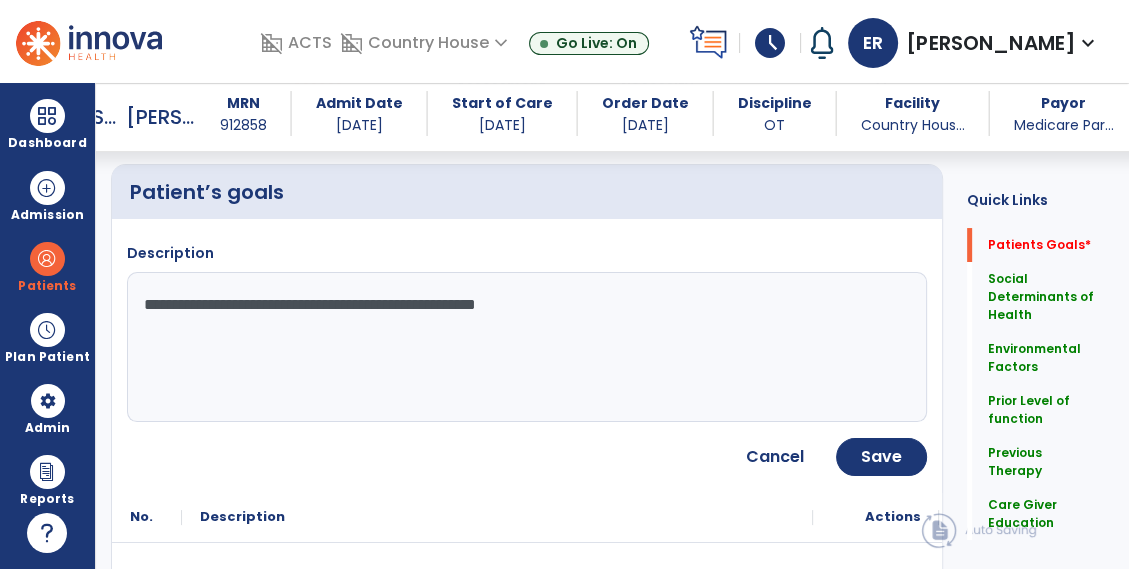click on "**********" 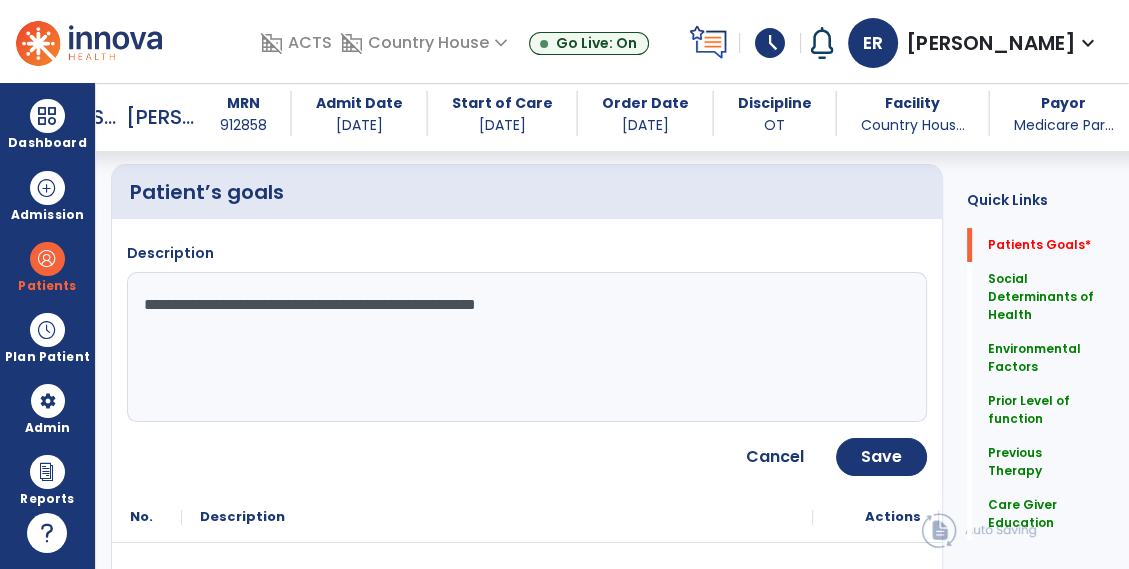 click on "**********" 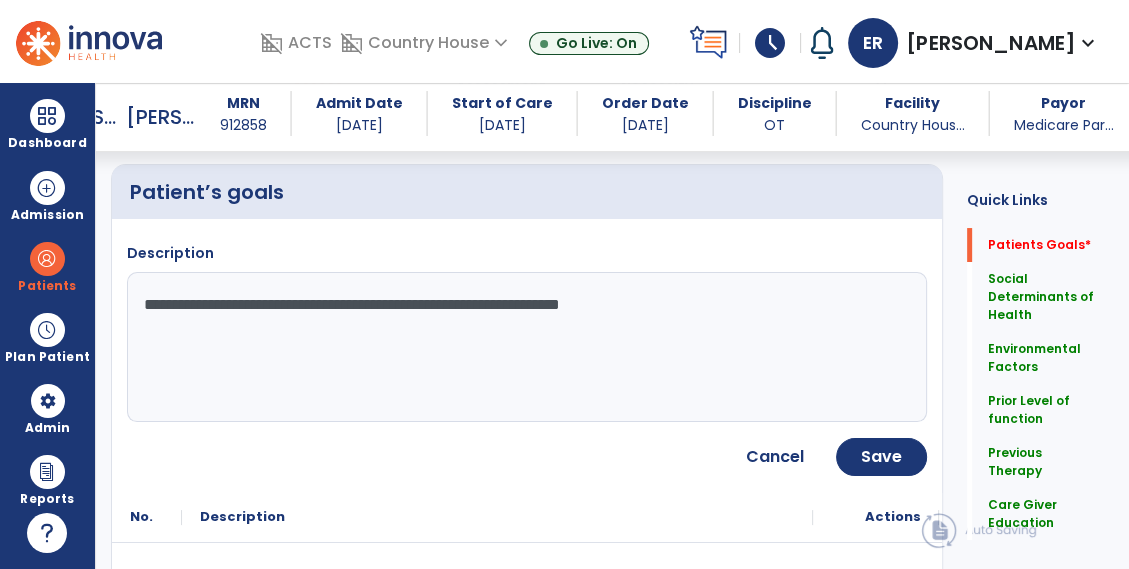 type on "**********" 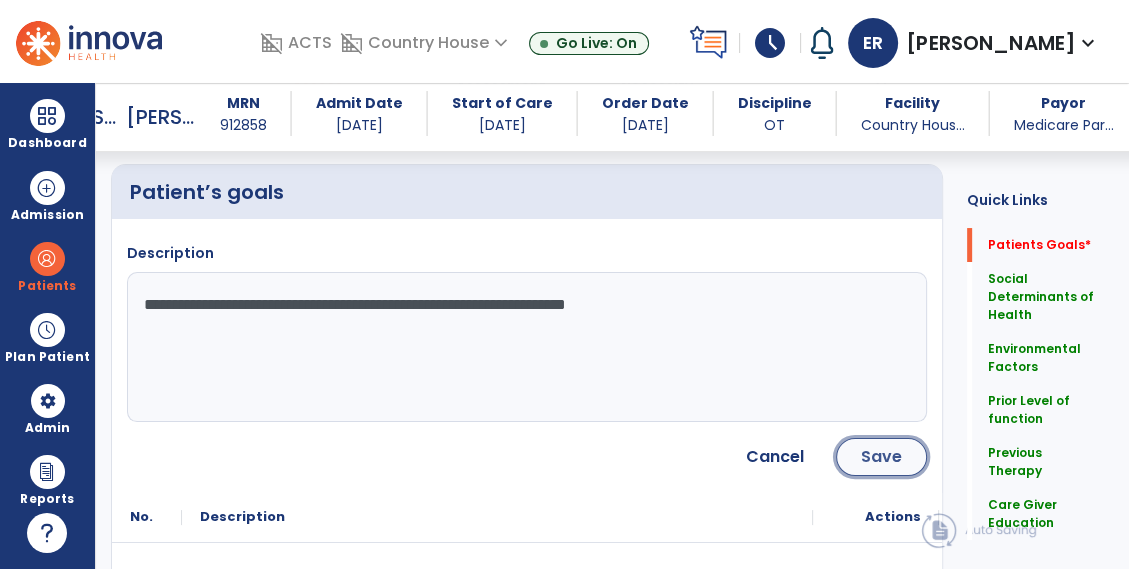 click on "Save" 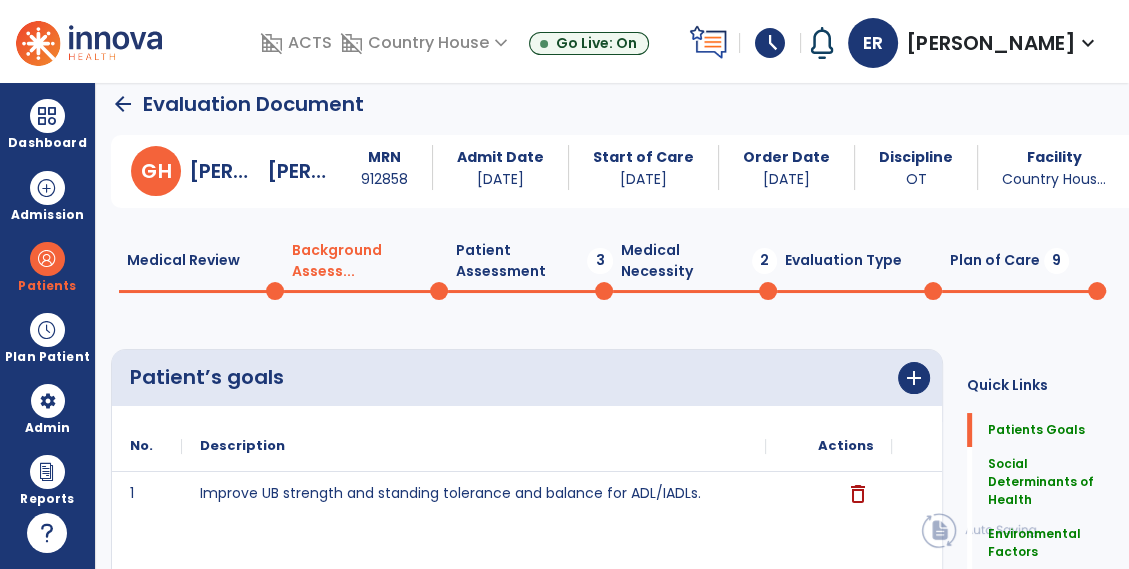 scroll, scrollTop: 0, scrollLeft: 0, axis: both 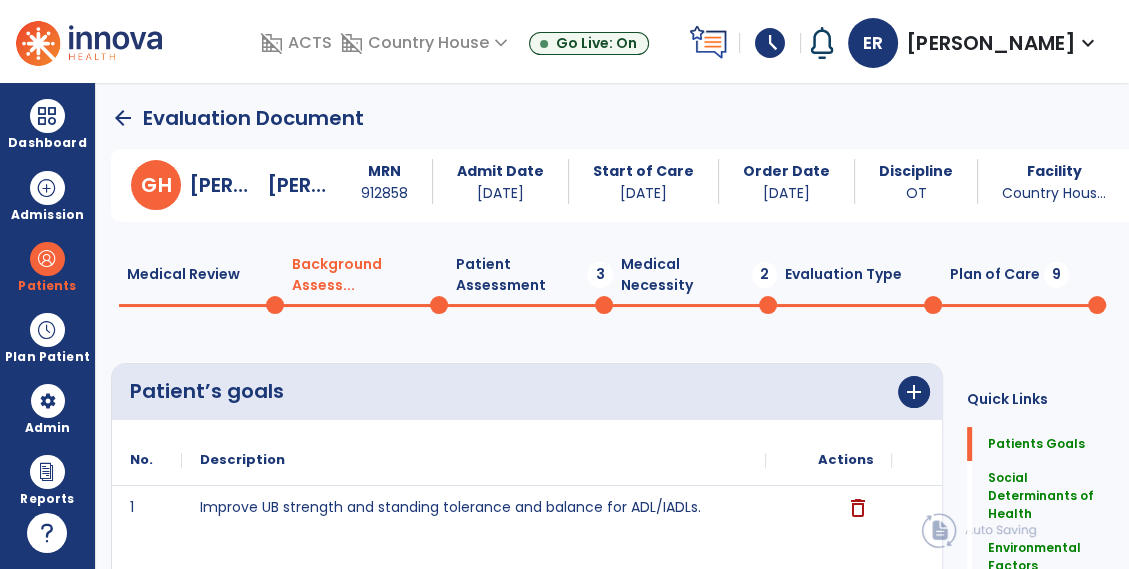 click on "Patient Assessment  3" 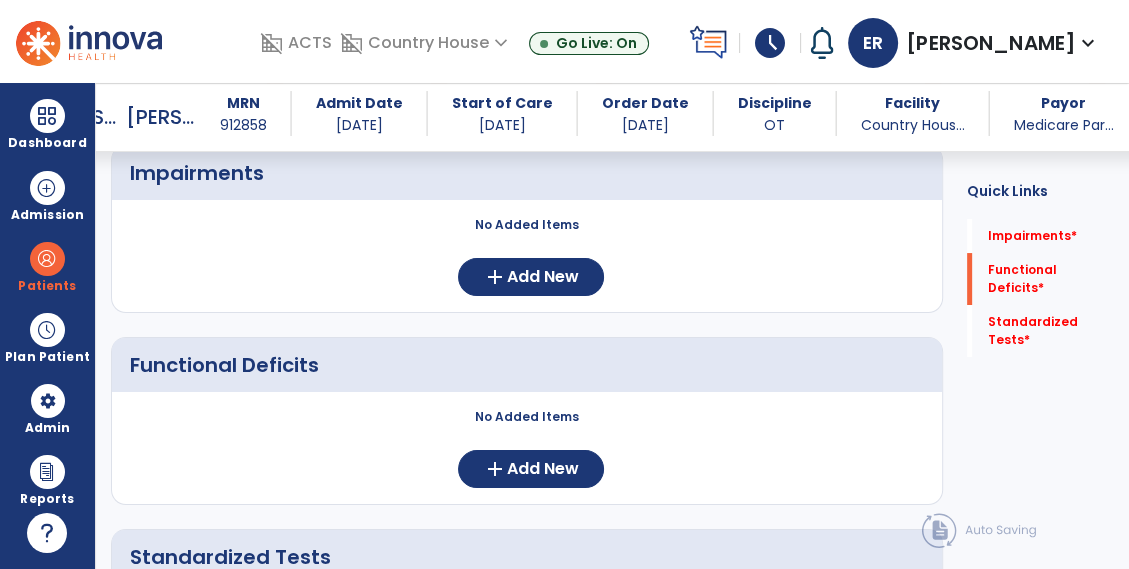 scroll, scrollTop: 200, scrollLeft: 0, axis: vertical 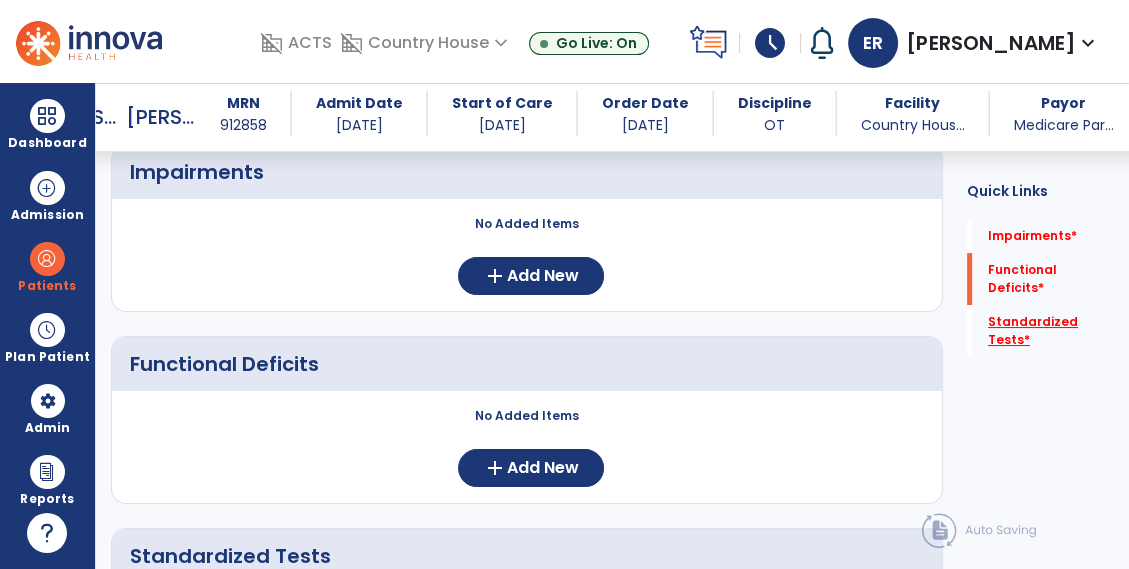 click on "*" 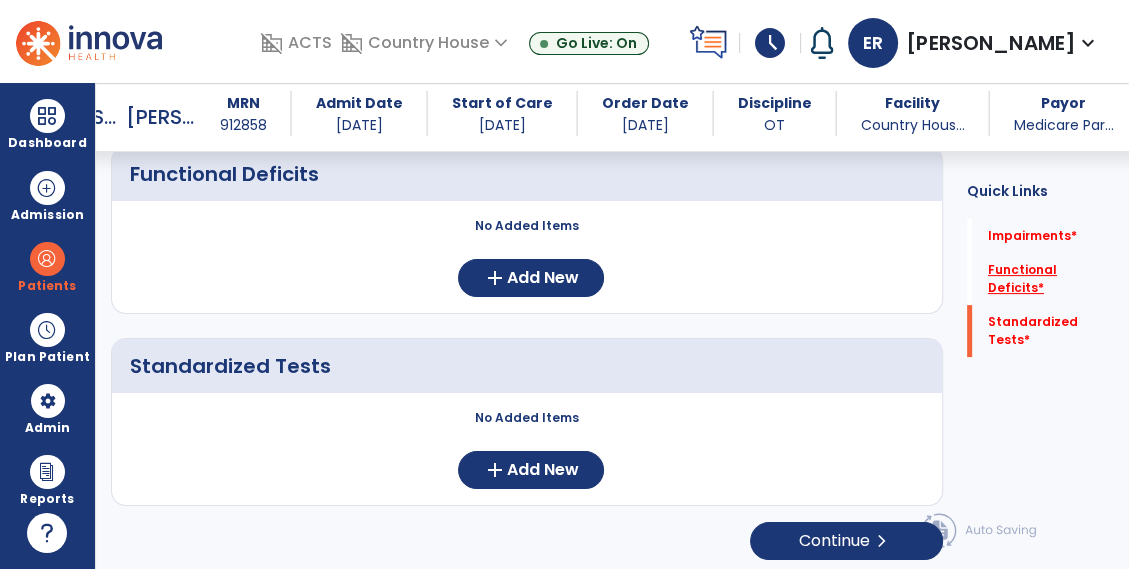 click on "Functional Deficits   *" 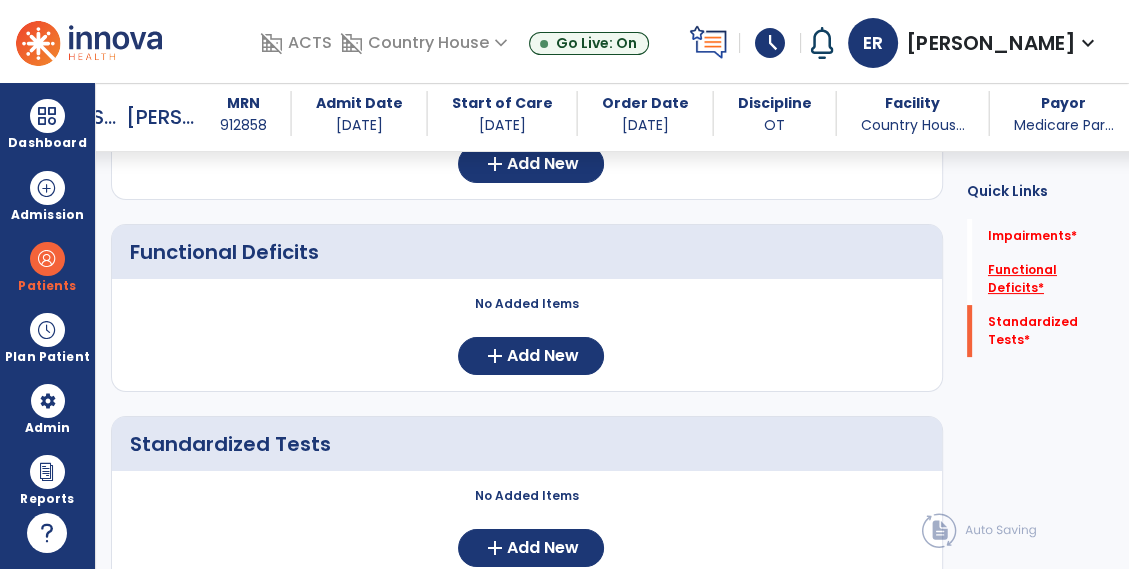 scroll, scrollTop: 309, scrollLeft: 0, axis: vertical 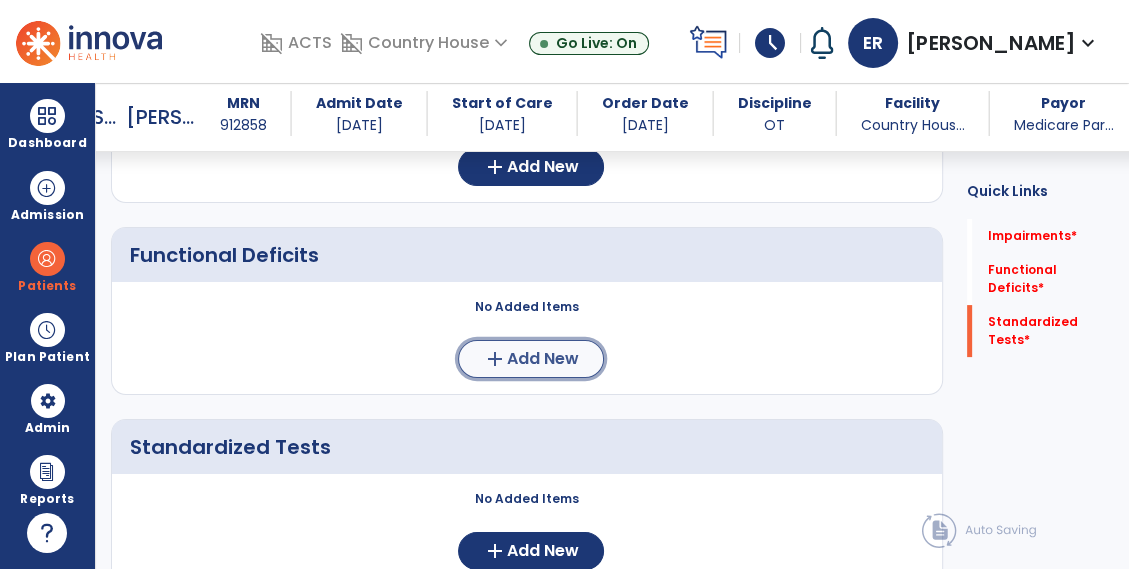click on "add  Add New" 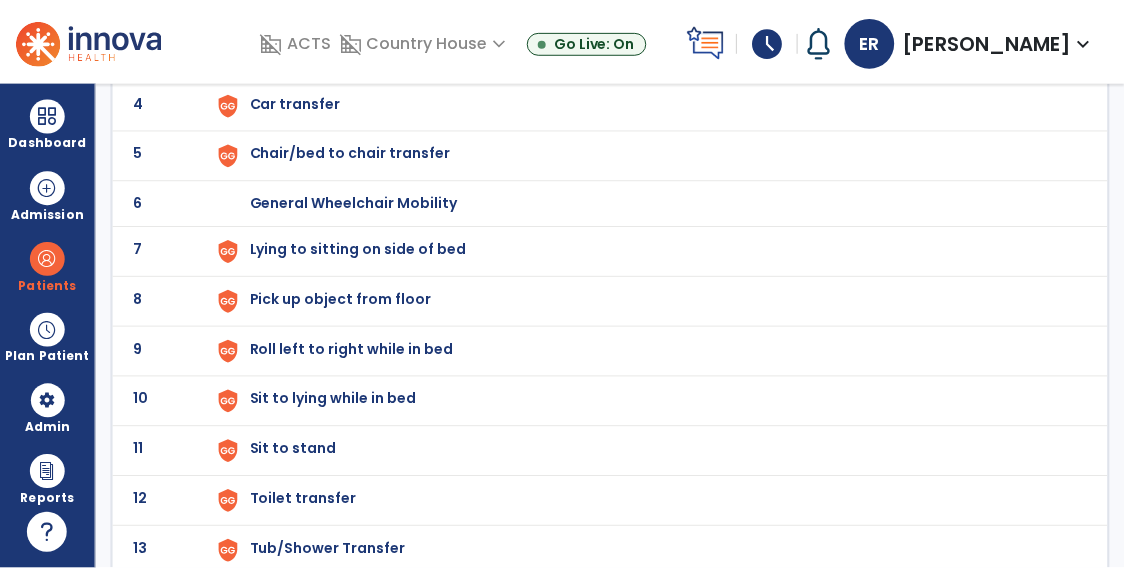 scroll, scrollTop: 0, scrollLeft: 0, axis: both 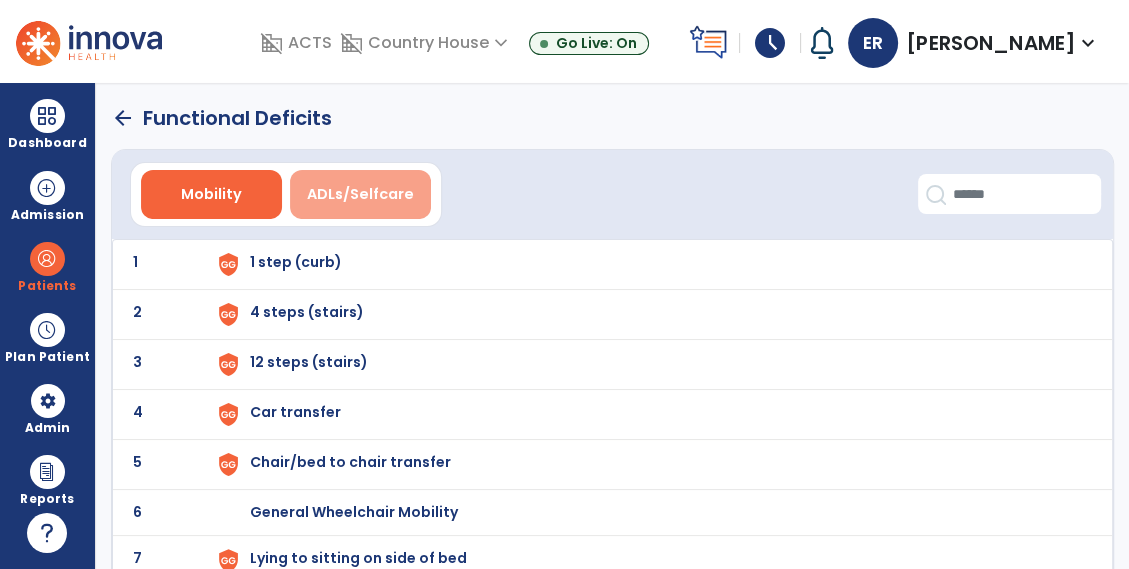 click on "ADLs/Selfcare" at bounding box center (360, 194) 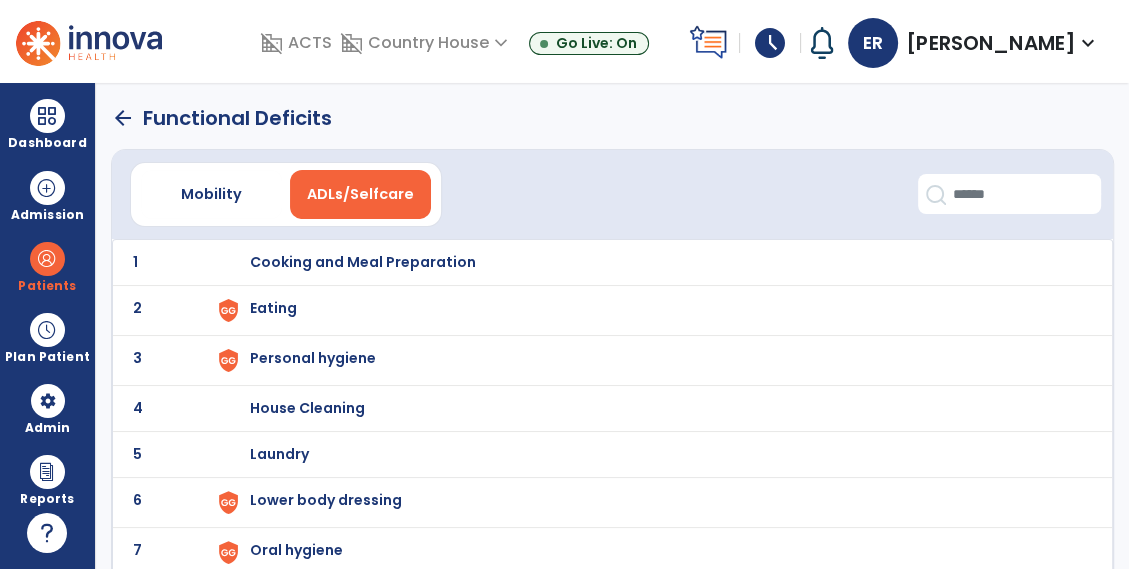 click on "Eating" at bounding box center (651, 262) 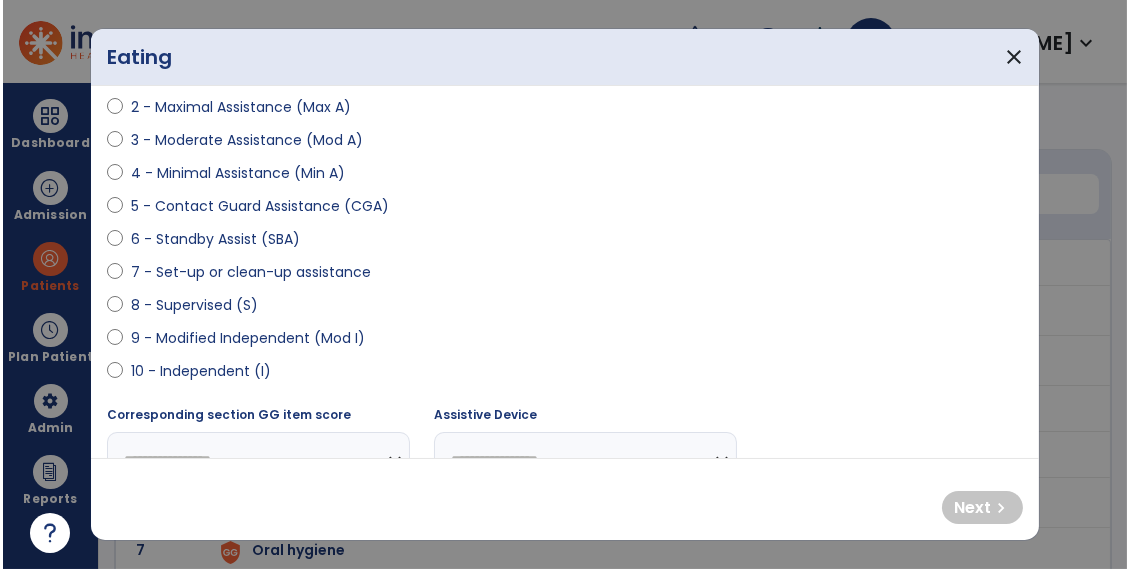 scroll, scrollTop: 269, scrollLeft: 0, axis: vertical 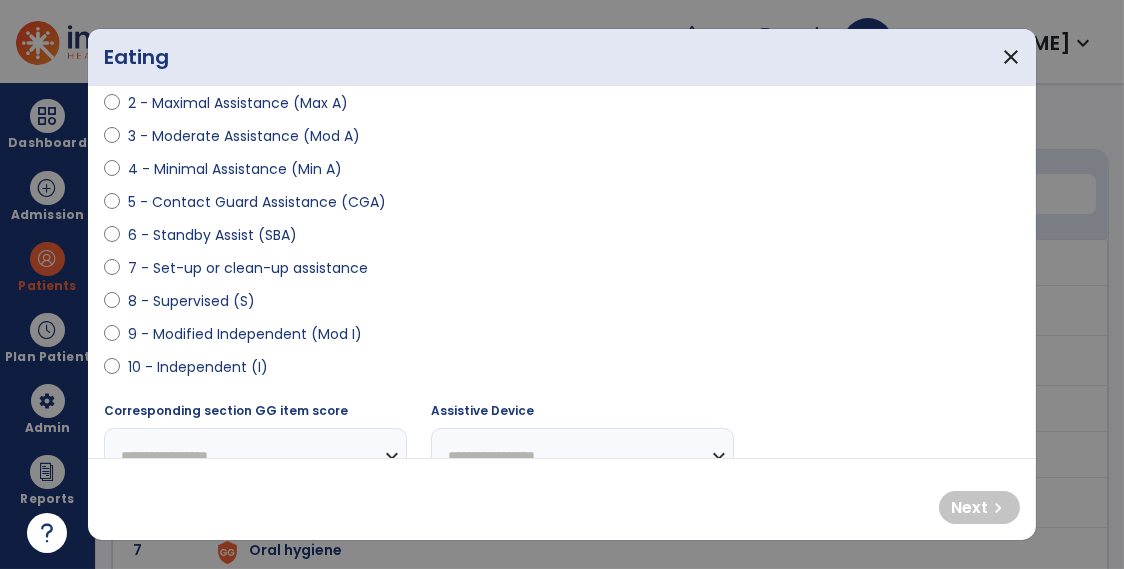 click on "9 - Modified Independent (Mod I)" at bounding box center [245, 334] 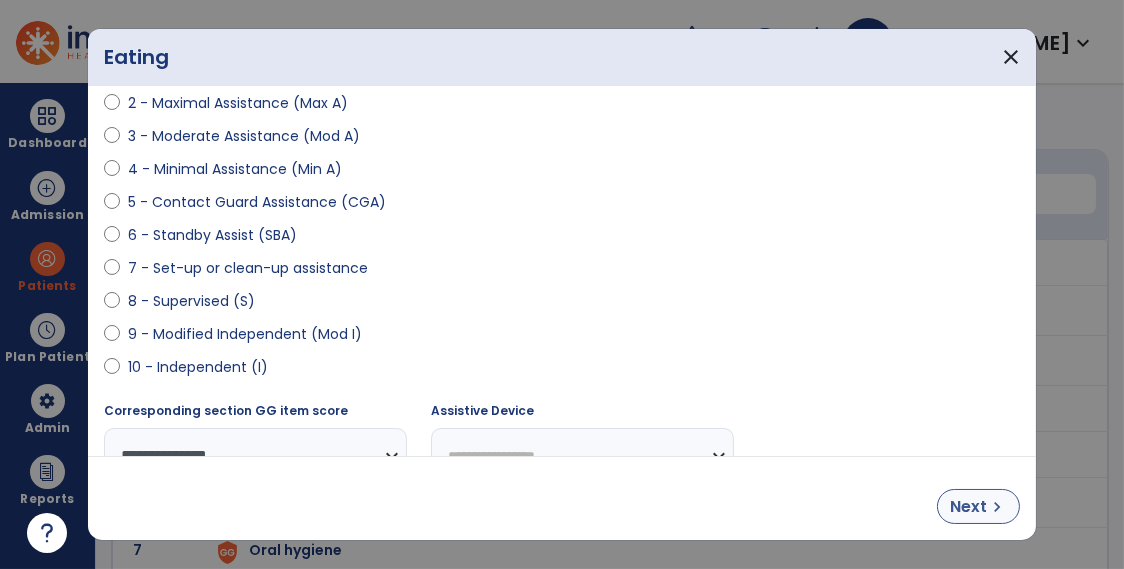 click on "Next  chevron_right" at bounding box center (978, 506) 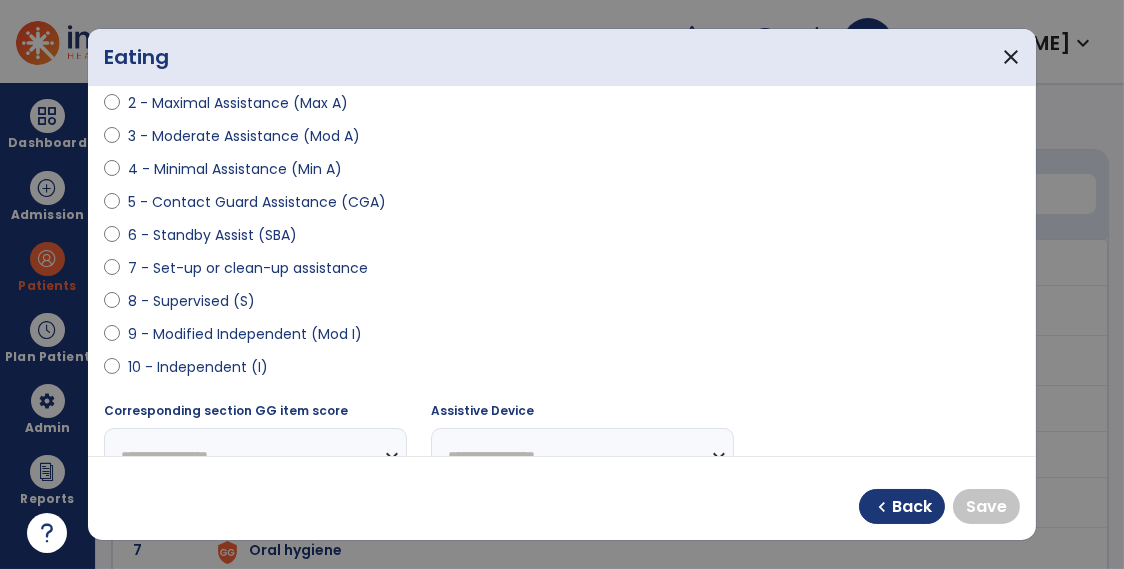 click on "9 - Modified Independent (Mod I)" at bounding box center [245, 334] 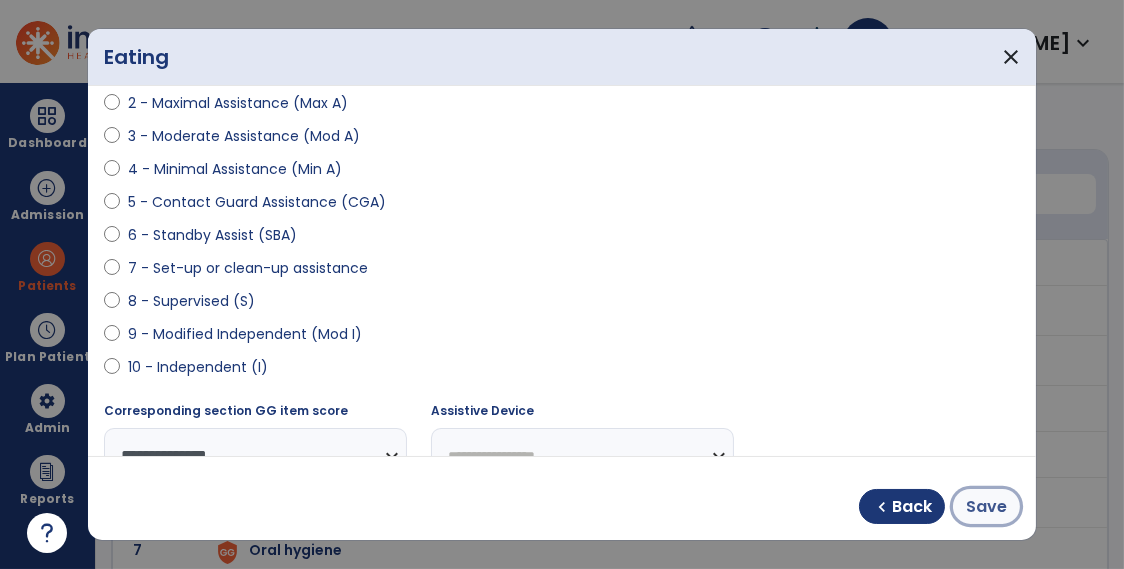 click on "Save" at bounding box center [986, 506] 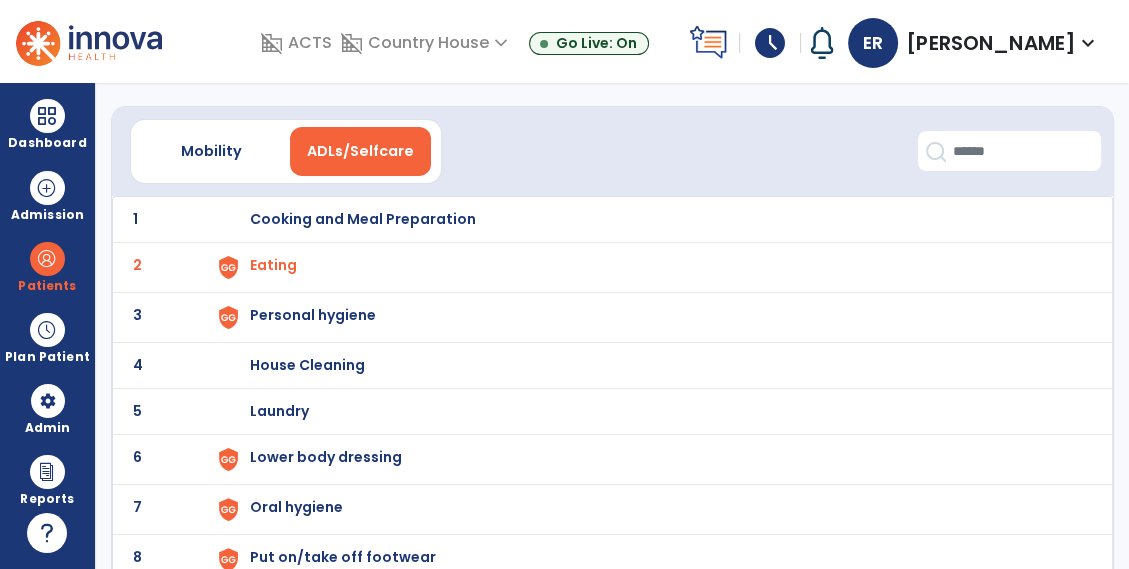 scroll, scrollTop: 0, scrollLeft: 0, axis: both 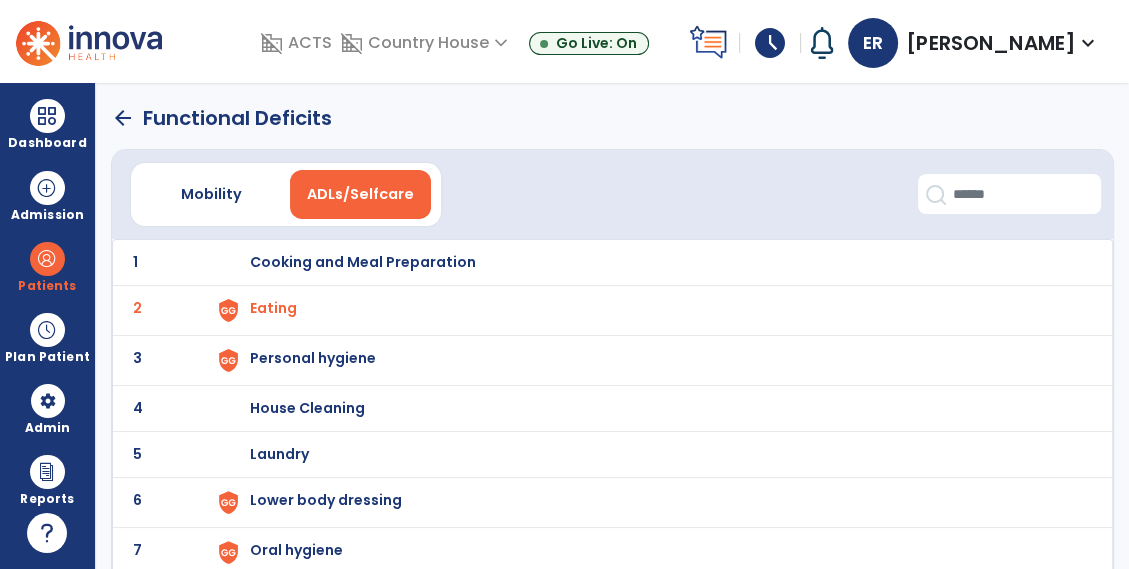 click on "arrow_back" 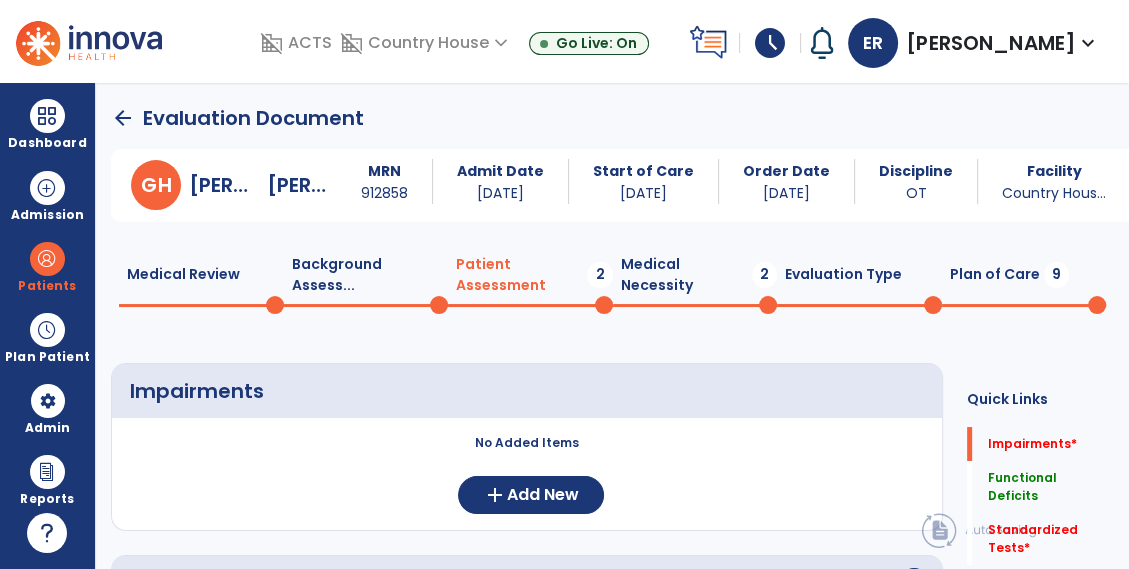 scroll, scrollTop: 19, scrollLeft: 0, axis: vertical 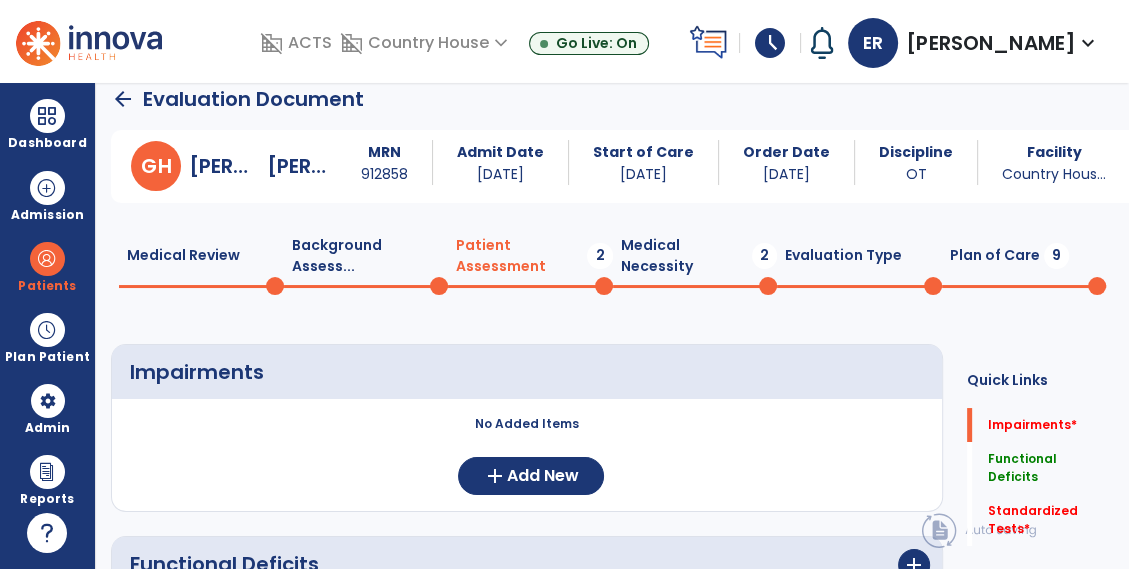 click on "Background Assess...  0" 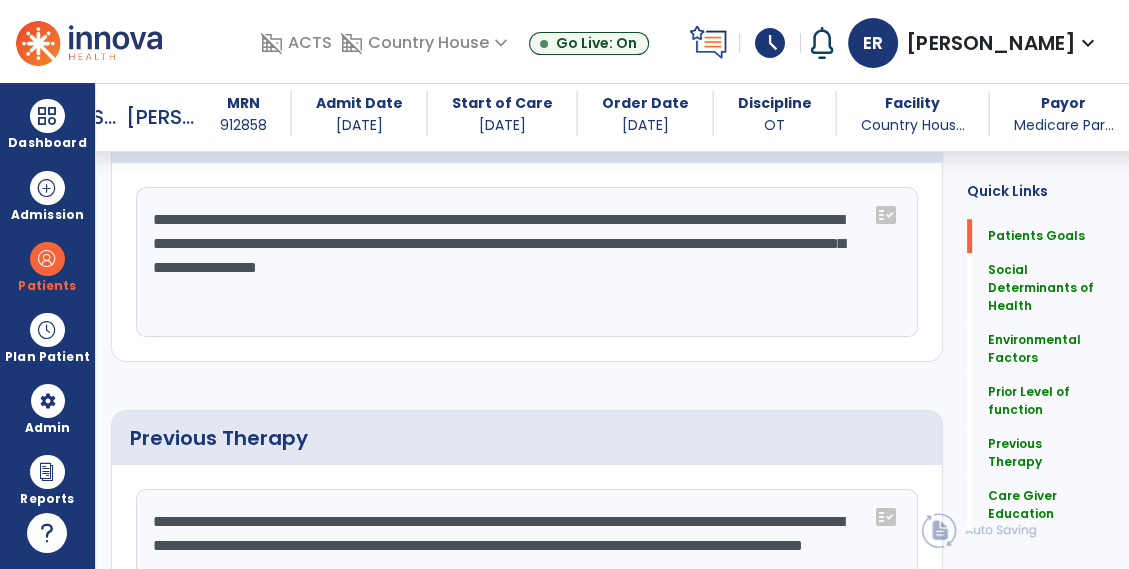 scroll, scrollTop: 1196, scrollLeft: 0, axis: vertical 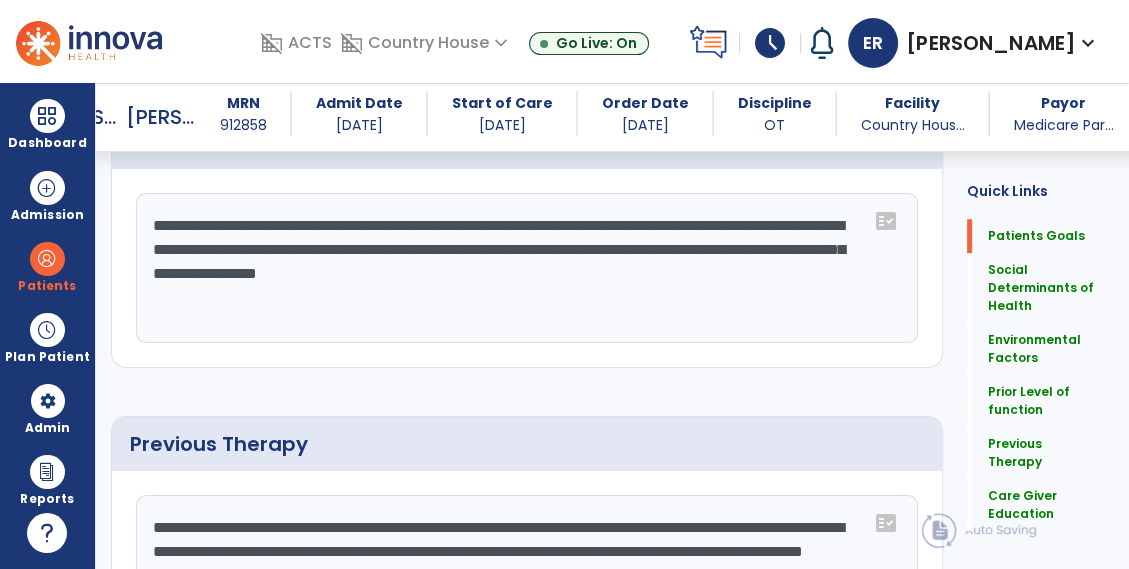 click on "**********" 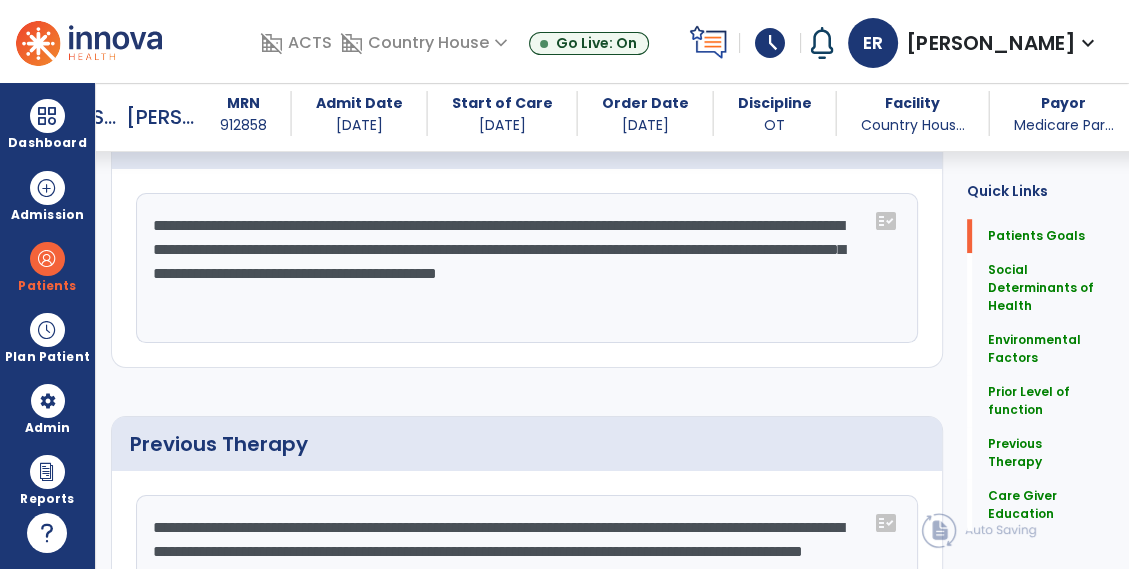 click on "**********" 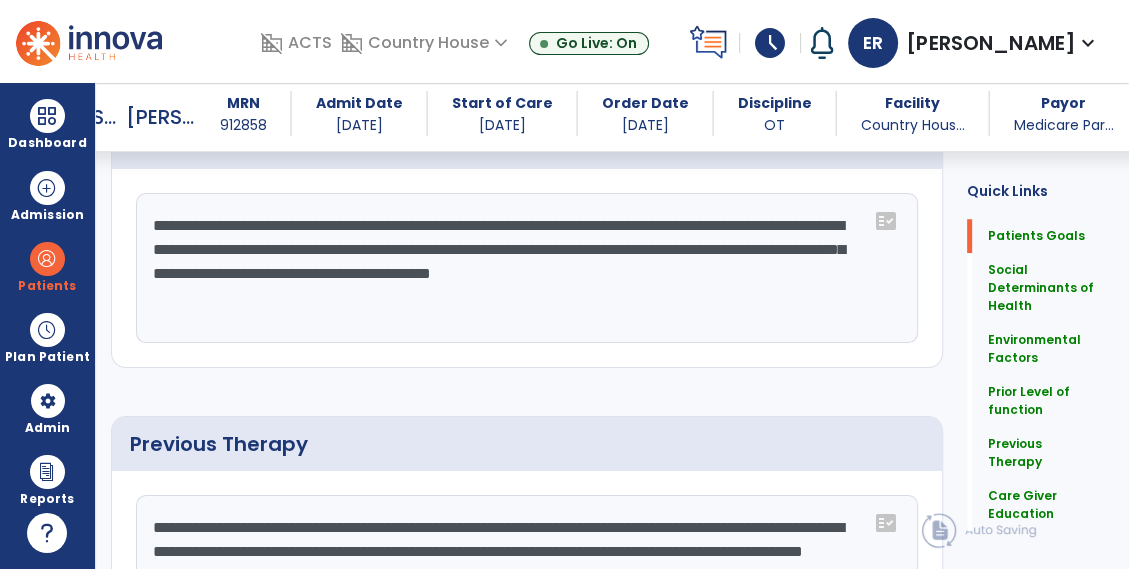 click on "**********" 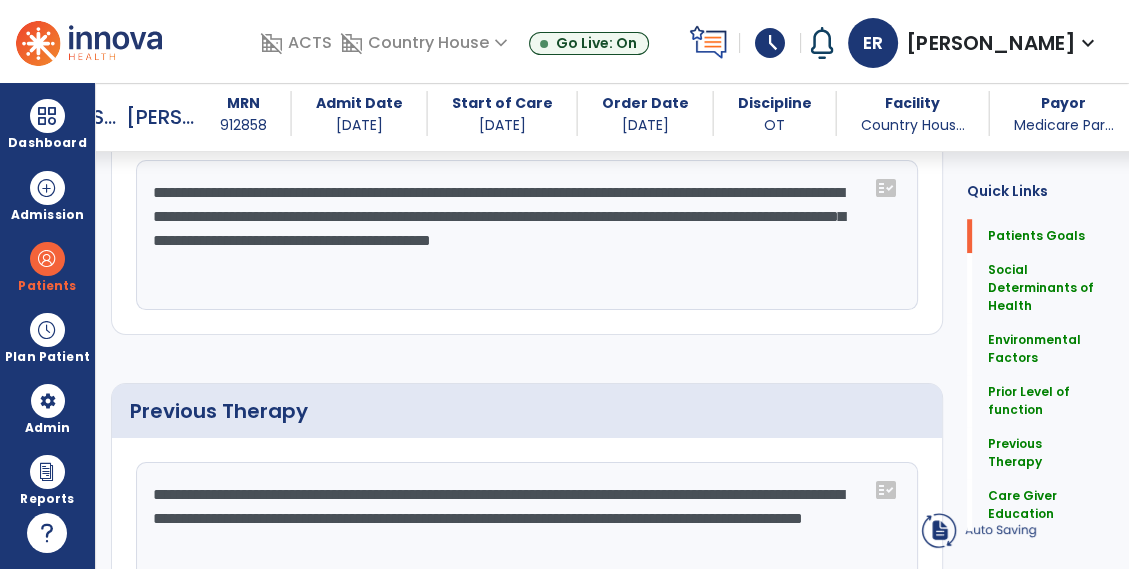 scroll, scrollTop: 1176, scrollLeft: 0, axis: vertical 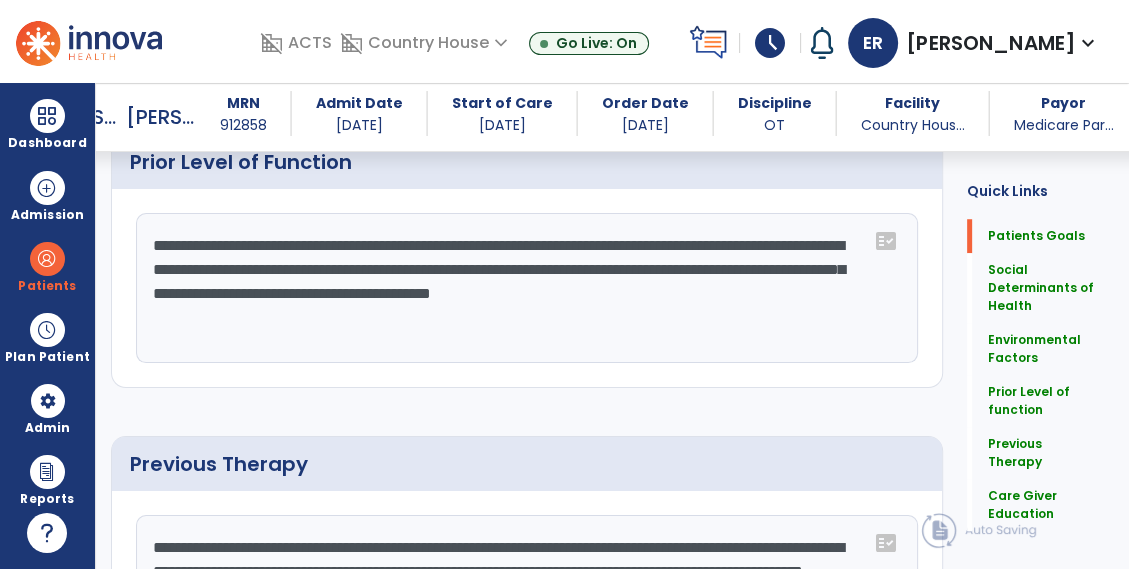 click on "**********" 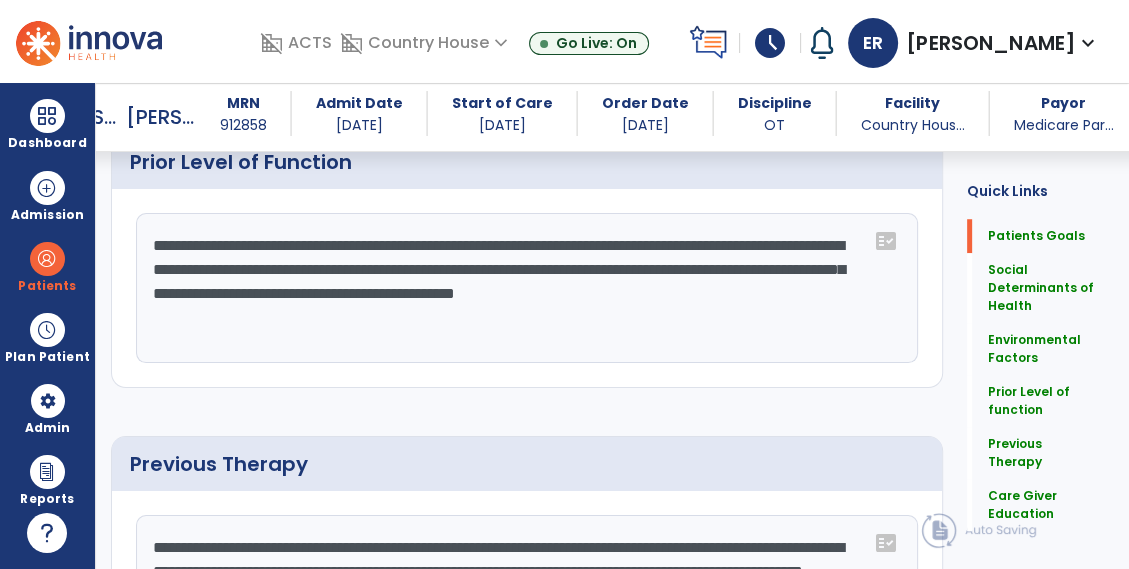 click on "**********" 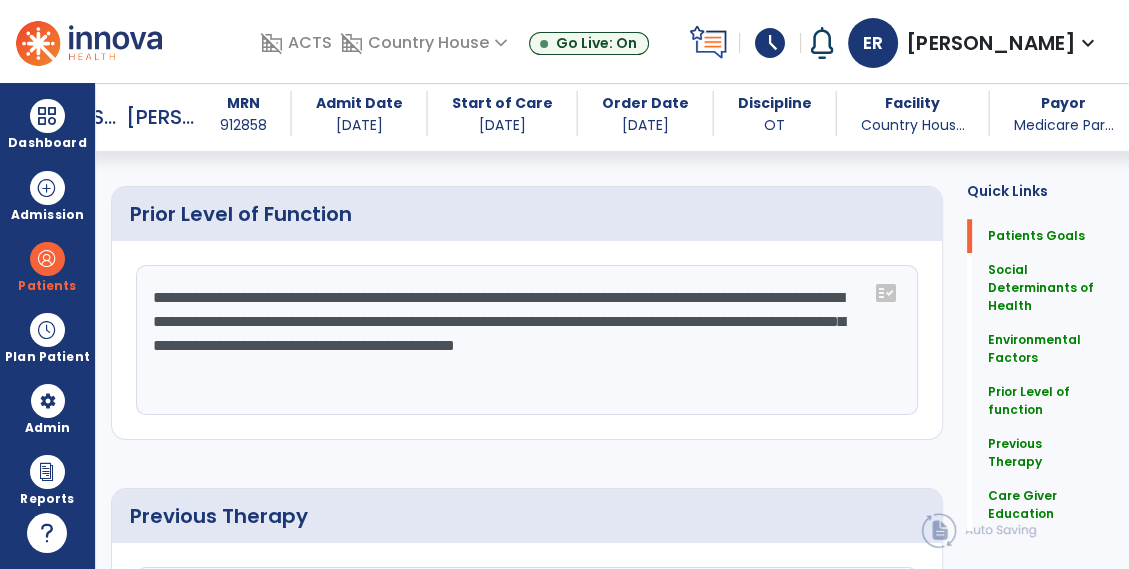 scroll, scrollTop: 1125, scrollLeft: 0, axis: vertical 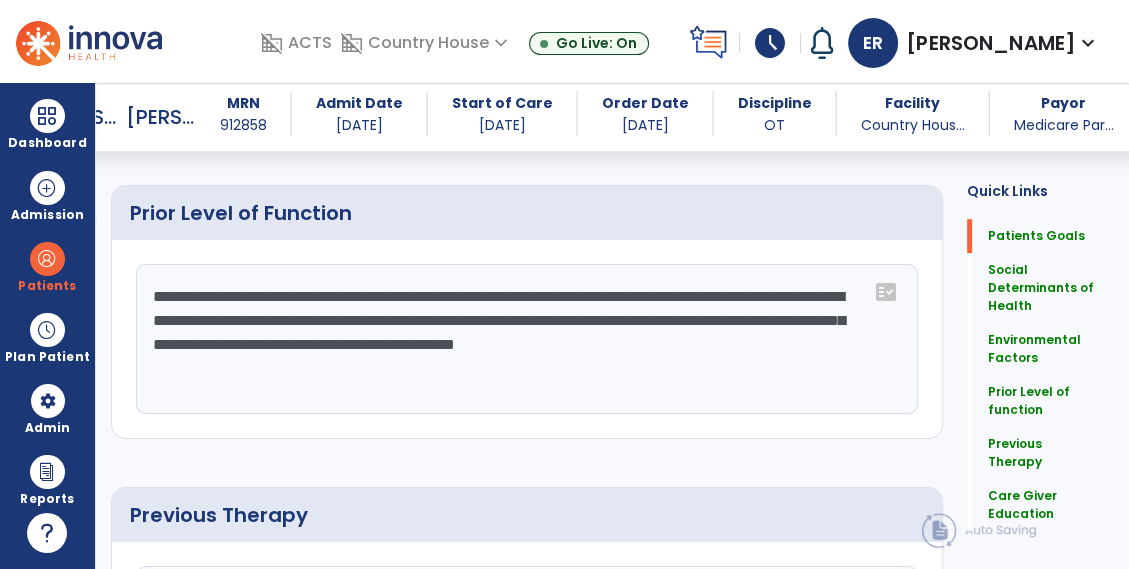 click on "**********" 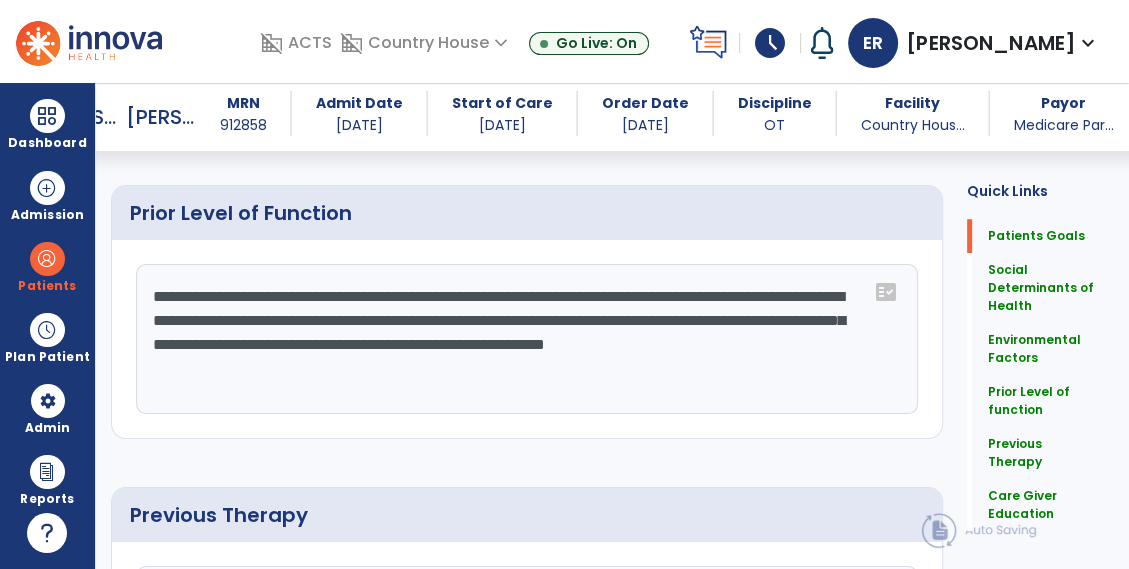 click on "**********" 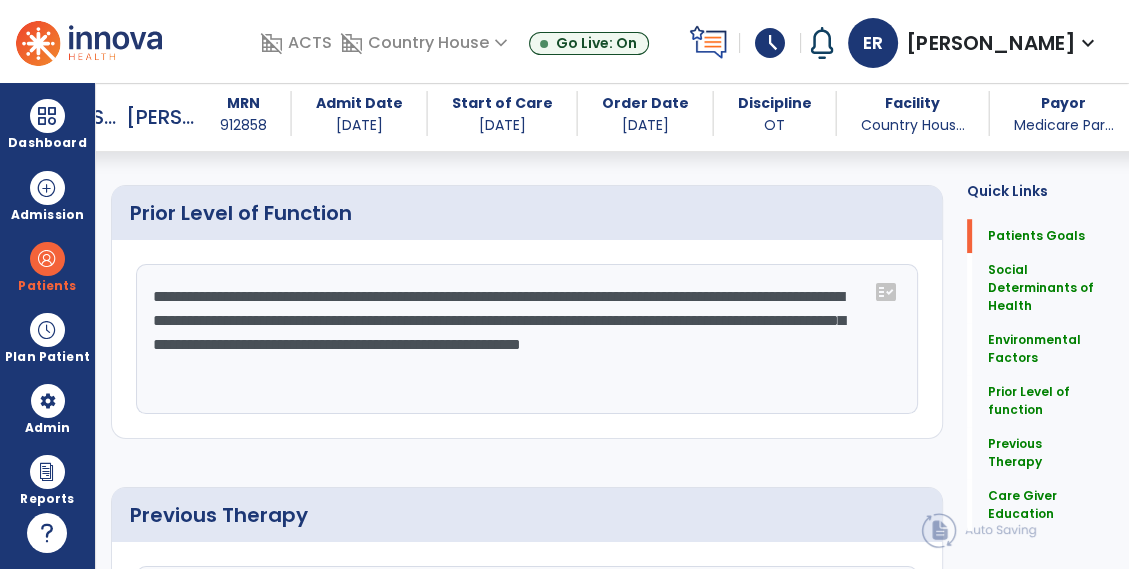 click on "**********" 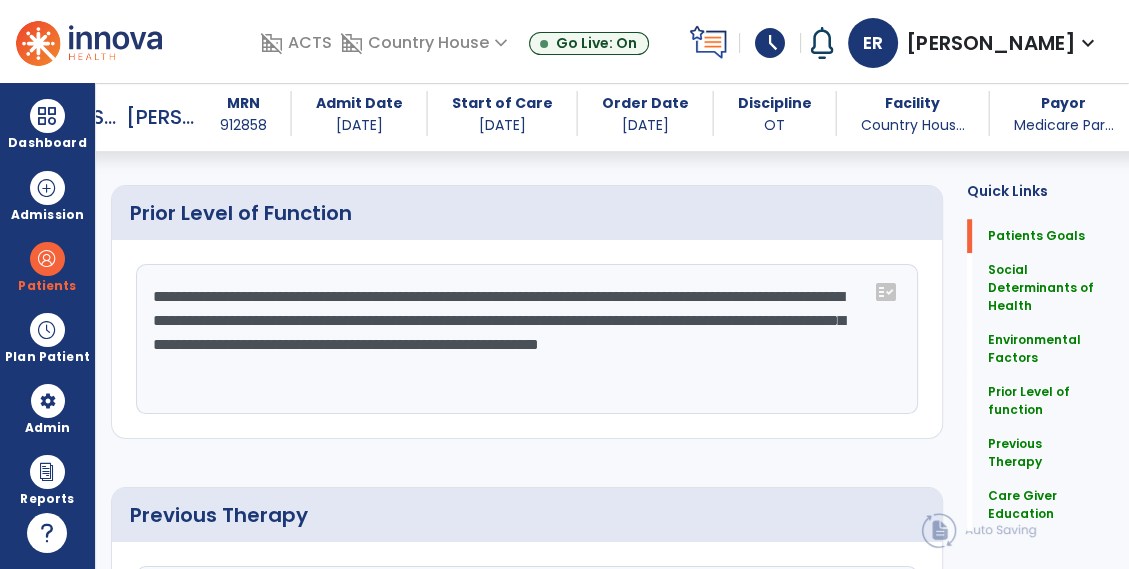 type on "**********" 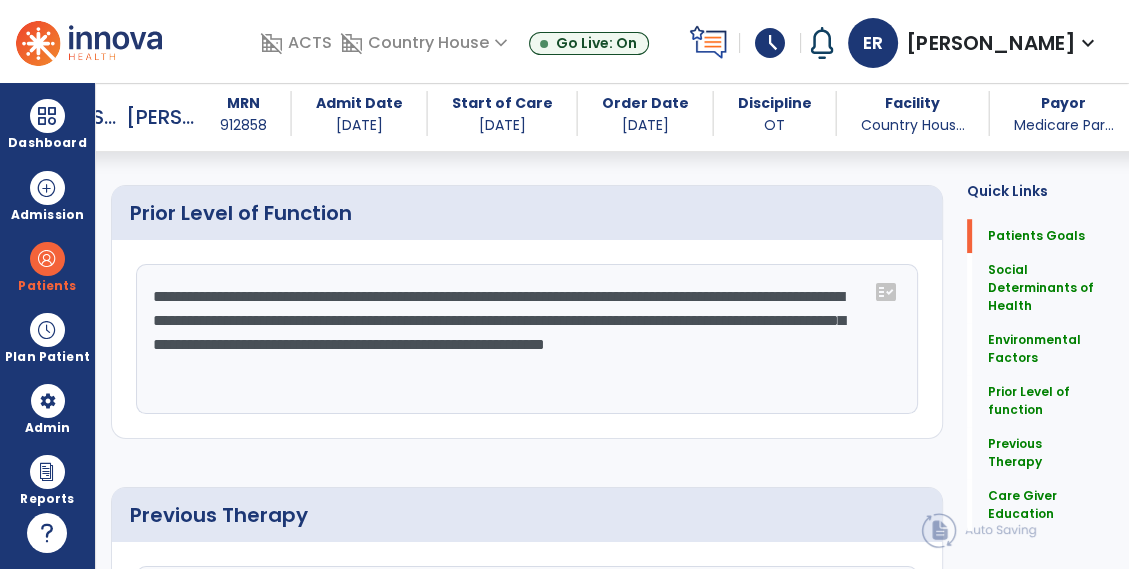 click on "**********" 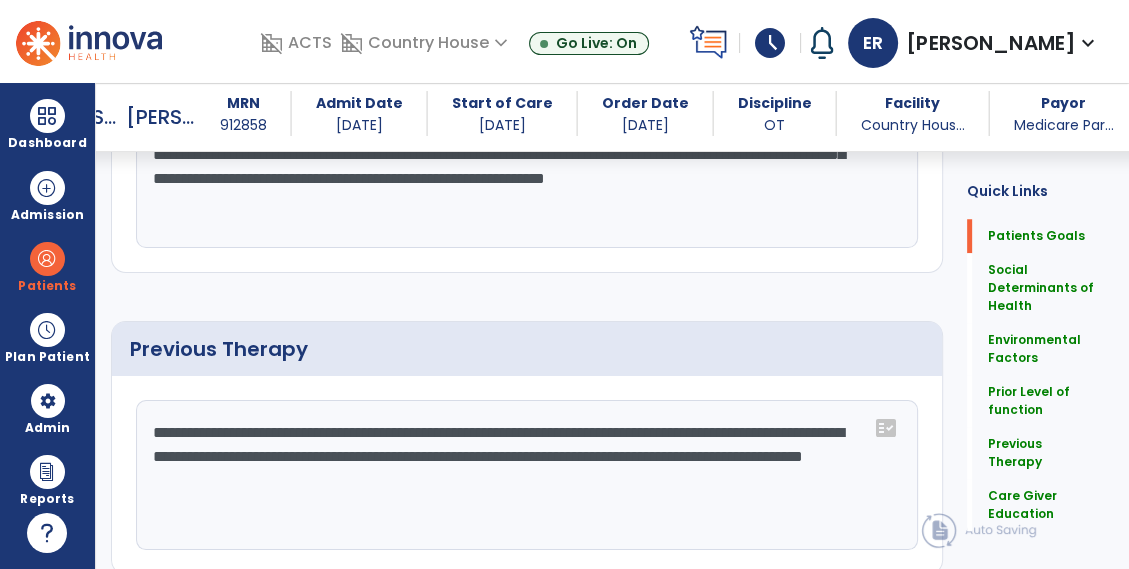 click on "**********" 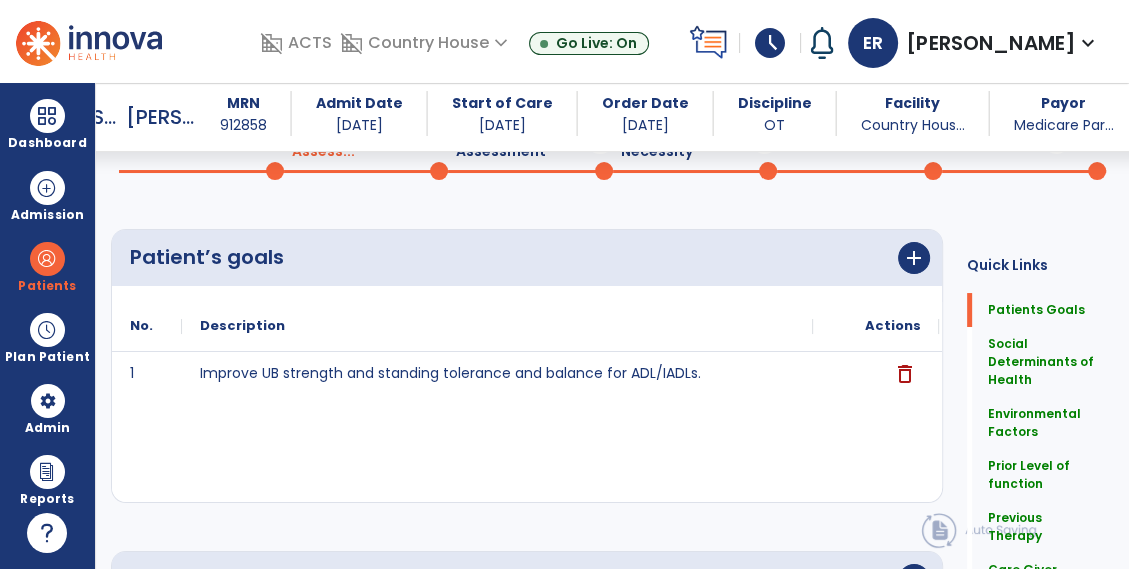 scroll, scrollTop: 0, scrollLeft: 0, axis: both 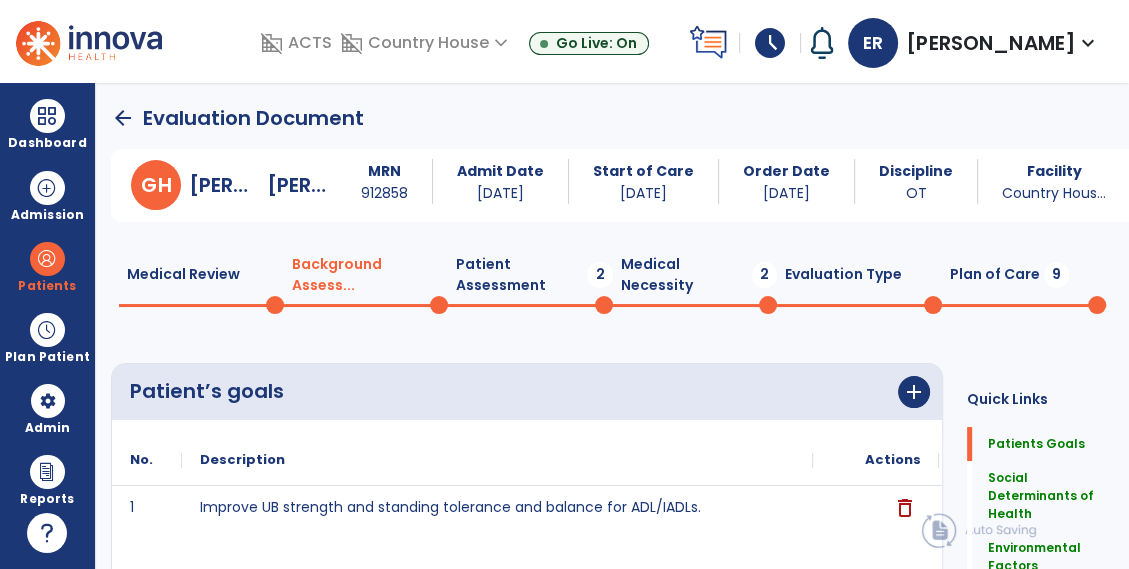 click on "Patient Assessment  2" 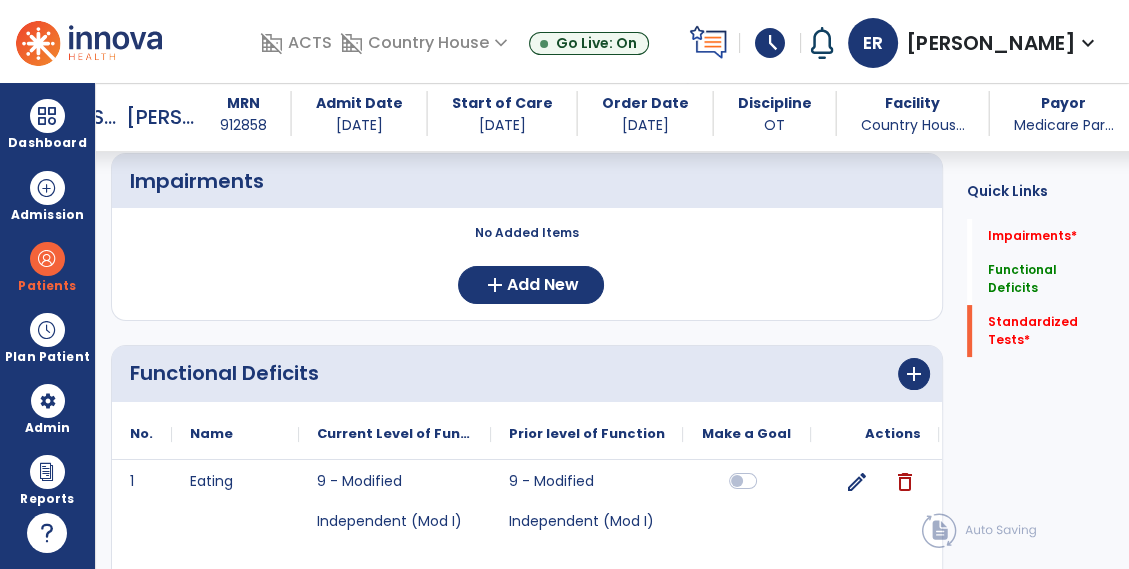 scroll, scrollTop: 0, scrollLeft: 0, axis: both 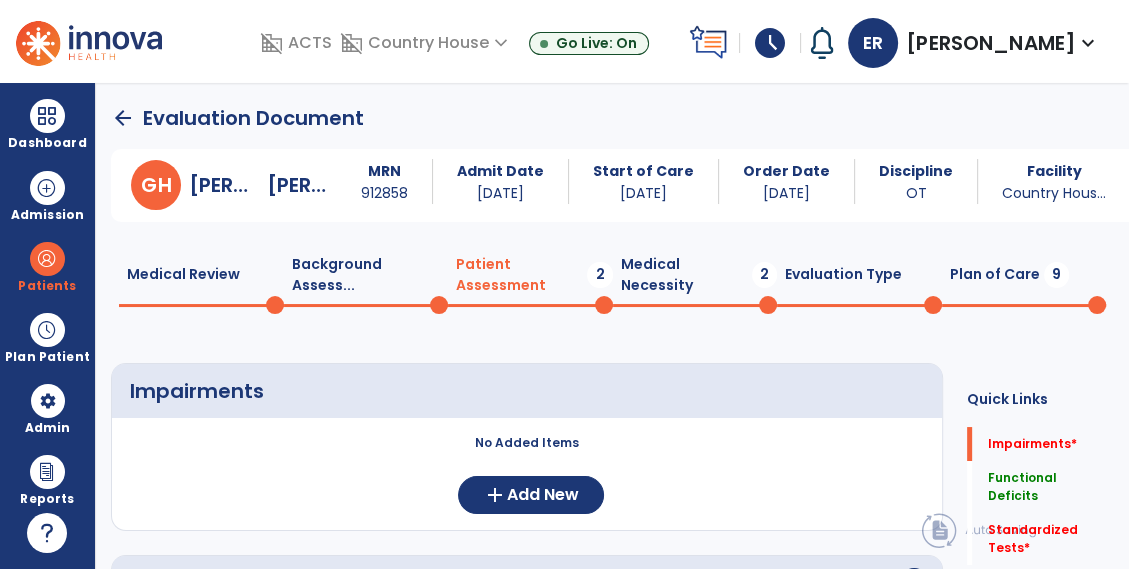 click on "Medical Necessity  2" 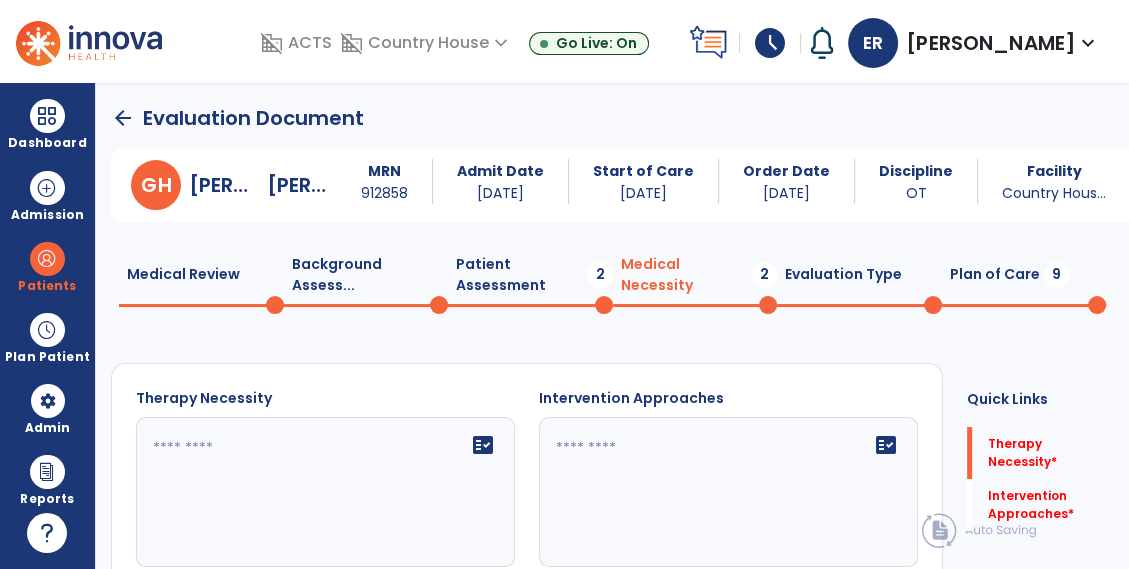 scroll, scrollTop: 70, scrollLeft: 0, axis: vertical 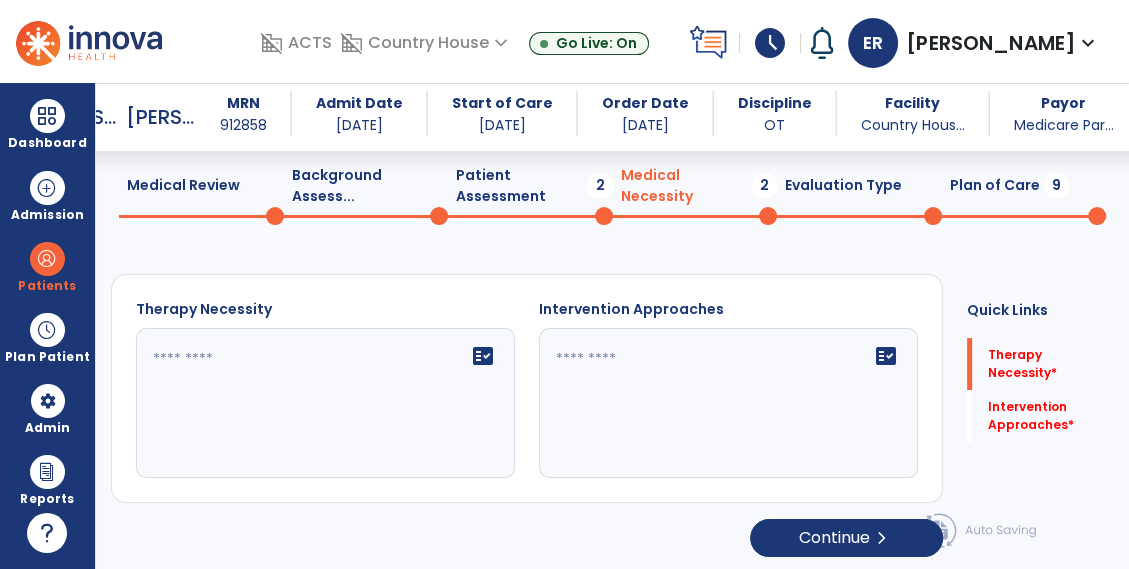 click on "Evaluation Type  0" 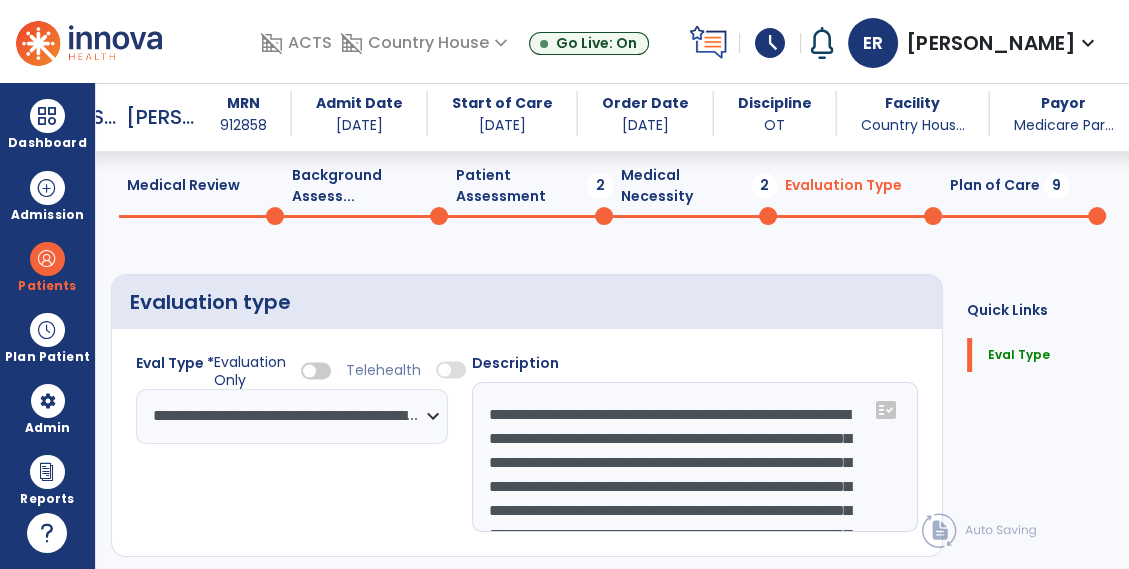click on "Plan of Care  9" 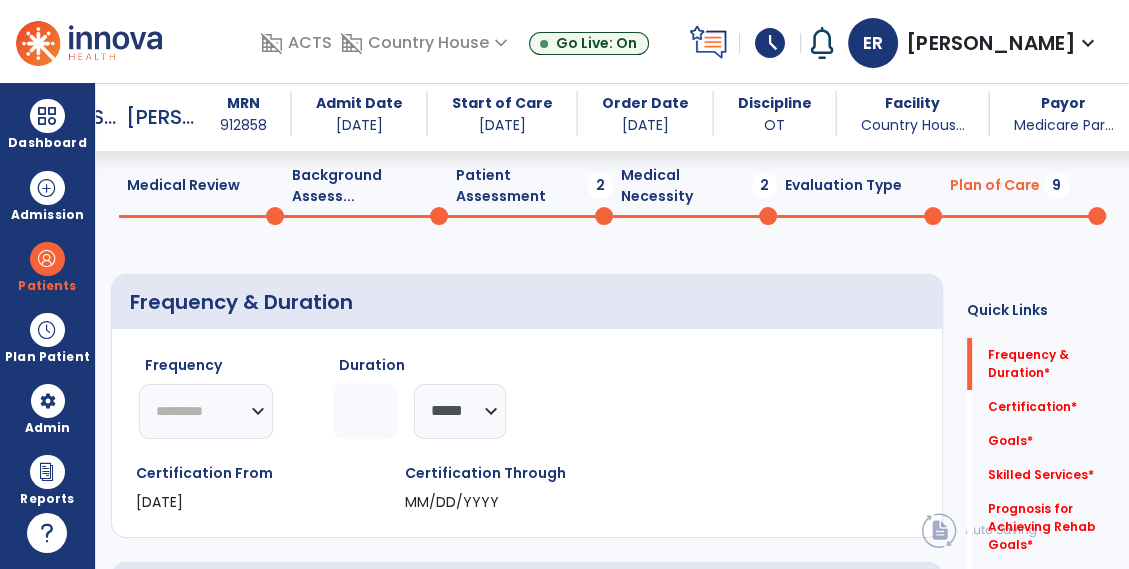 click on "Medical Necessity  2" 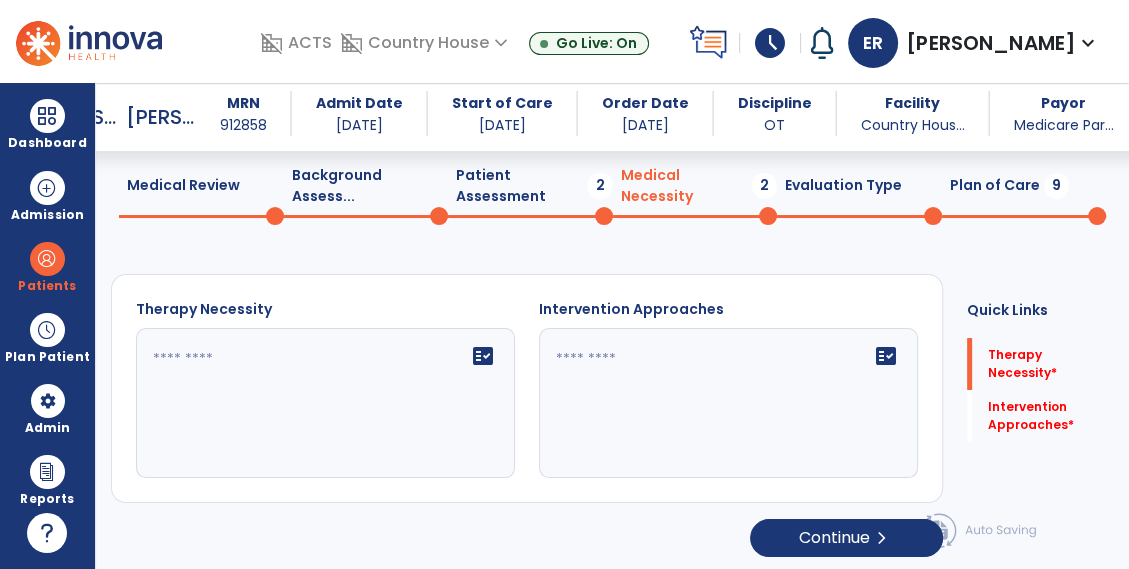 click on "Background Assess...  0" 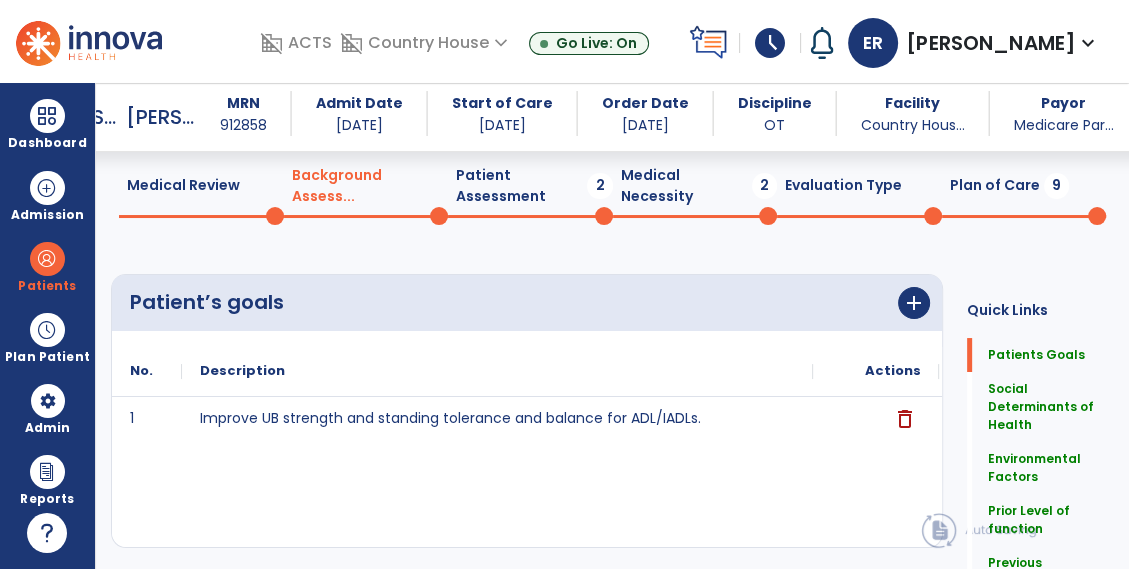 click on "Patient Assessment  2" 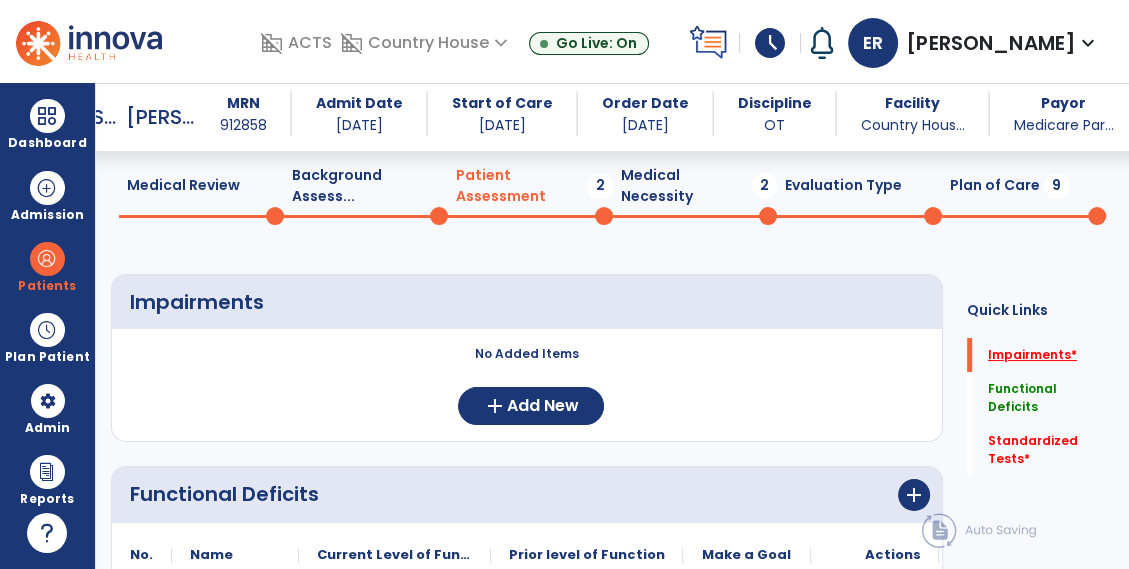 click on "Impairments   *" 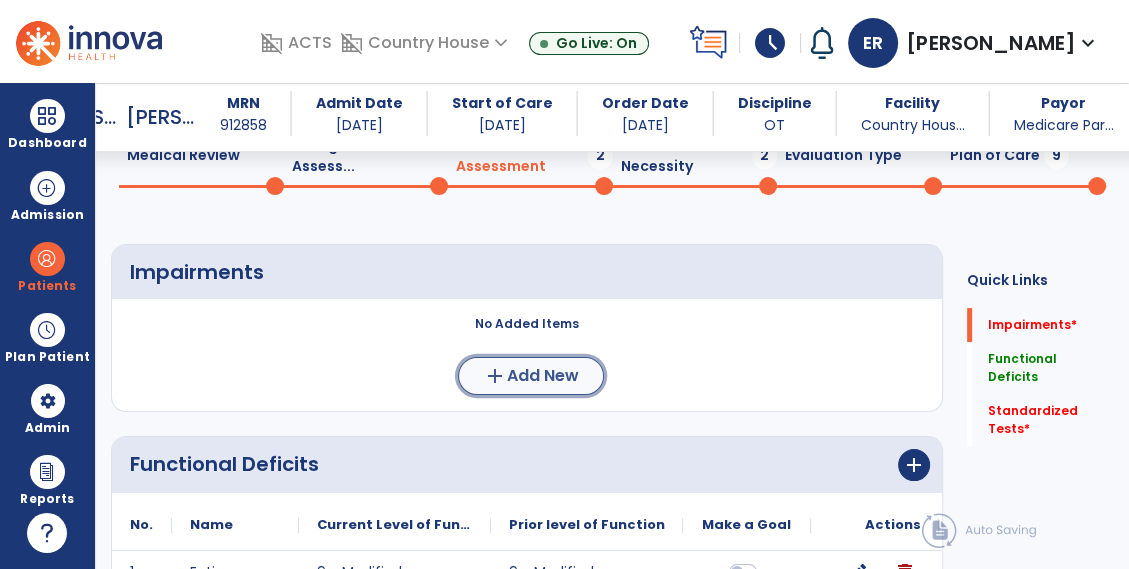 click on "add  Add New" 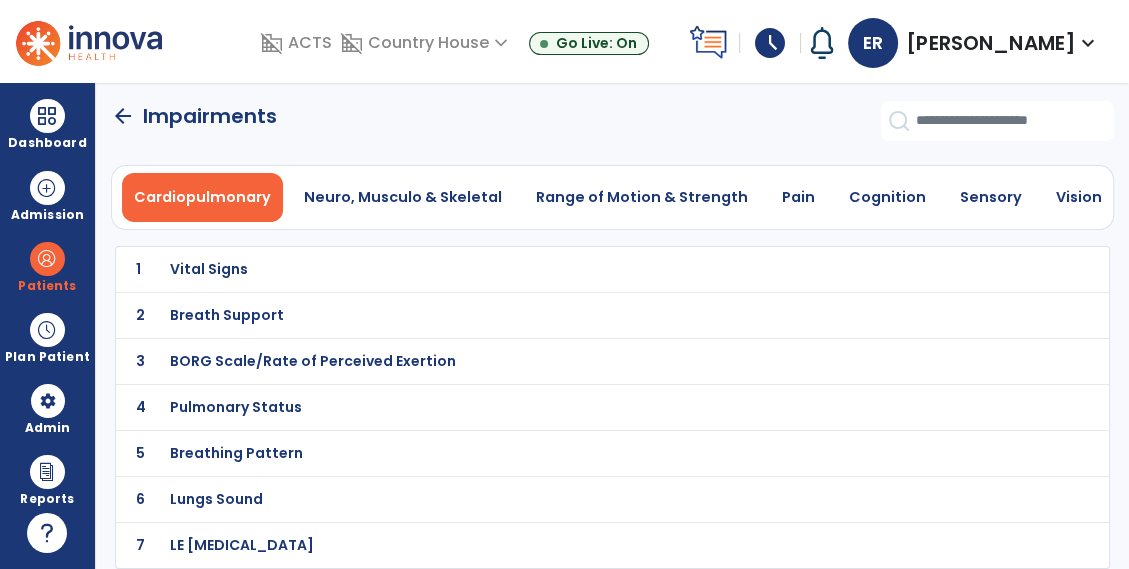 scroll, scrollTop: 0, scrollLeft: 0, axis: both 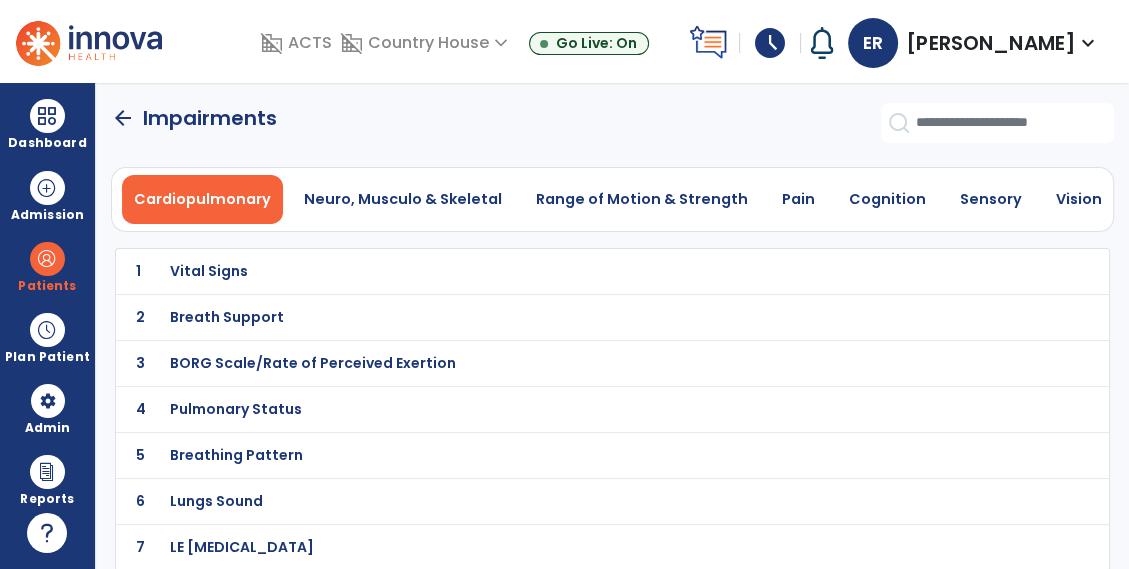 click on "Vital Signs" at bounding box center [568, 271] 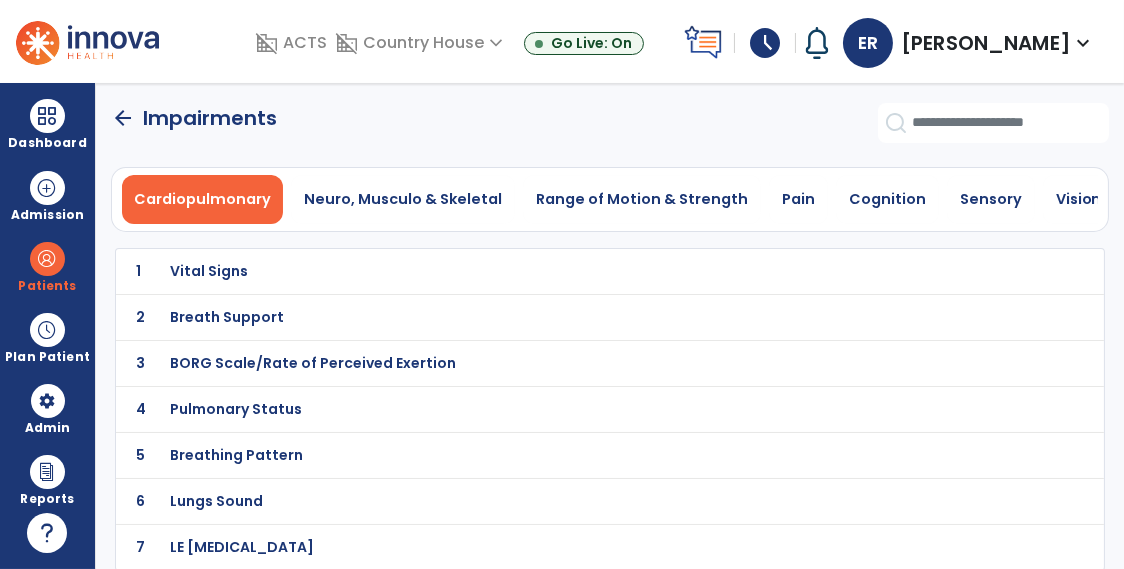 select on "*" 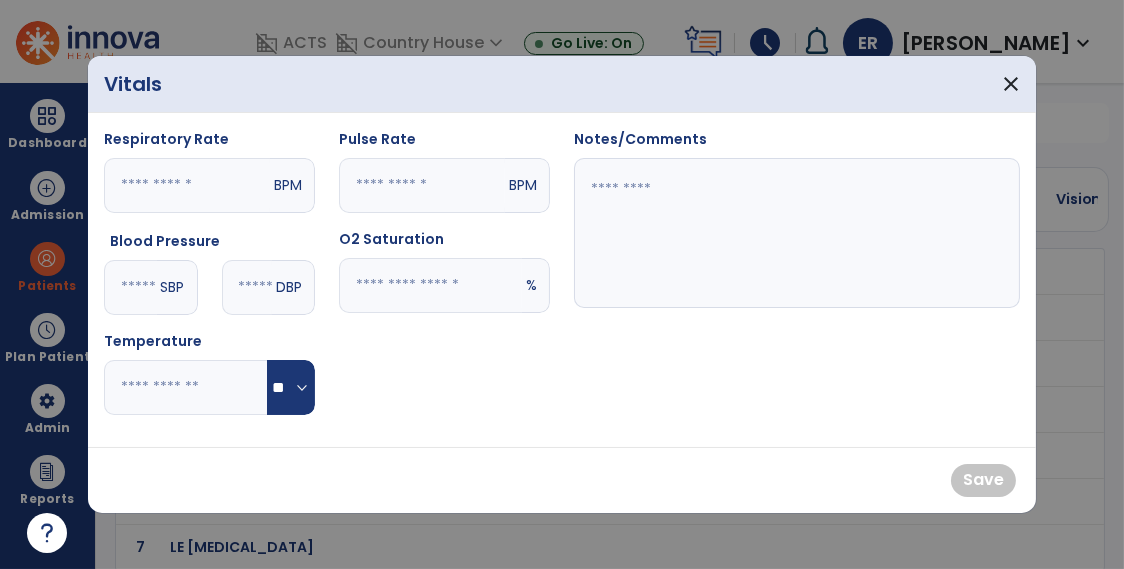click at bounding box center (130, 287) 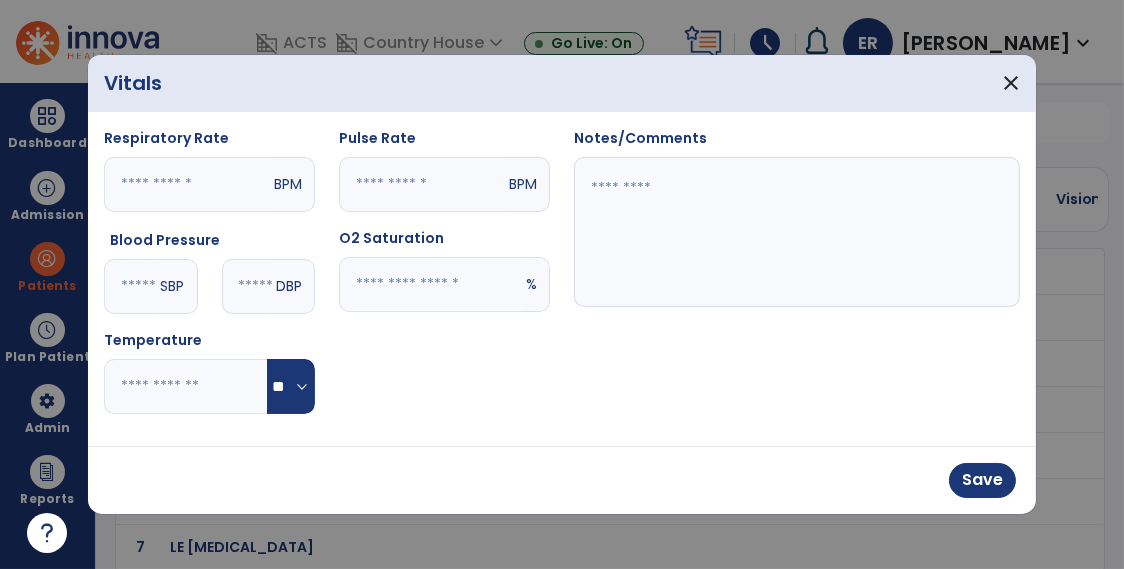 type on "**" 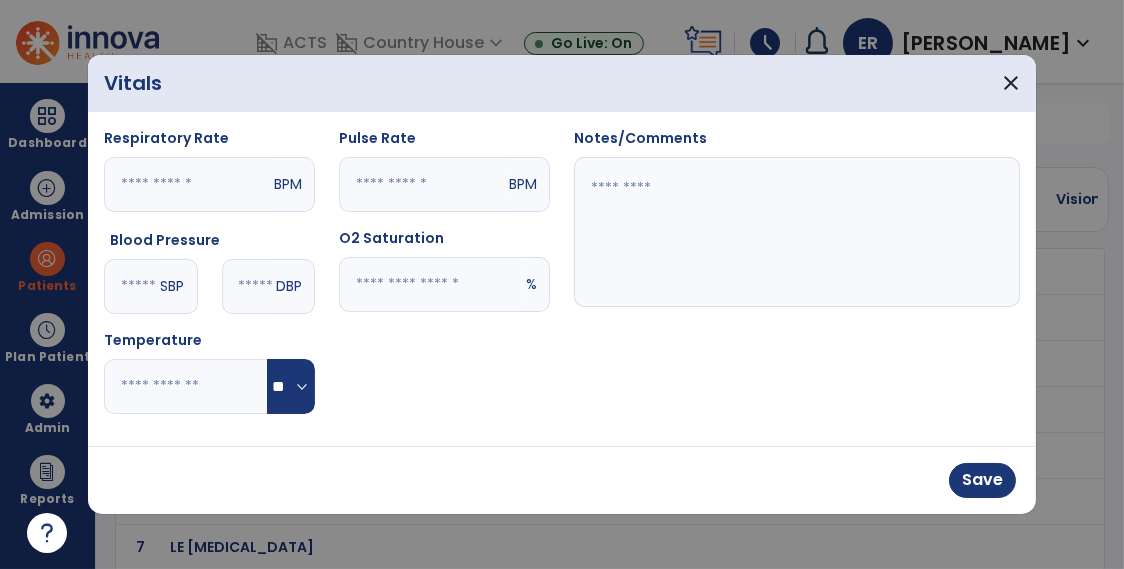 click at bounding box center [430, 284] 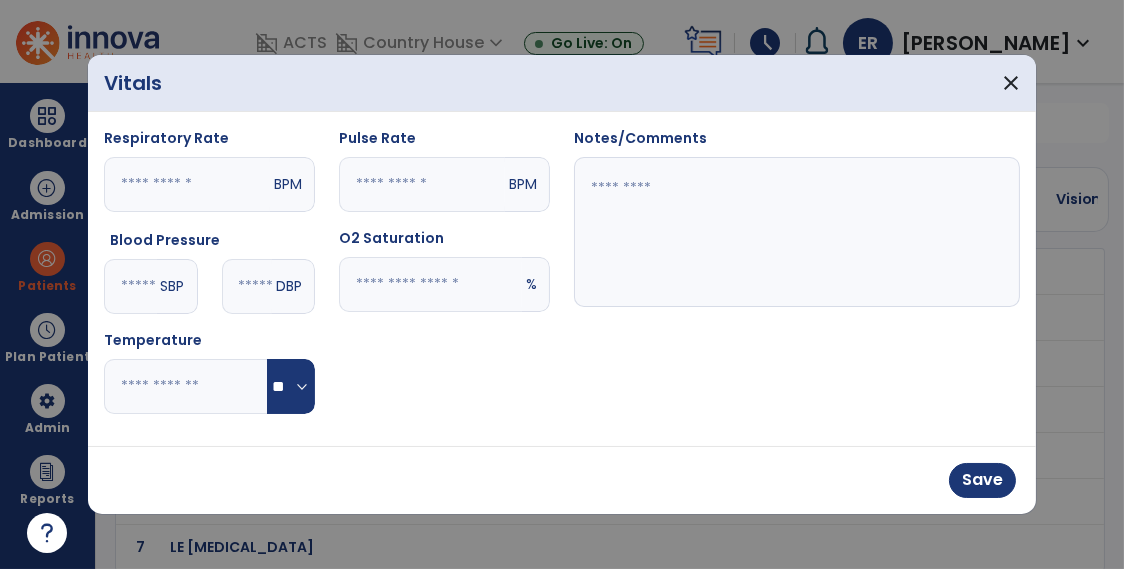 type on "**" 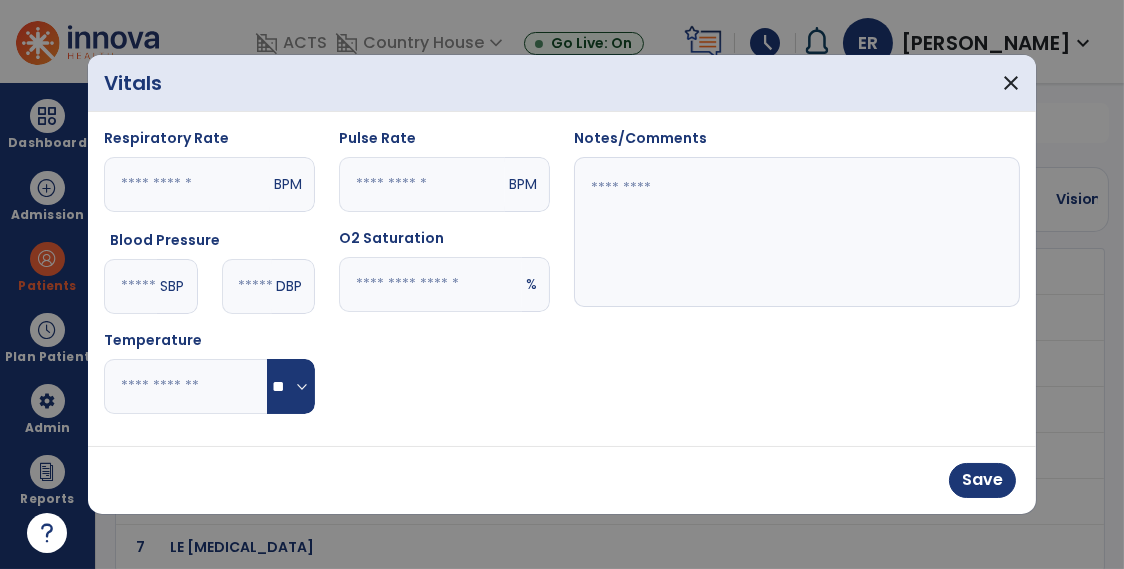click on "SBP" at bounding box center [177, 286] 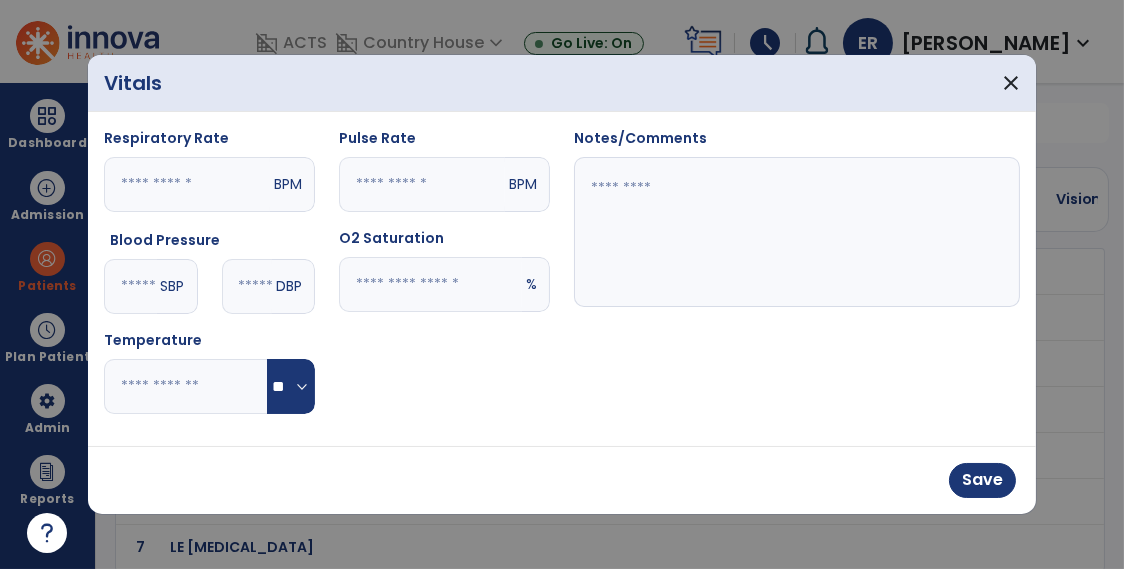 click at bounding box center [130, 286] 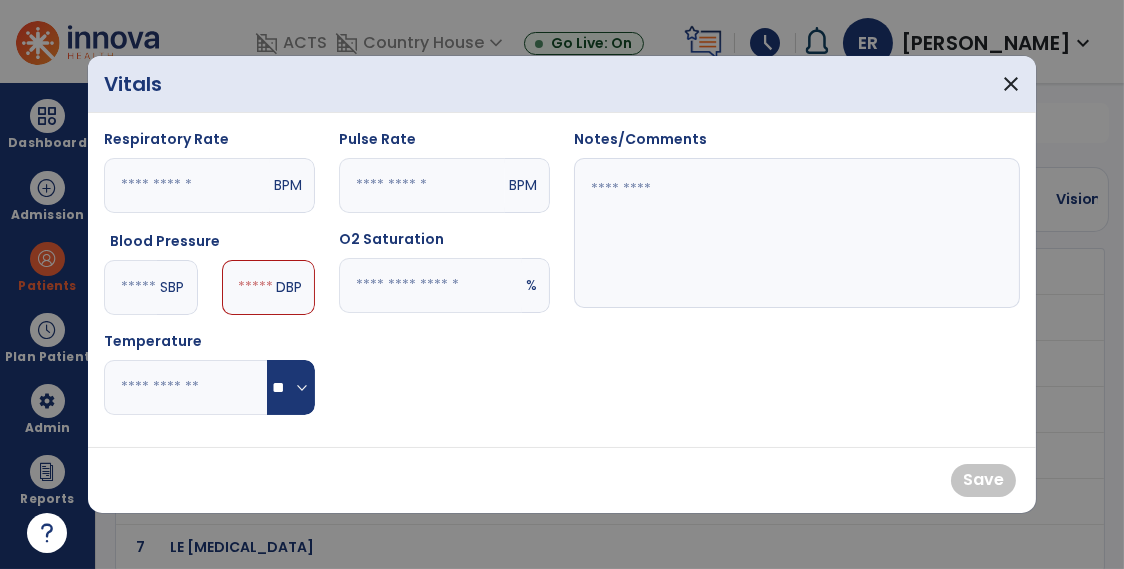 type on "***" 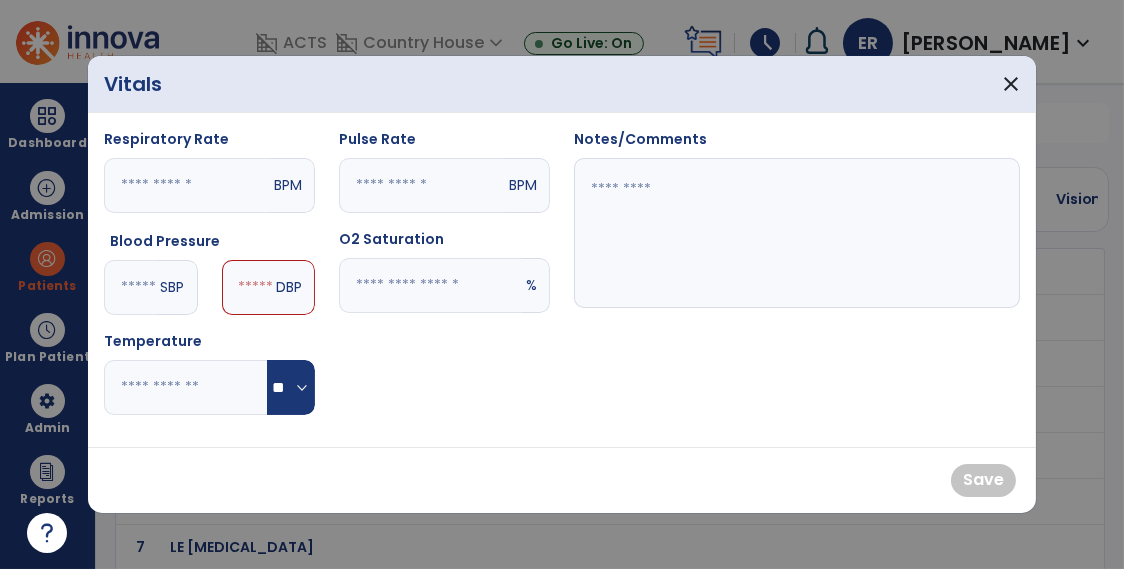 click at bounding box center (247, 287) 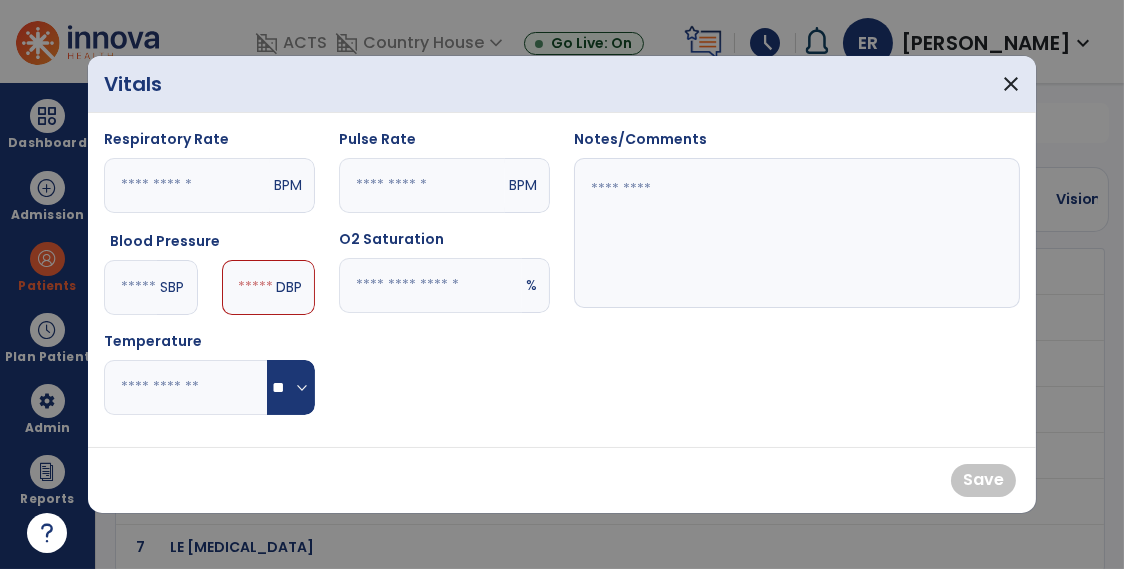 type on "**" 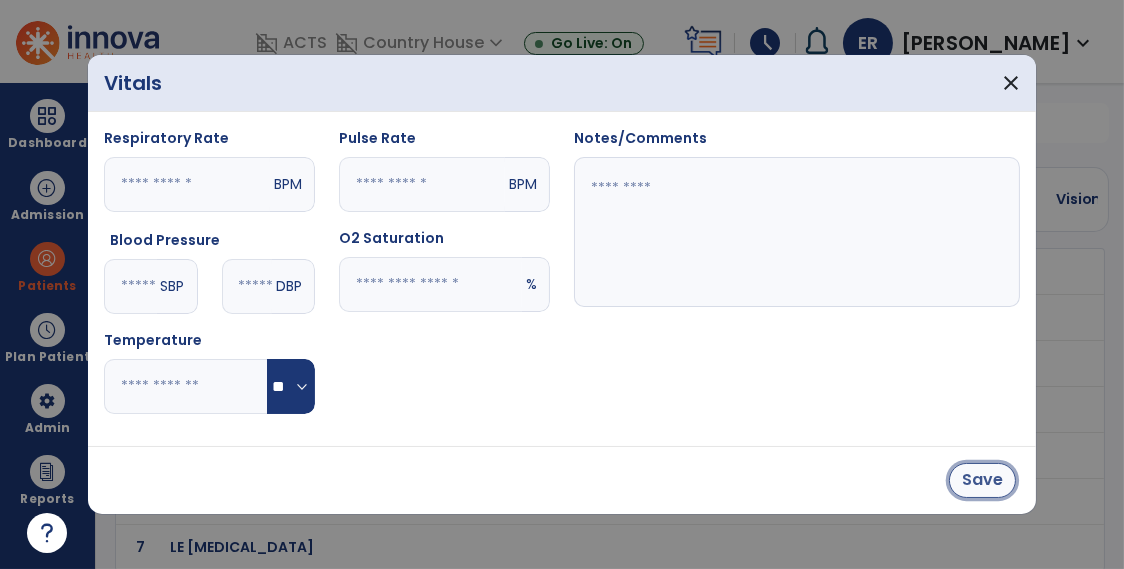 click on "Save" at bounding box center (982, 480) 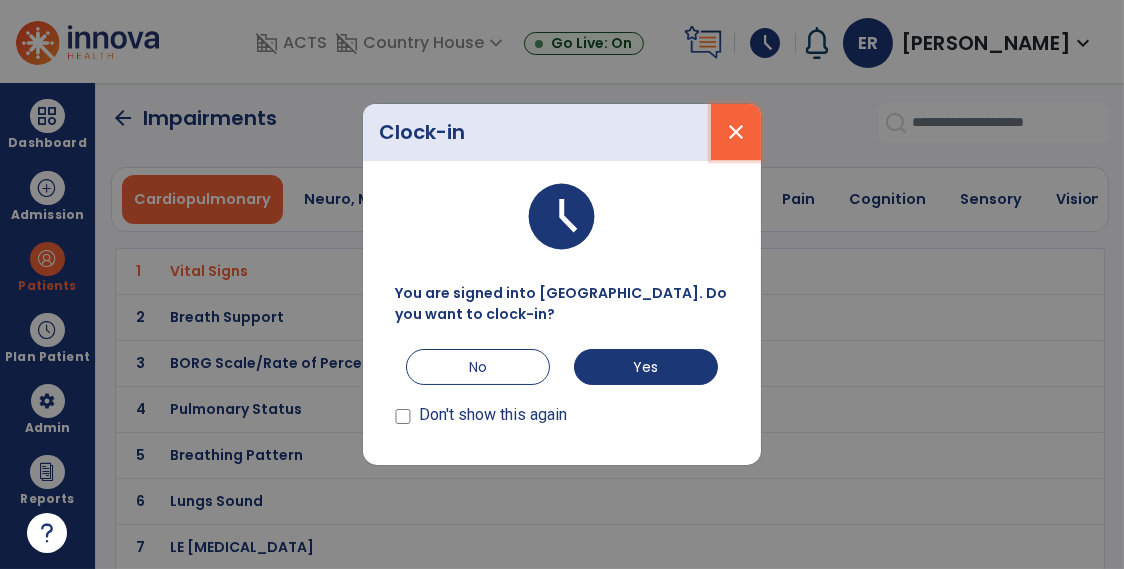 click on "close" at bounding box center (736, 132) 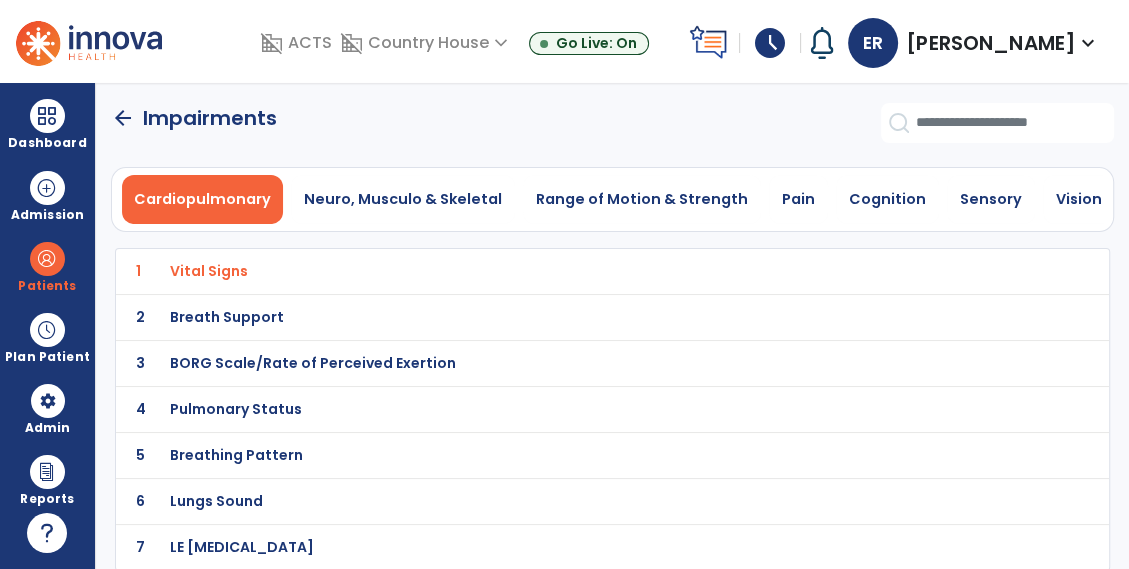 click on "[PERSON_NAME]" at bounding box center (991, 43) 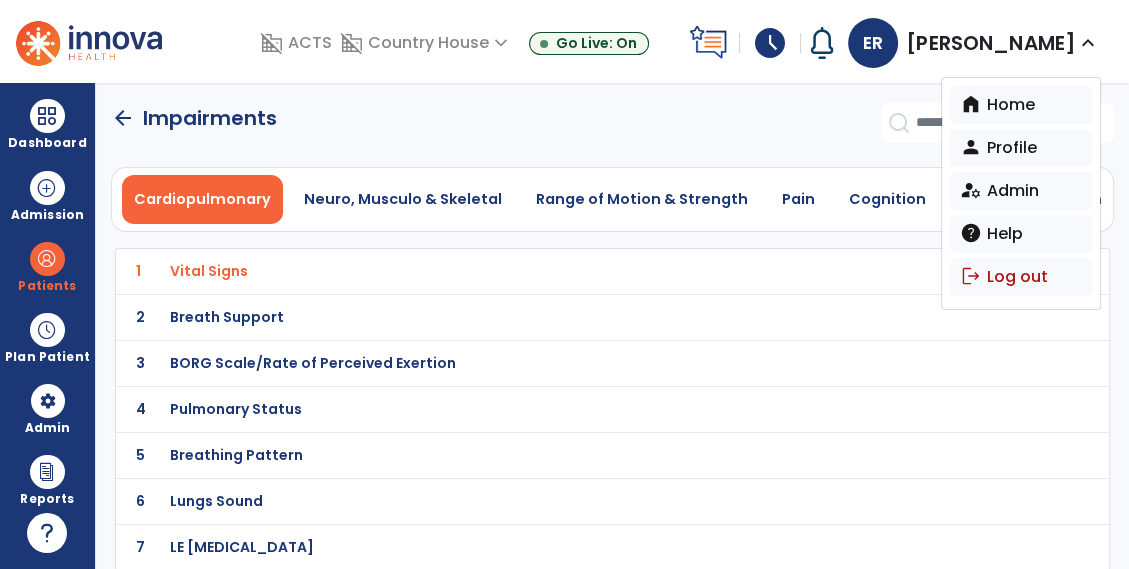 click on "2 Breath Support" 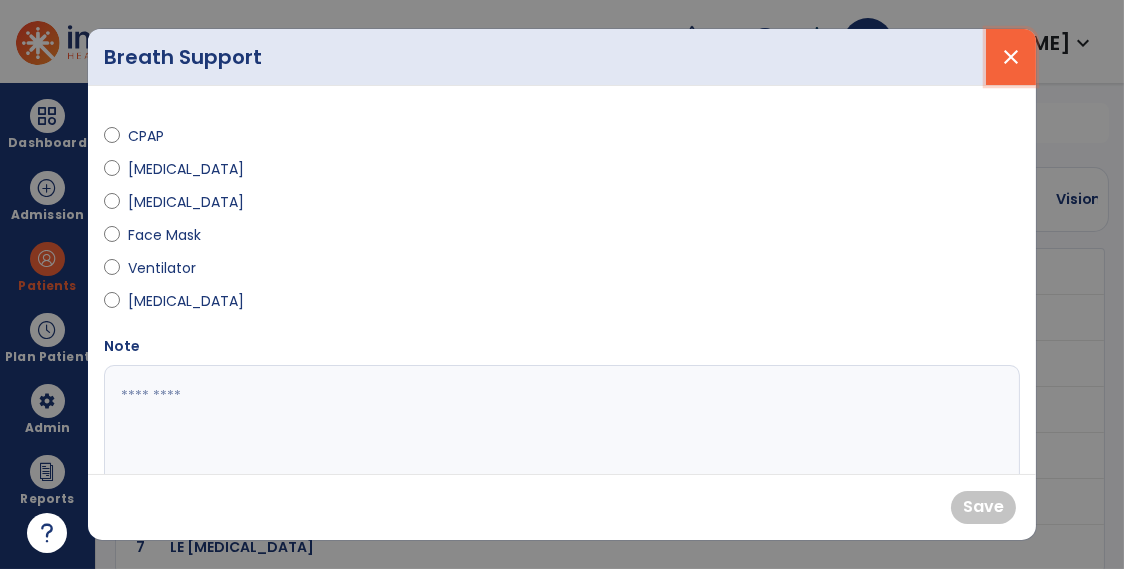 click on "close" at bounding box center (1011, 57) 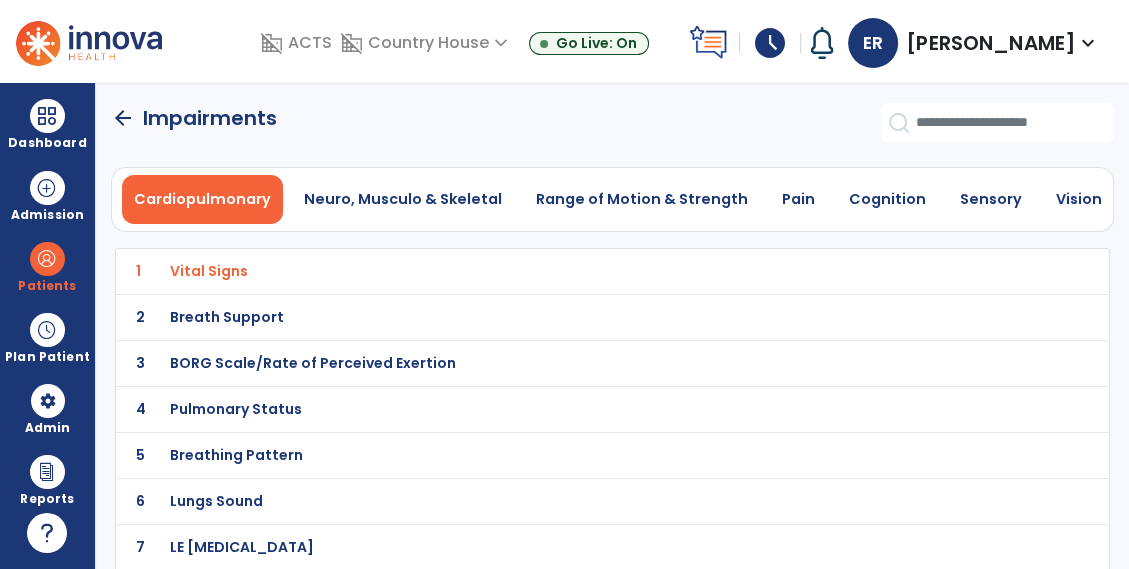 click on "arrow_back" 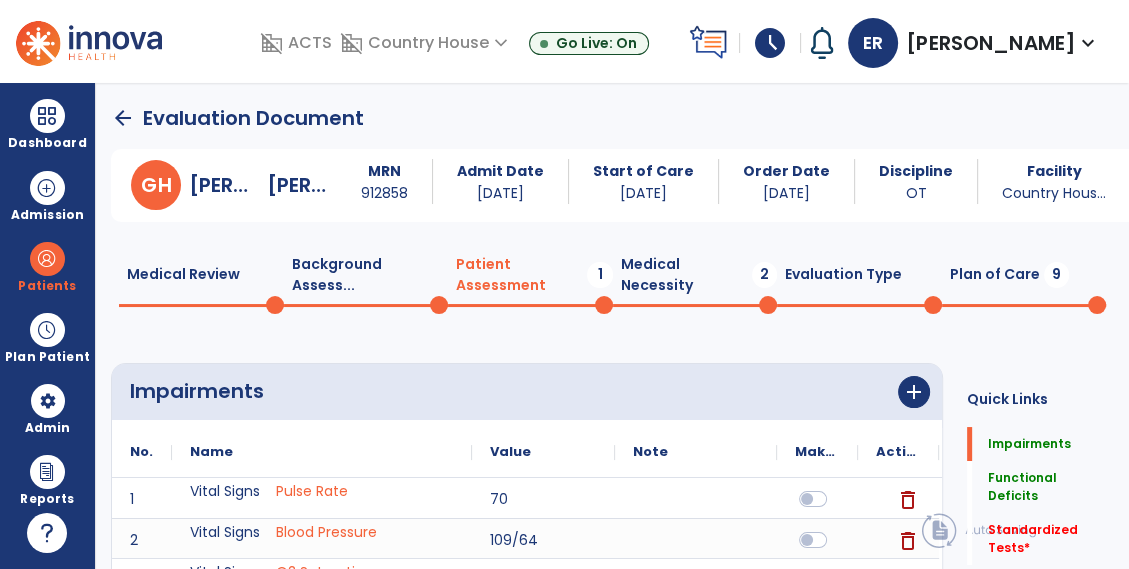 click on "arrow_back" 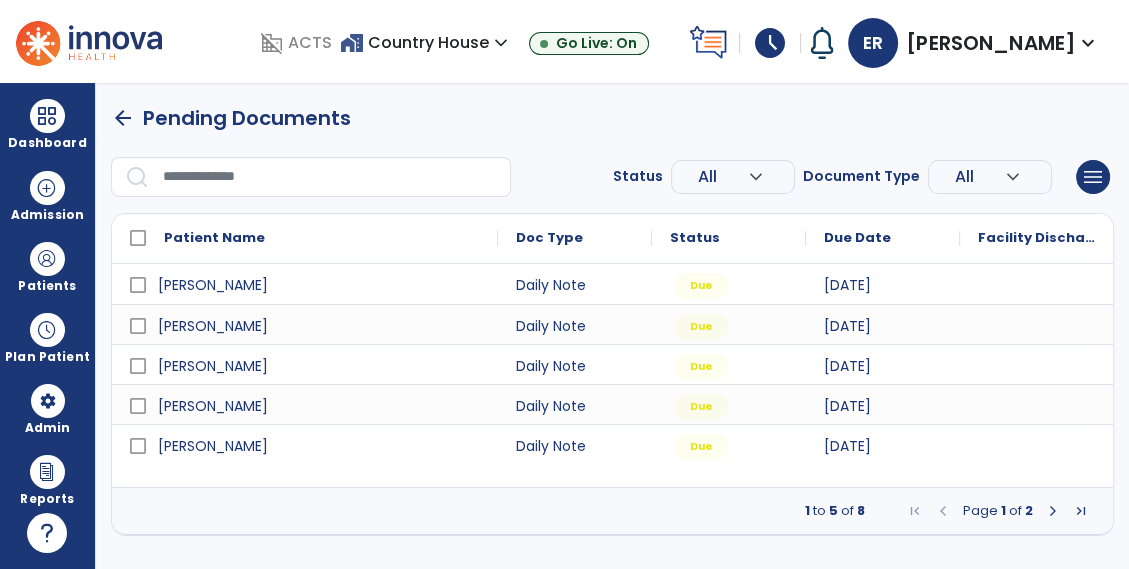 click on "[PERSON_NAME]" at bounding box center (991, 43) 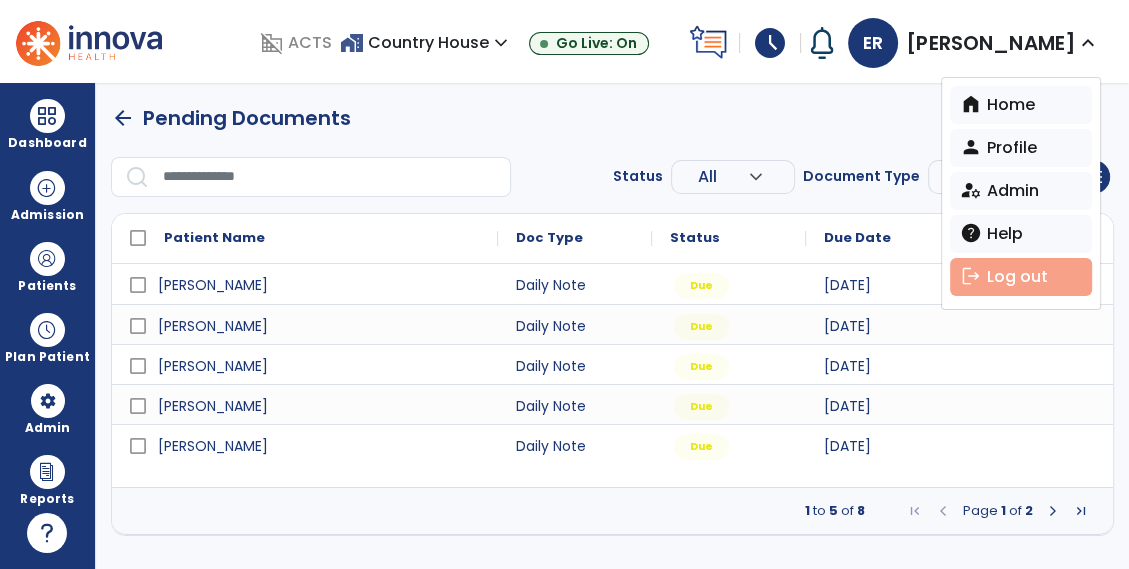 click on "logout   Log out" at bounding box center [1021, 277] 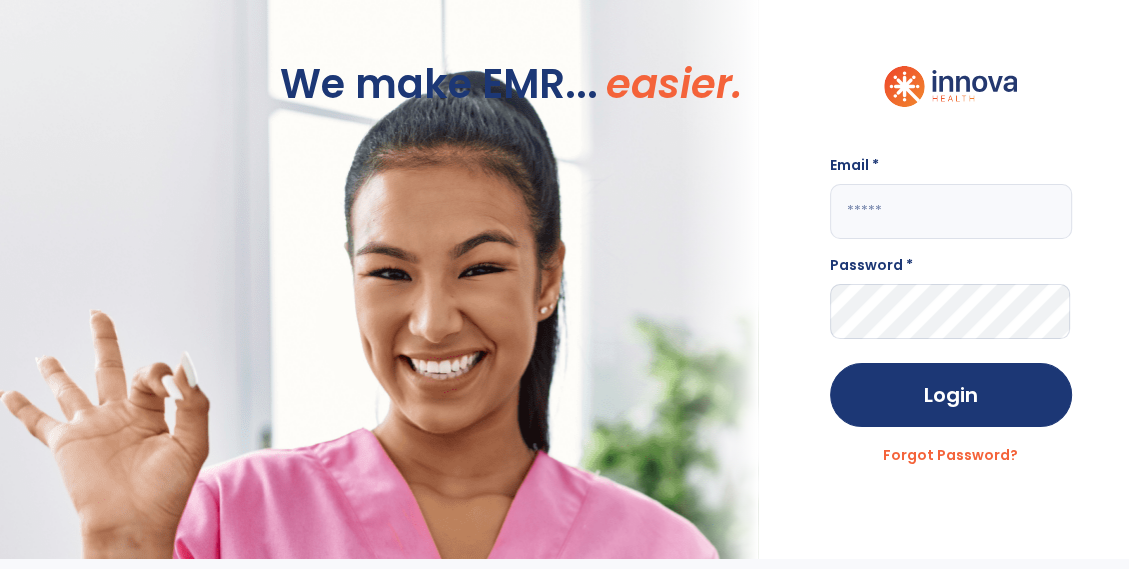 click 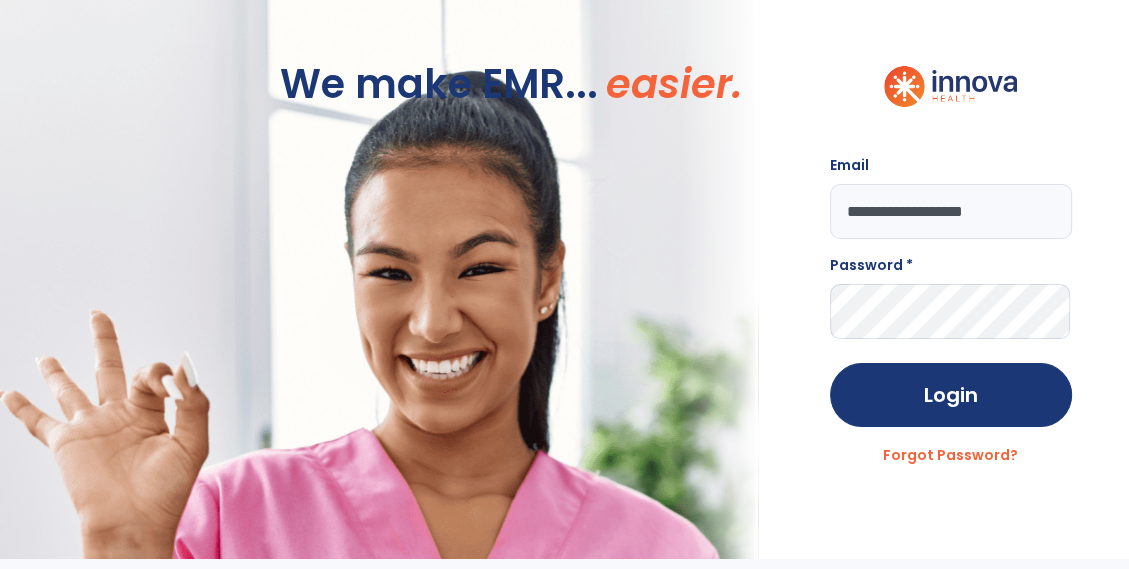 type on "**********" 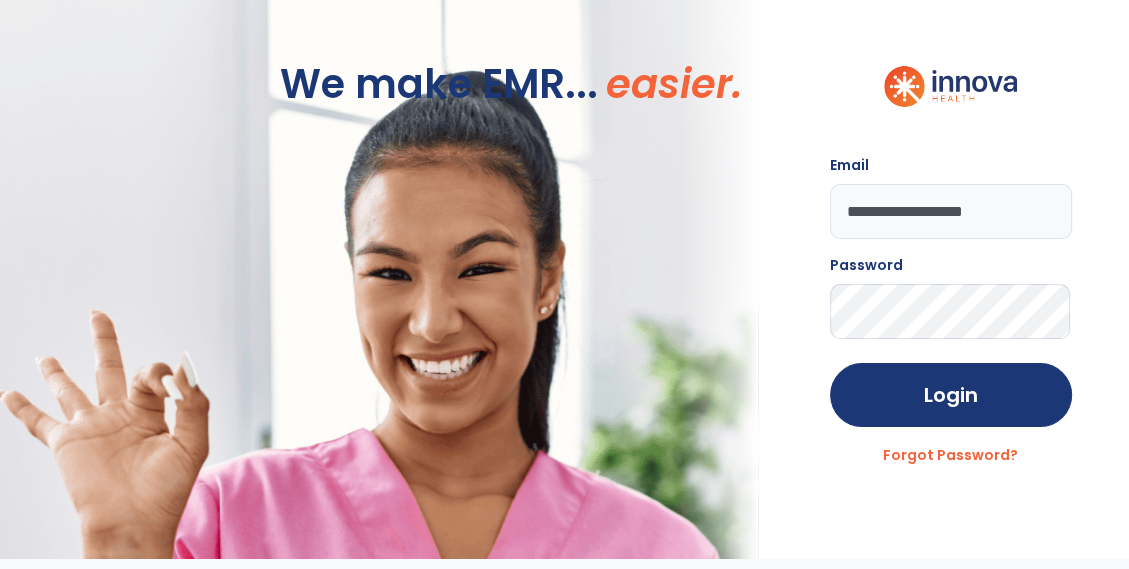 click on "Login" 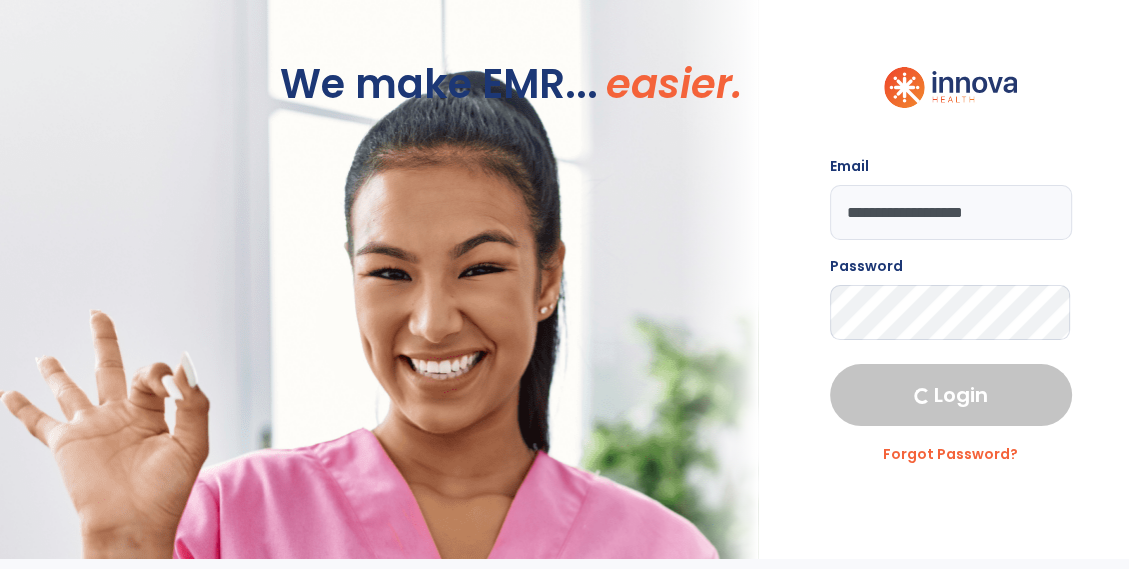 select on "****" 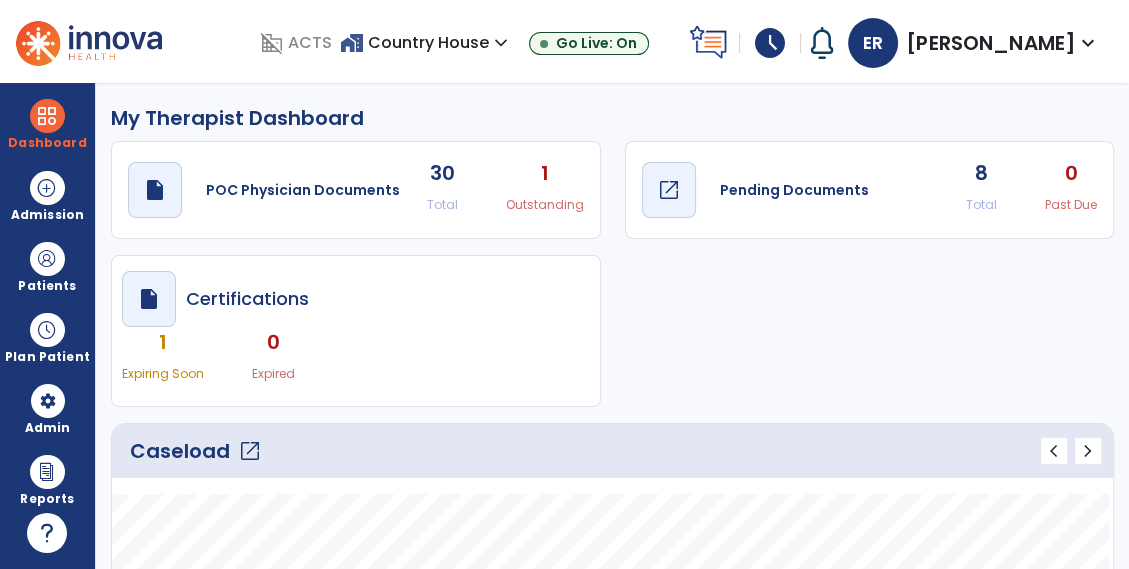 click on "draft   open_in_new  Pending Documents" 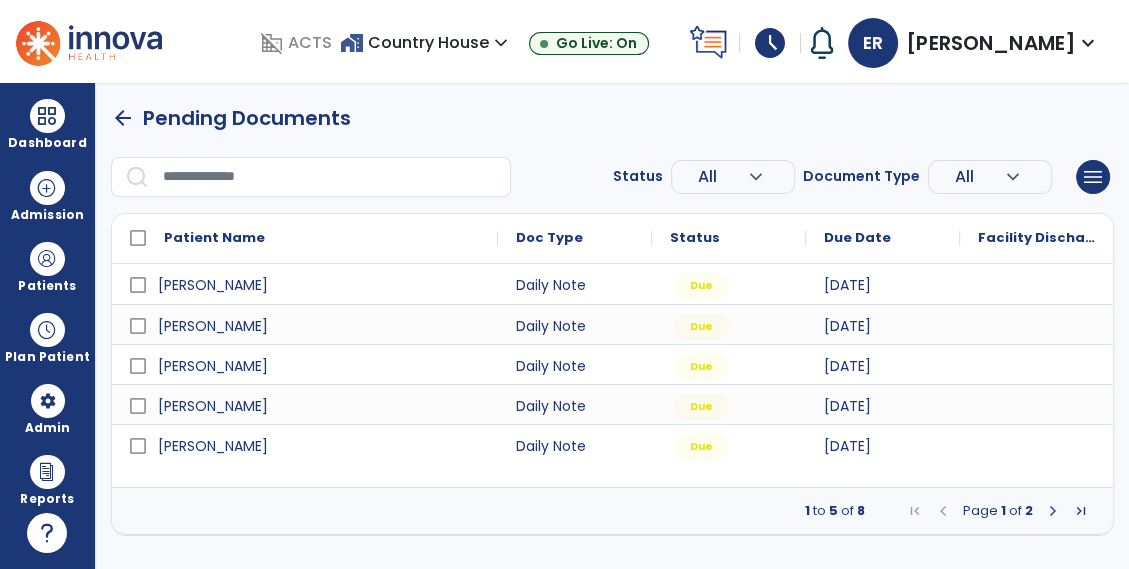 click at bounding box center [1053, 511] 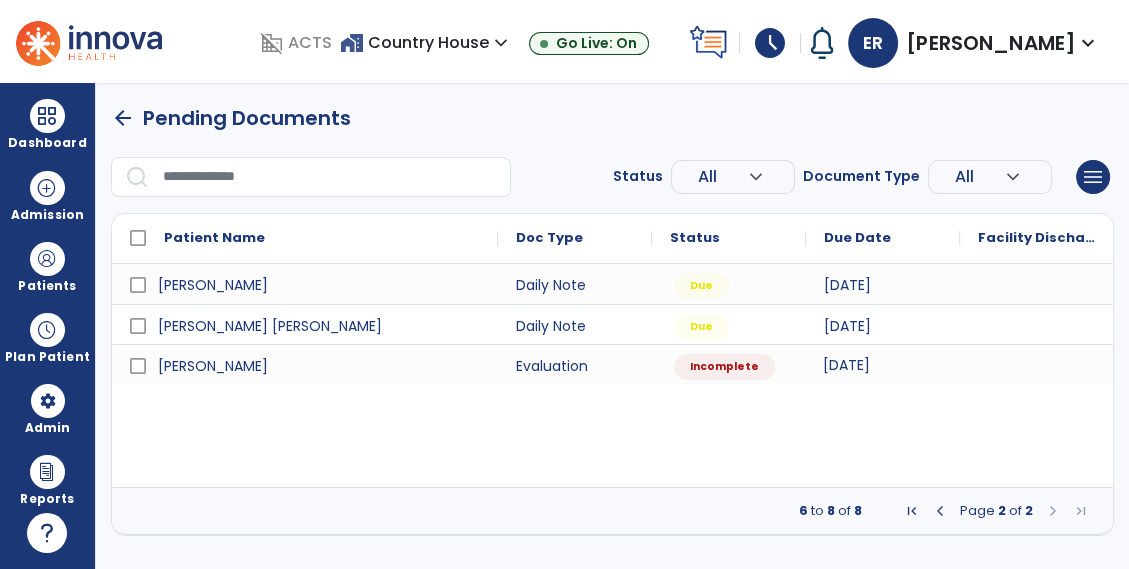click on "[DATE]" at bounding box center (846, 365) 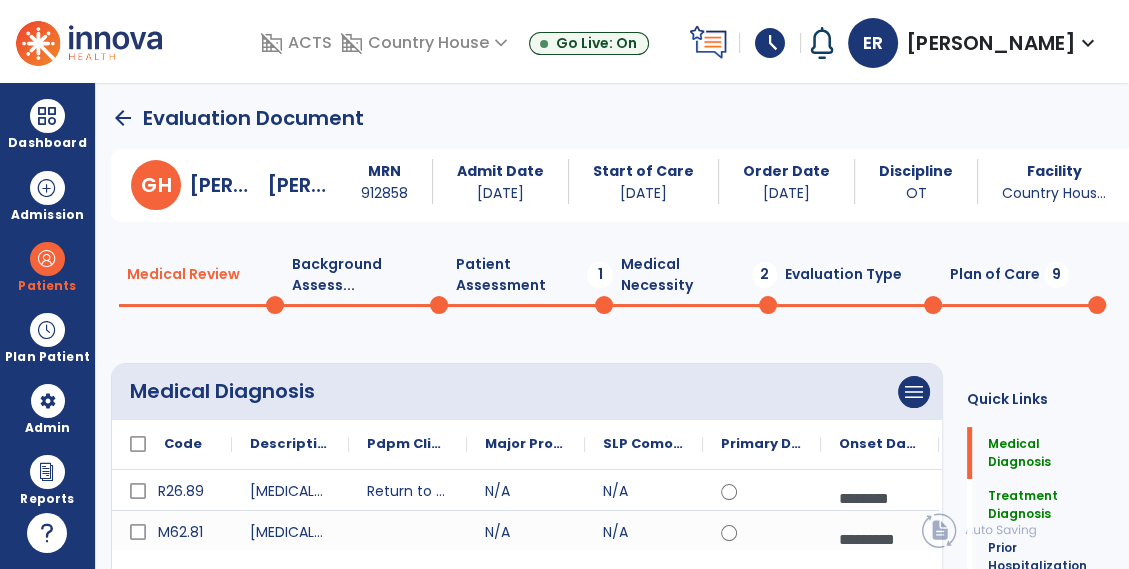 click on "Evaluation Type  0" 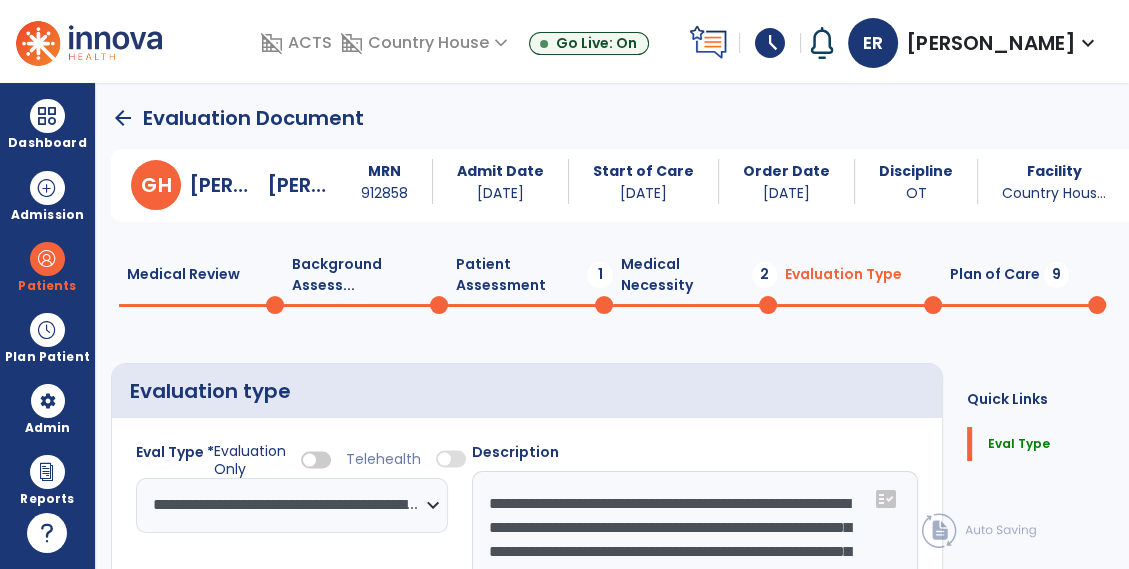 click on "Medical Necessity  2" 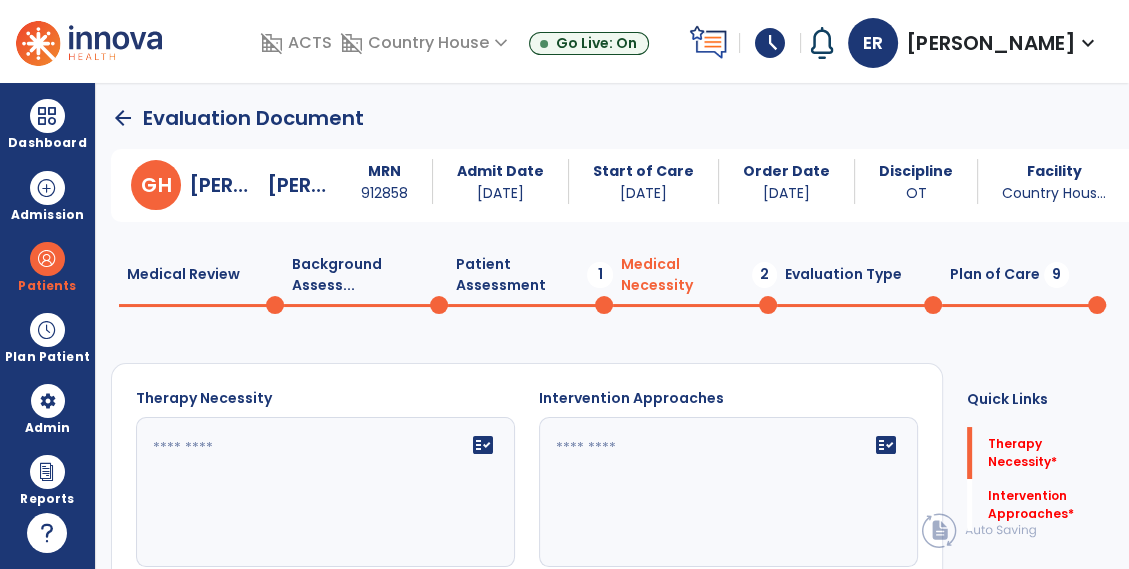 click on "Patient Assessment  1" 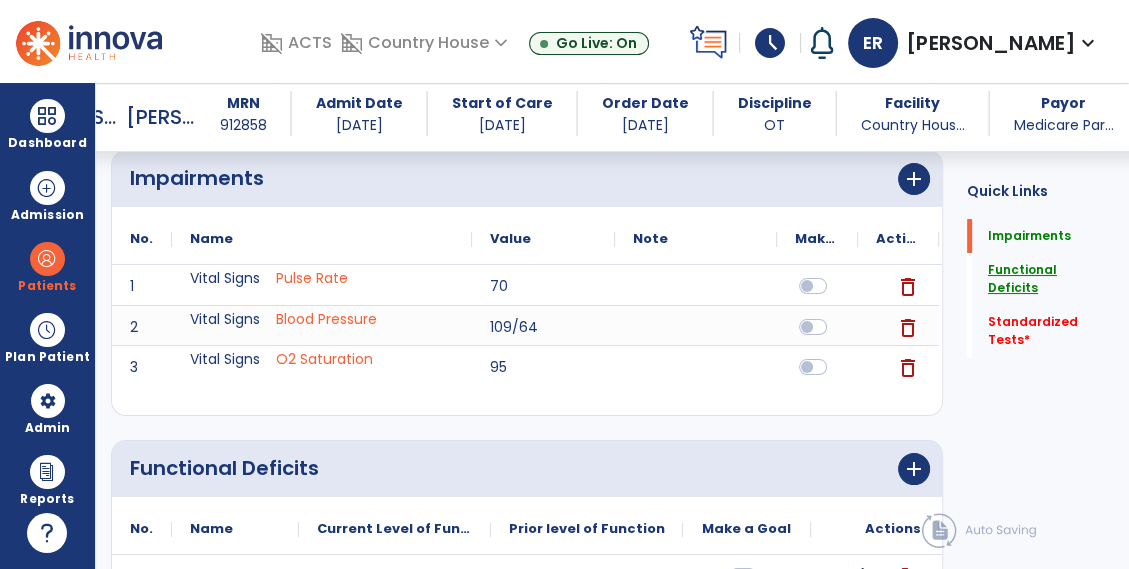 click on "Functional Deficits" 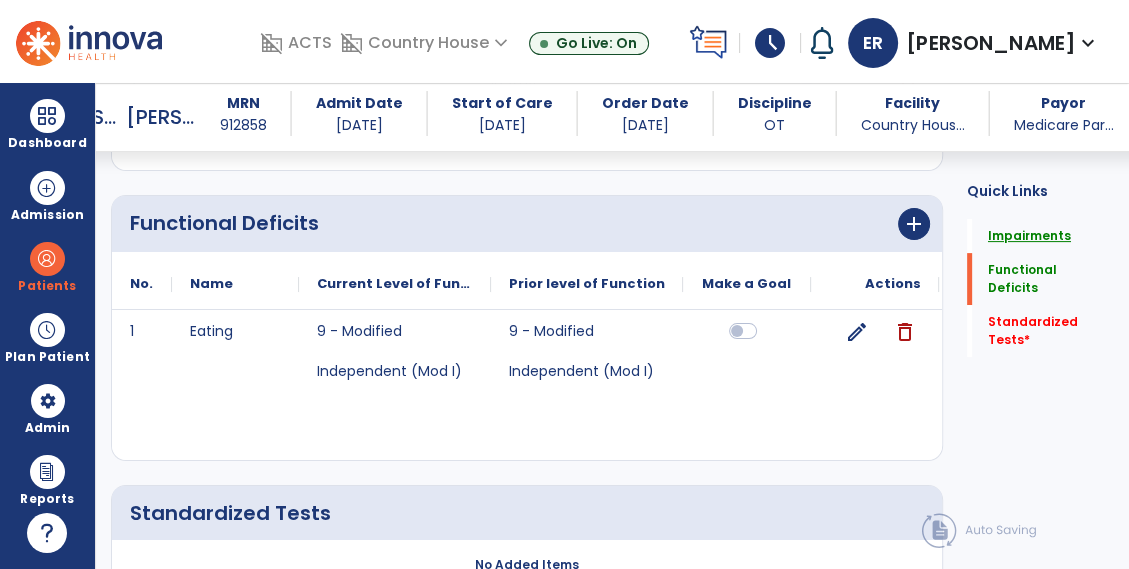 click on "Impairments" 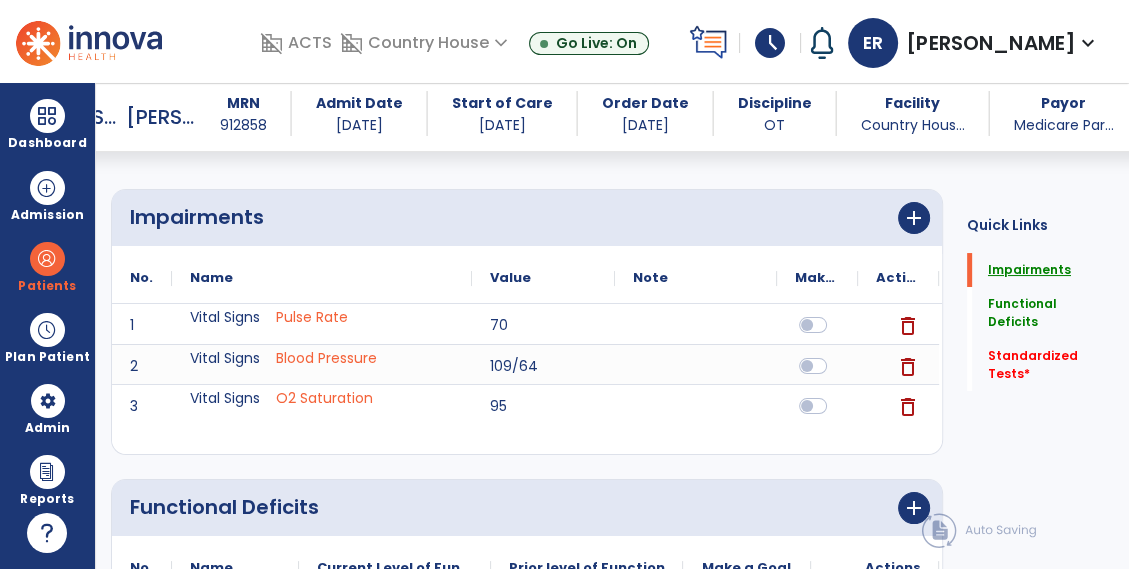 scroll, scrollTop: 149, scrollLeft: 0, axis: vertical 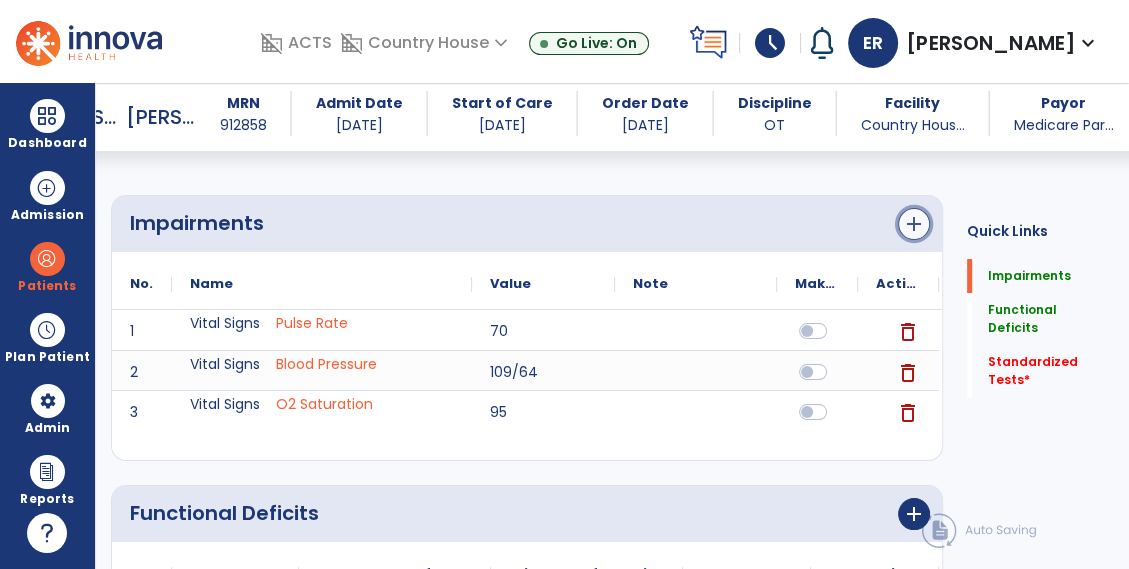 click on "add" 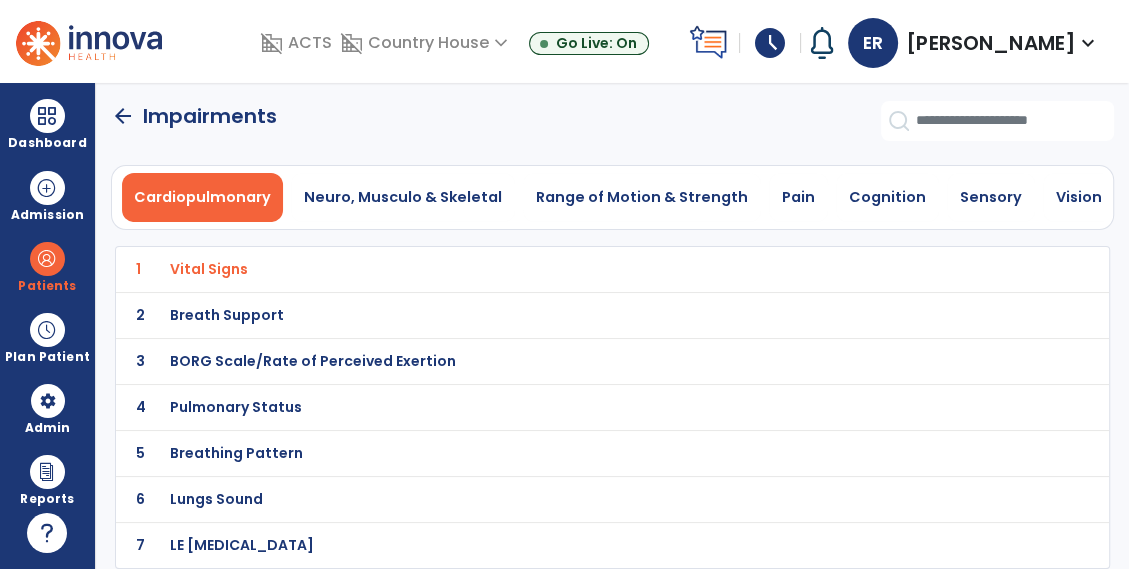 scroll, scrollTop: 0, scrollLeft: 0, axis: both 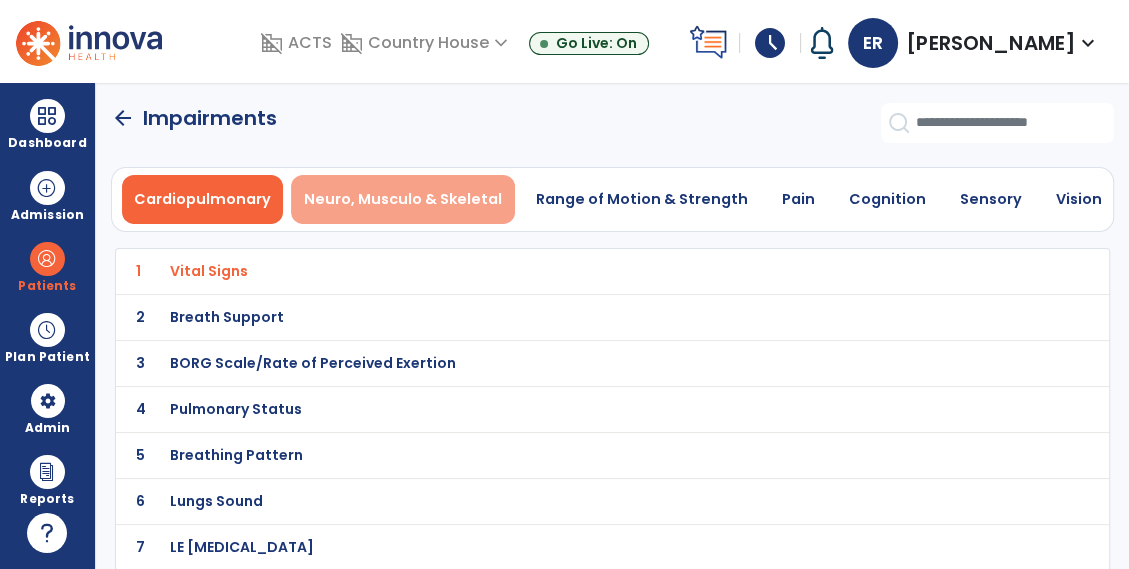 click on "Neuro, Musculo & Skeletal" at bounding box center [403, 199] 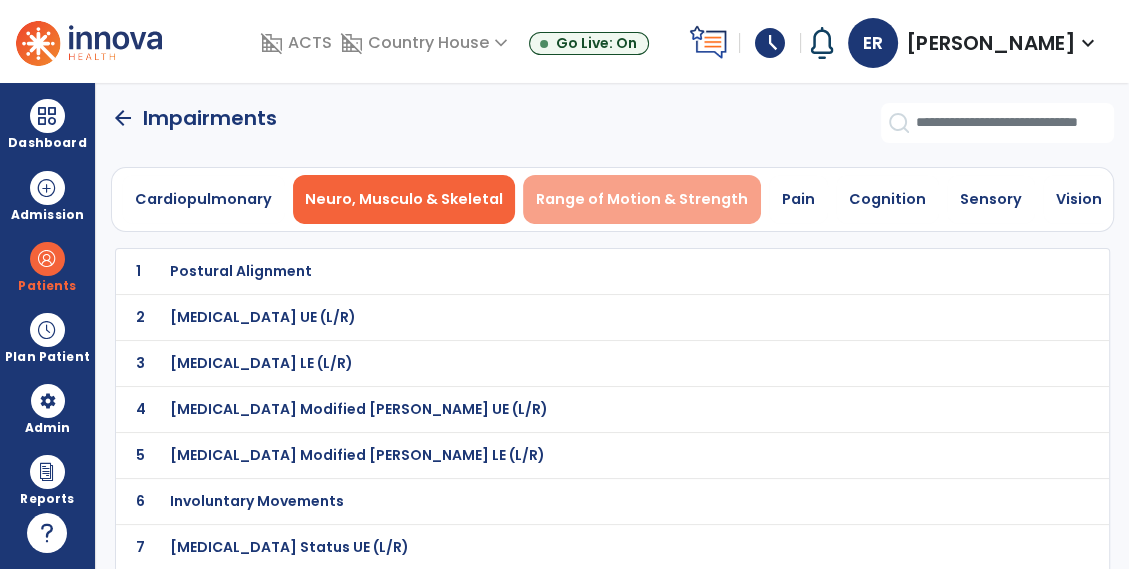 click on "Range of Motion & Strength" at bounding box center [642, 199] 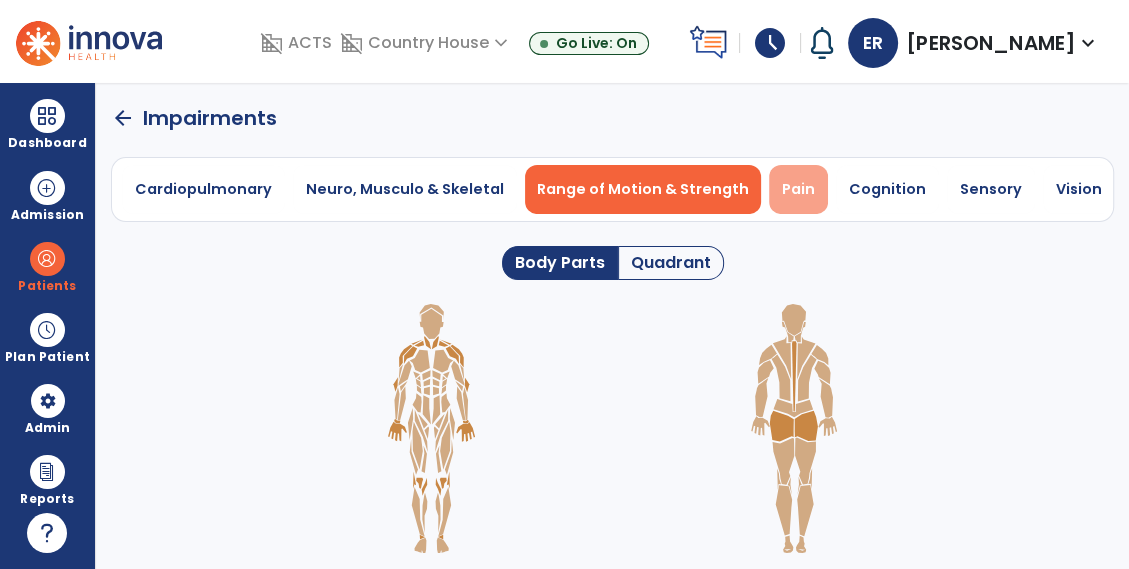 click on "Pain" at bounding box center [798, 189] 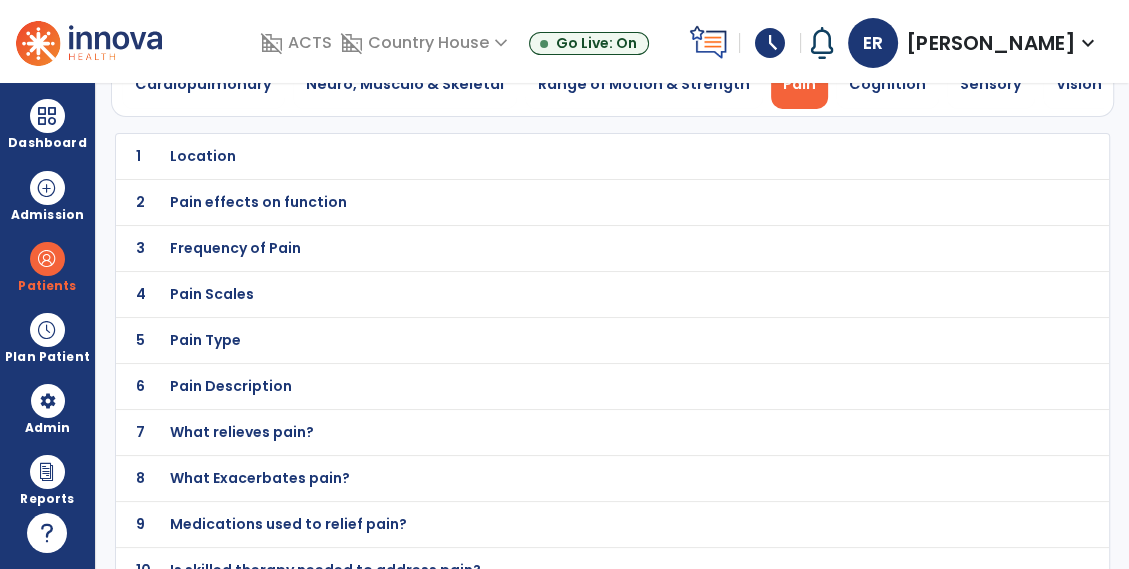 scroll, scrollTop: 0, scrollLeft: 0, axis: both 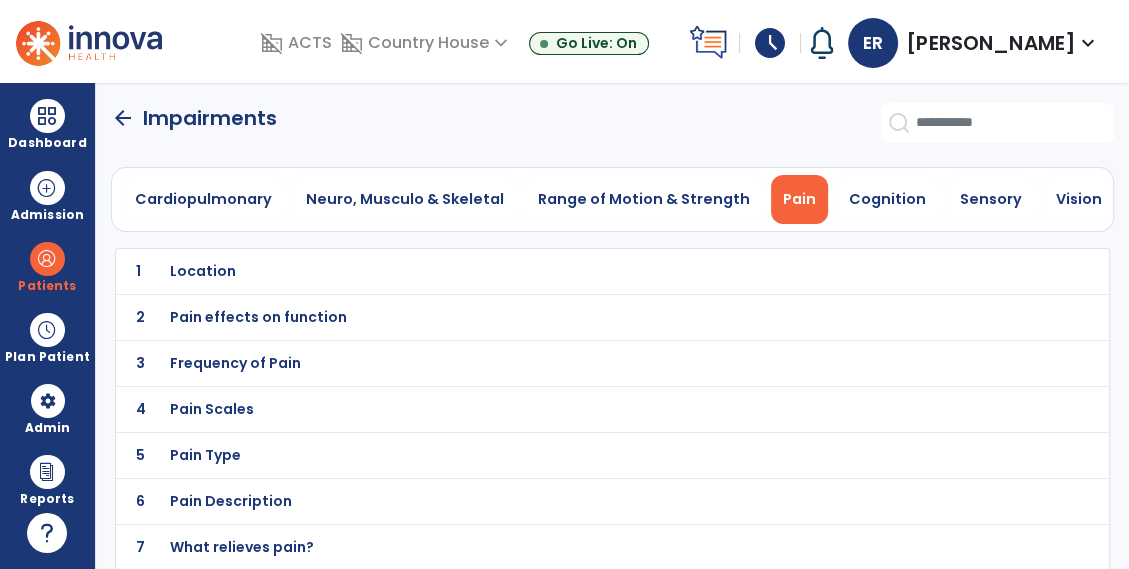 click on "Pain Scales" at bounding box center (203, 271) 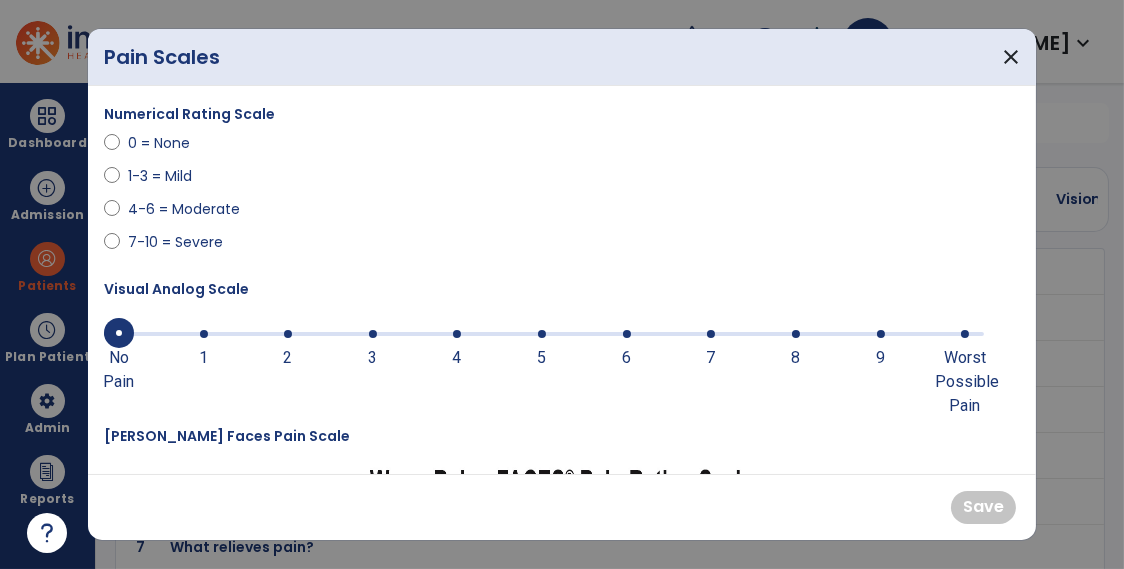 click on "0 = None" at bounding box center [163, 143] 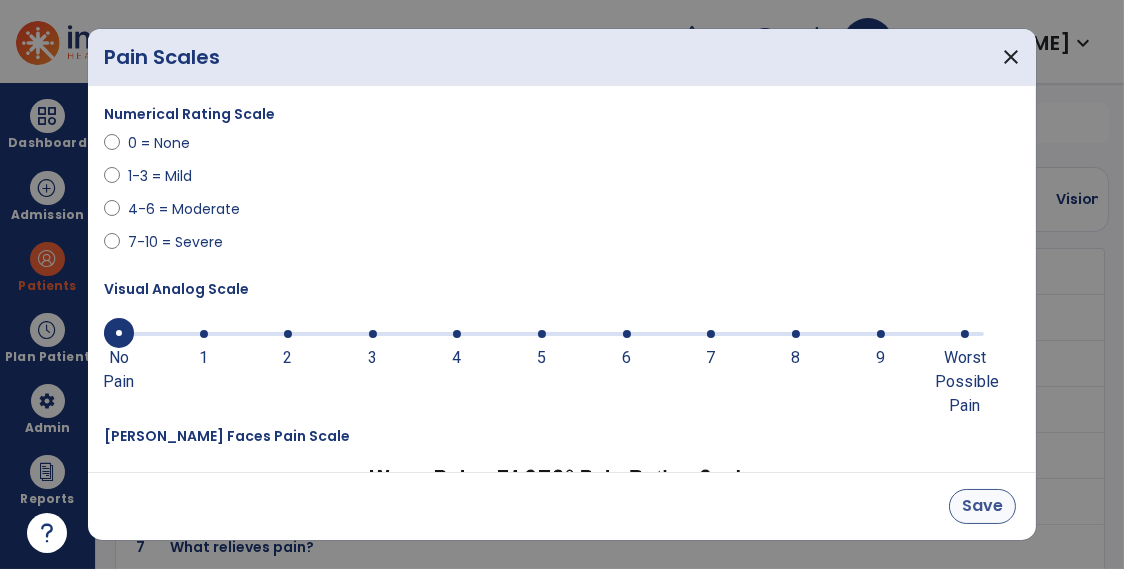 click on "Save" at bounding box center (982, 506) 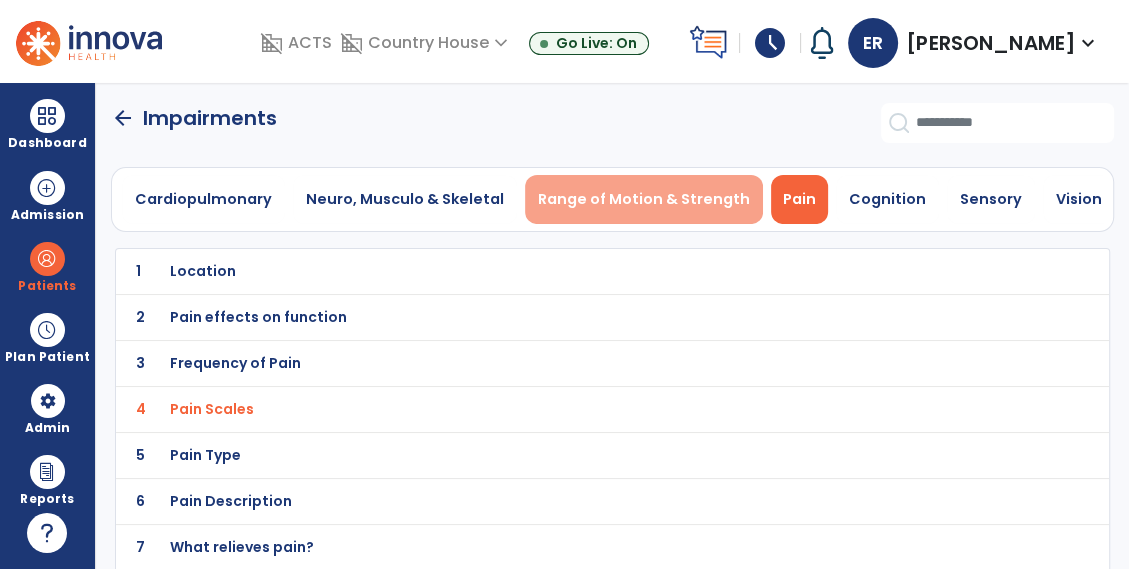 click on "Range of Motion & Strength" at bounding box center (644, 199) 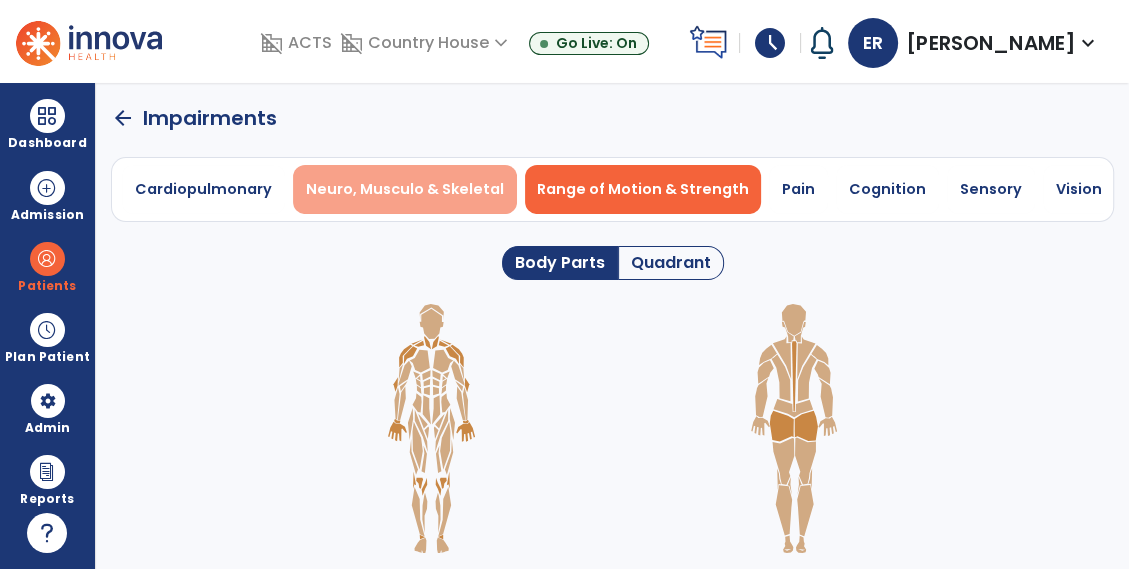 click on "Neuro, Musculo & Skeletal" at bounding box center [405, 189] 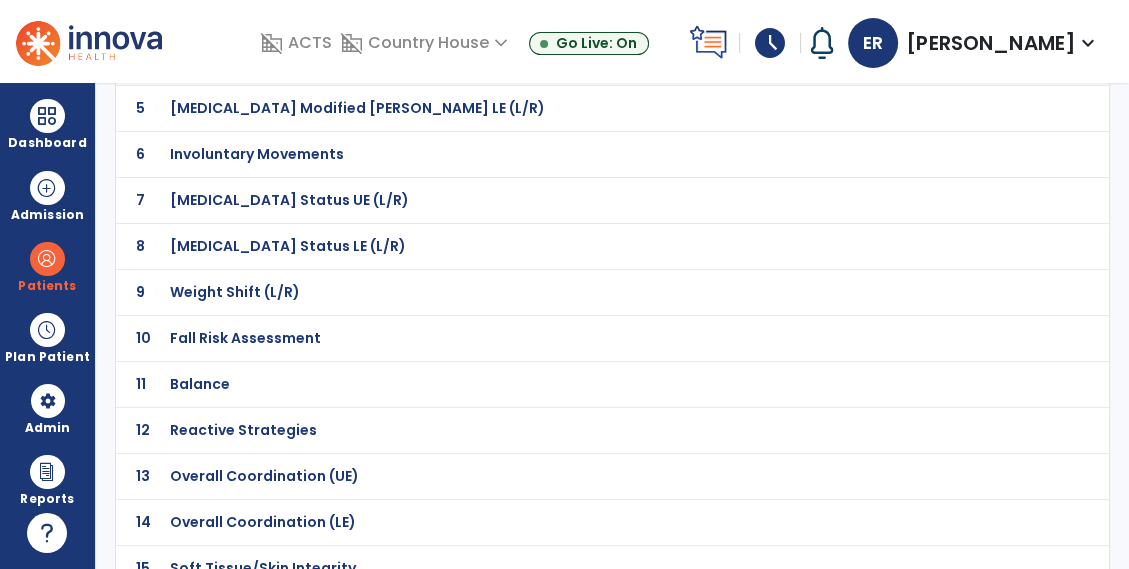 scroll, scrollTop: 353, scrollLeft: 0, axis: vertical 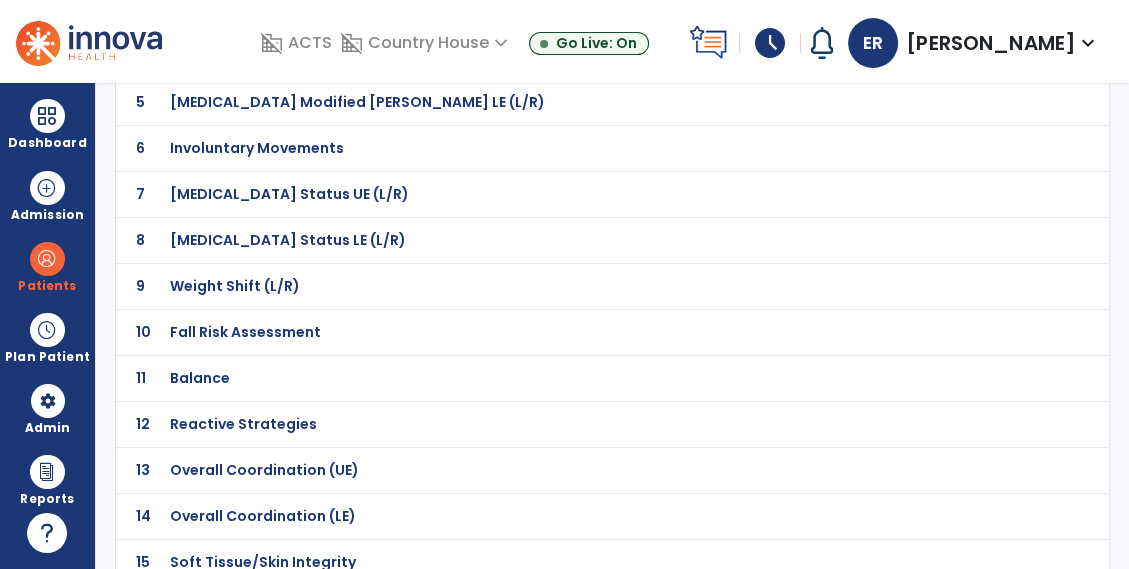 click on "Fall Risk Assessment" at bounding box center (568, -82) 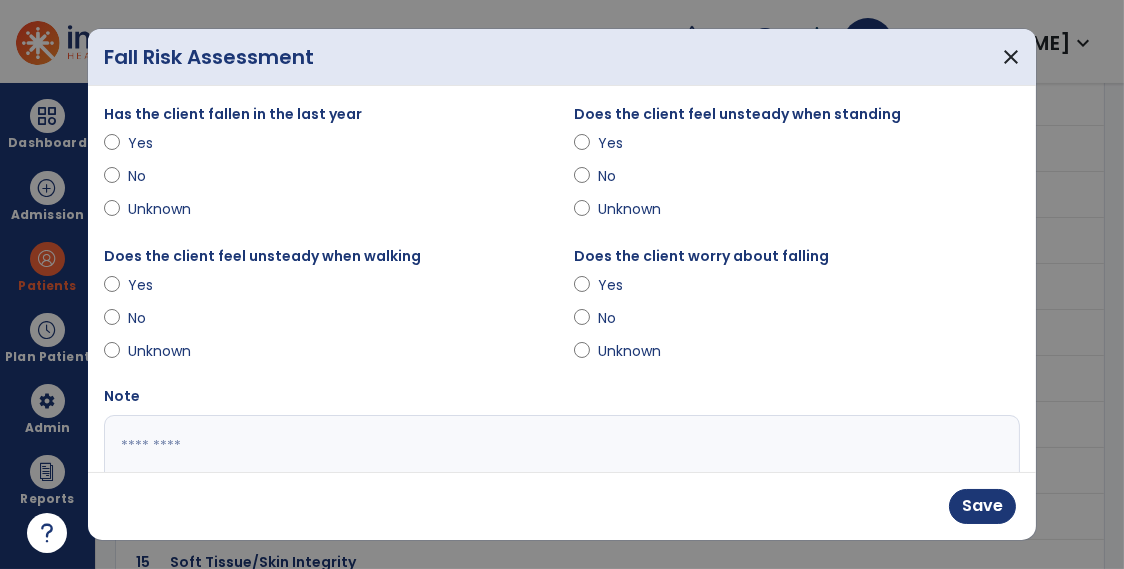 click on "Yes" at bounding box center [633, 143] 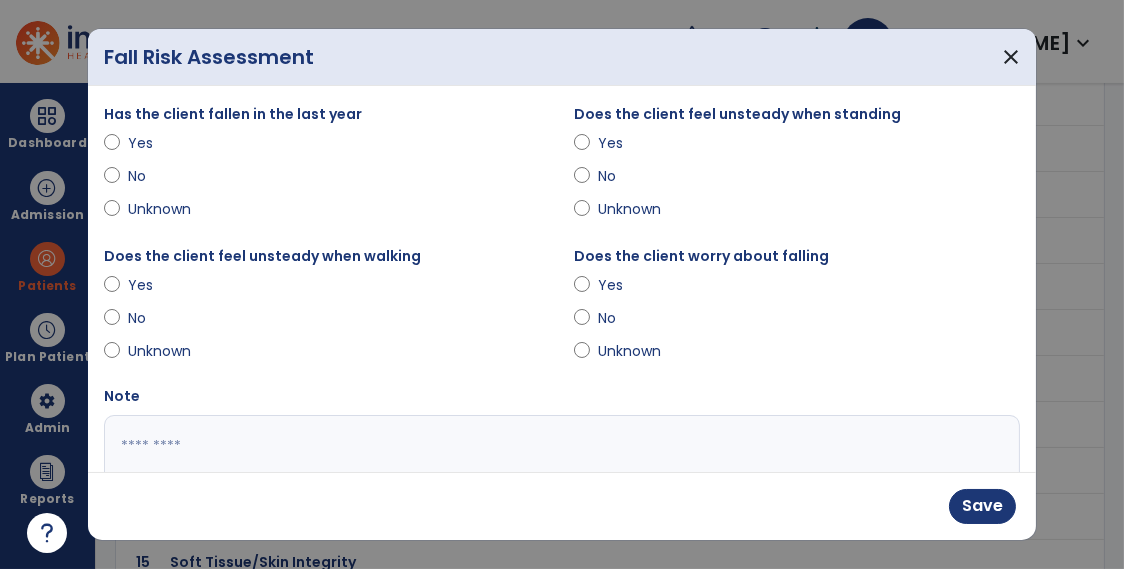 click on "Yes" at bounding box center (633, 285) 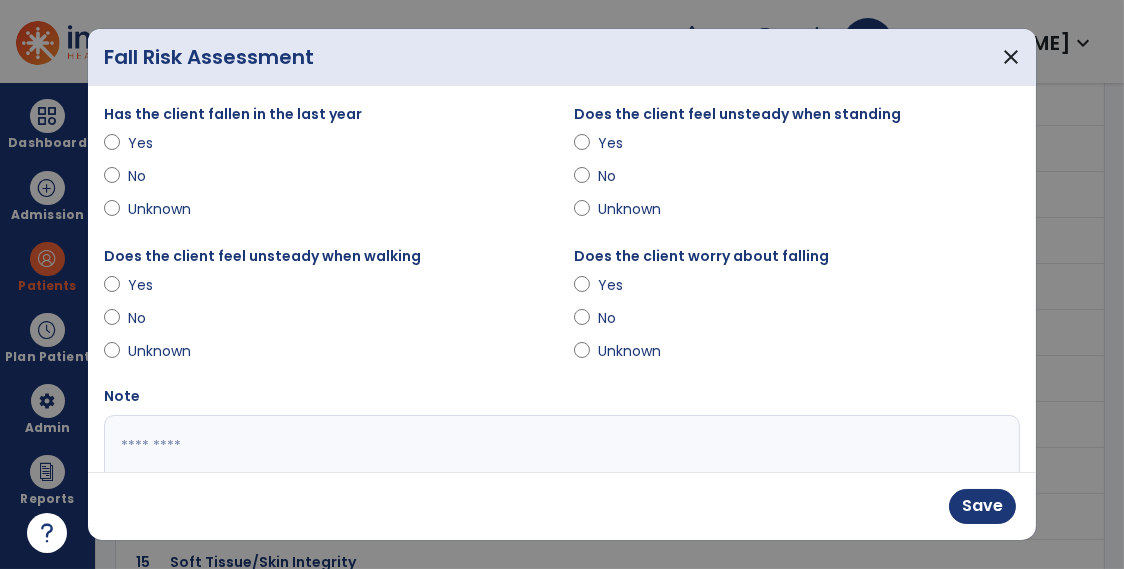 click at bounding box center (560, 490) 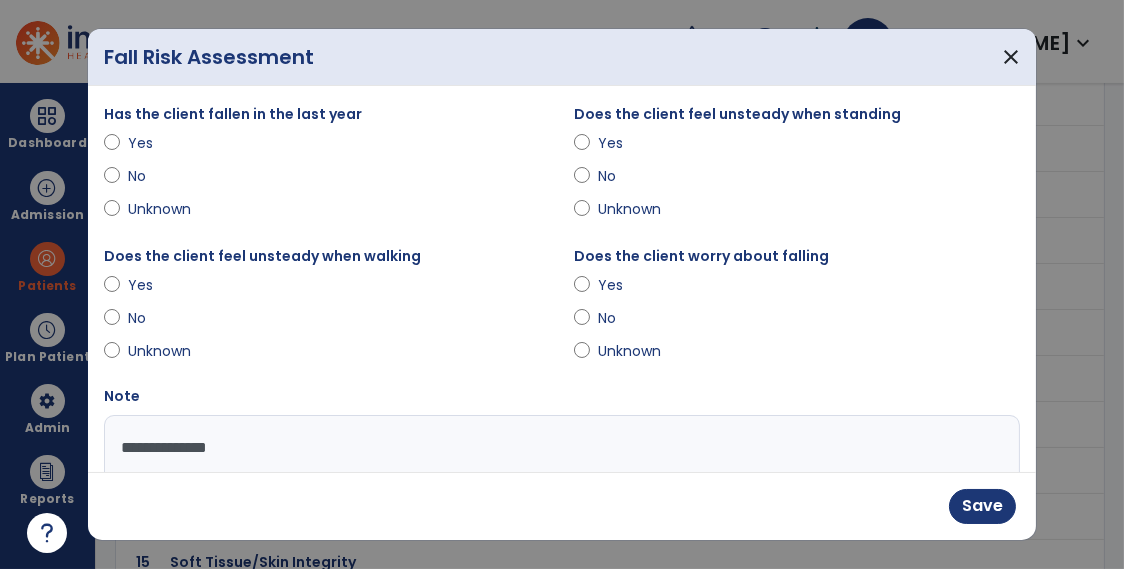 type on "**********" 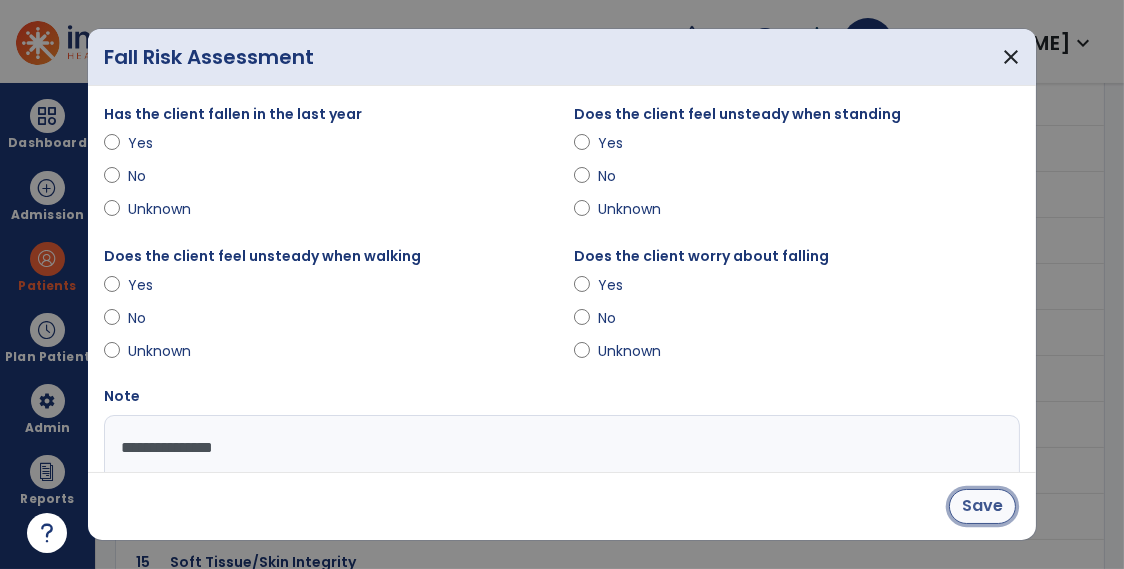 click on "Save" at bounding box center [982, 506] 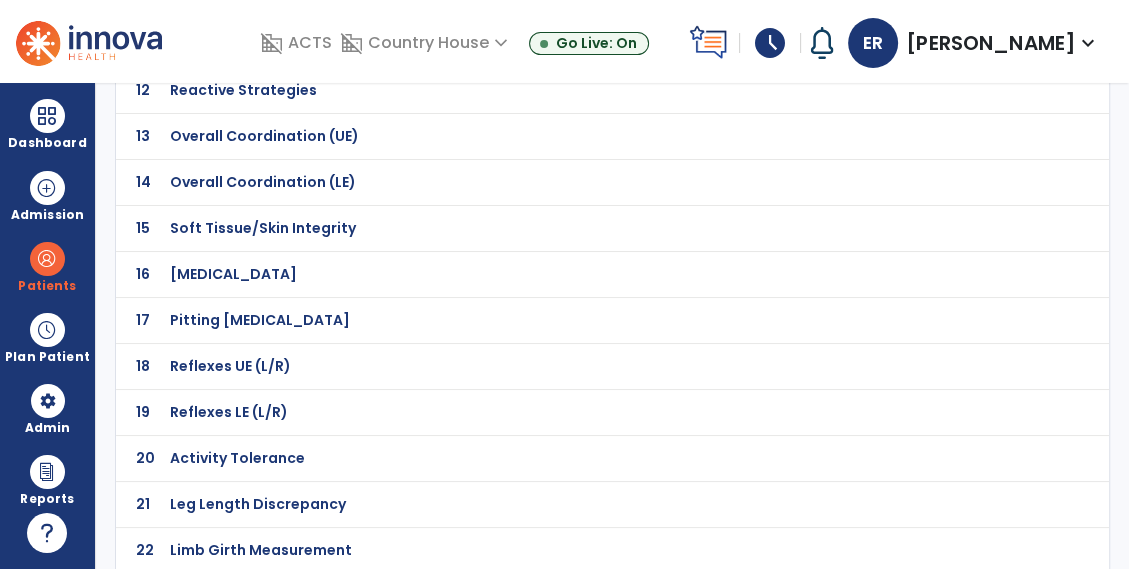 scroll, scrollTop: 689, scrollLeft: 0, axis: vertical 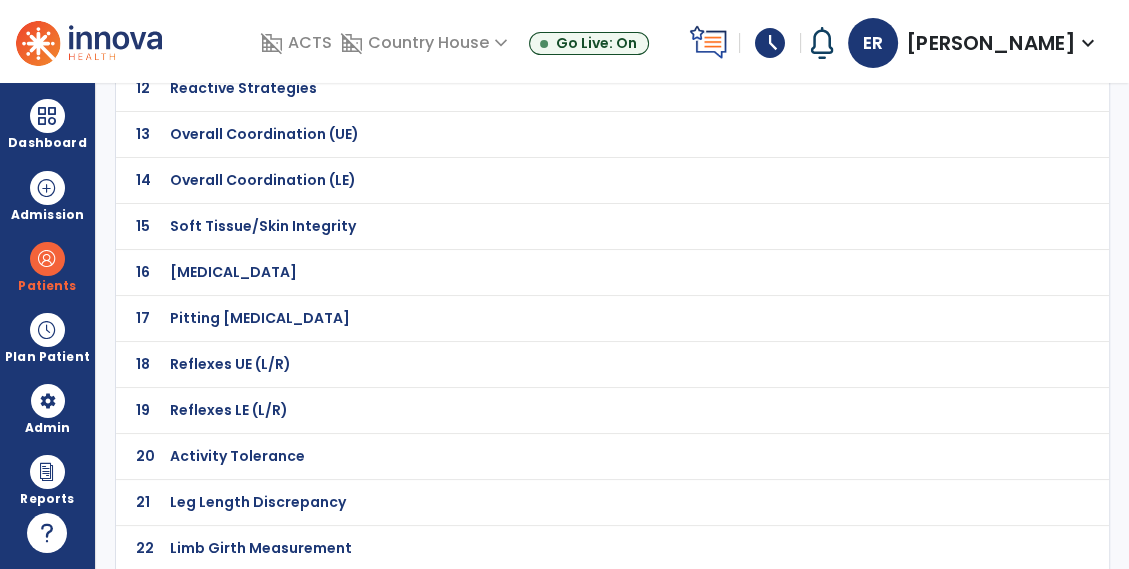 click on "Soft Tissue/Skin Integrity" at bounding box center [568, -418] 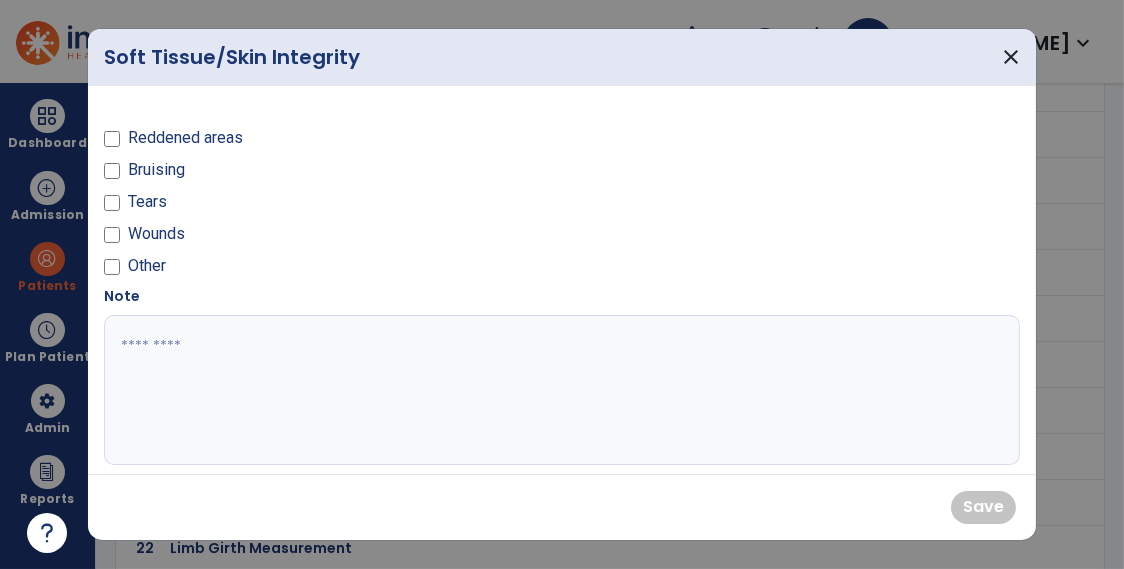 click on "Wounds" at bounding box center [156, 234] 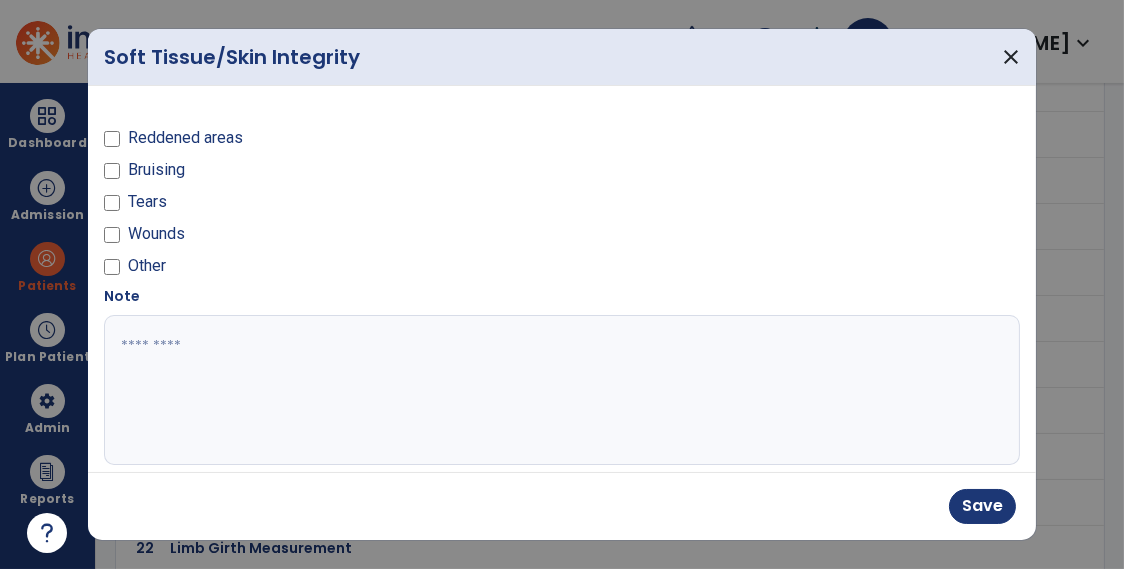 click at bounding box center [560, 390] 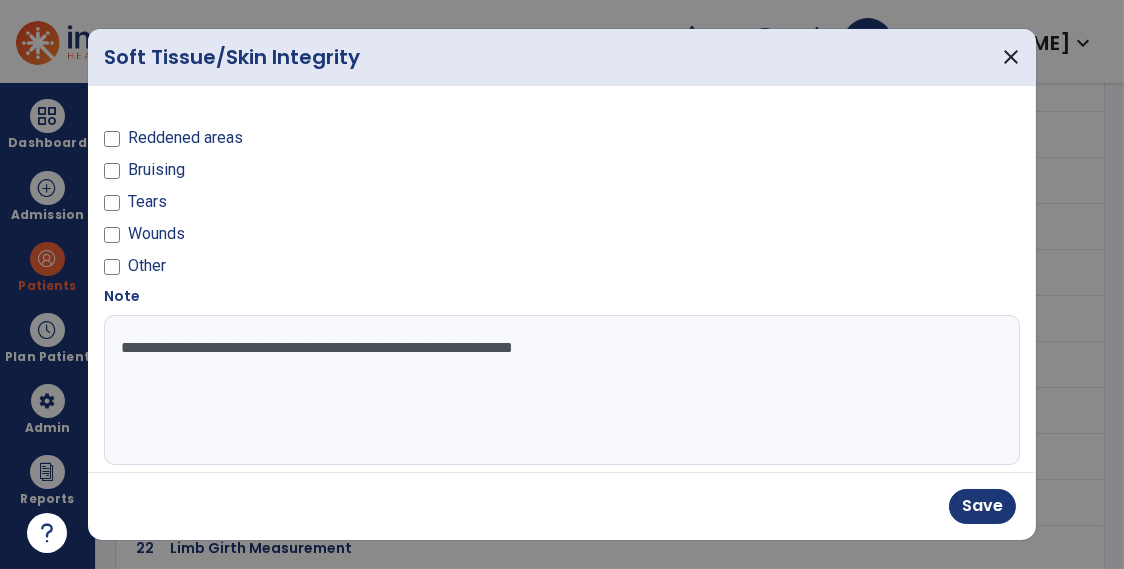 type on "**********" 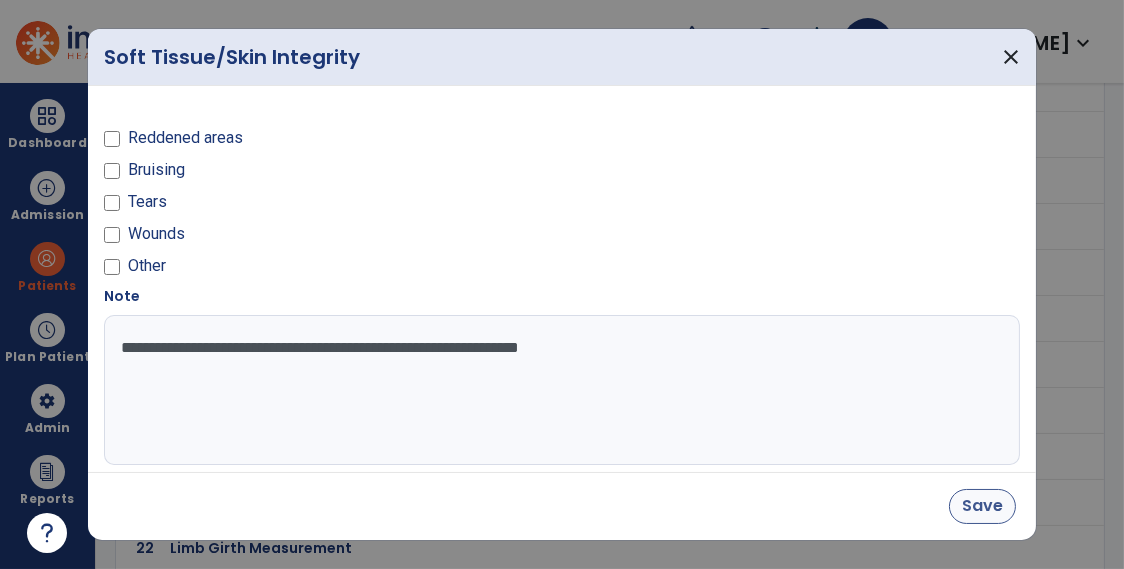 click on "Save" at bounding box center [982, 506] 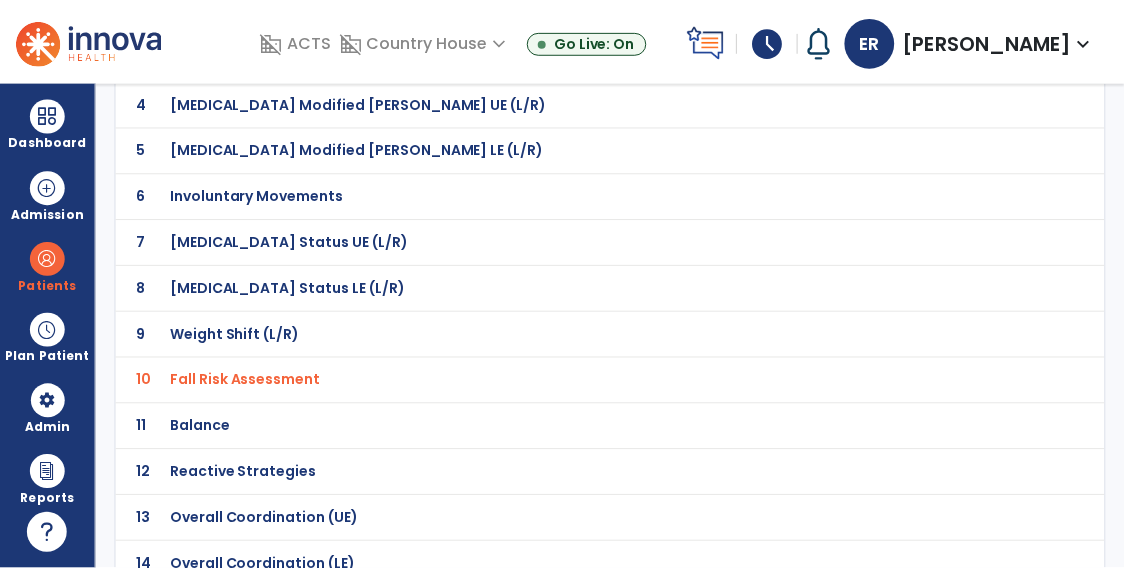 scroll, scrollTop: 301, scrollLeft: 0, axis: vertical 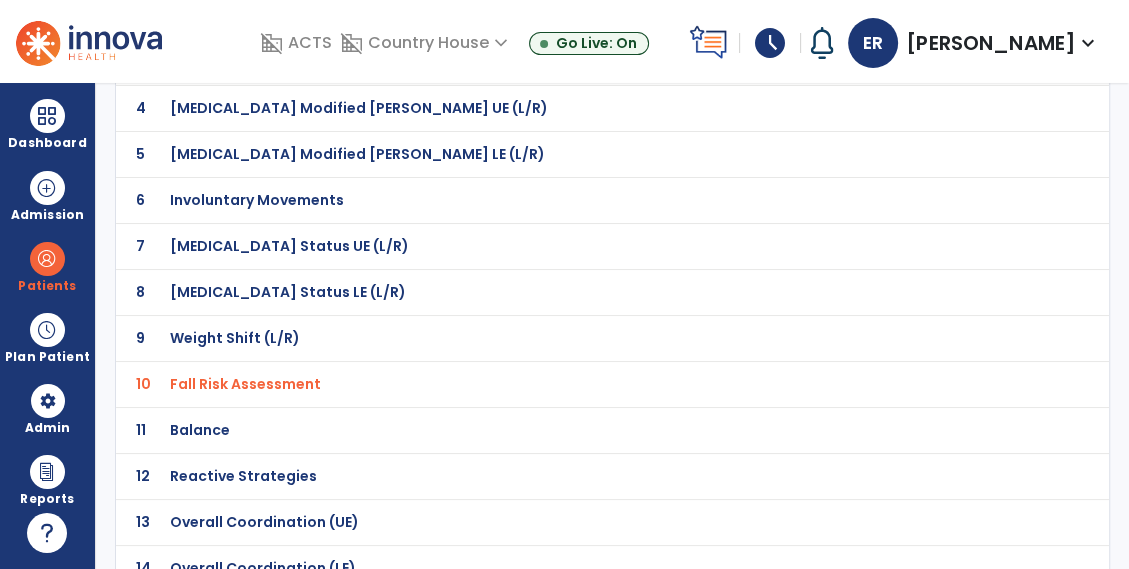 click on "Balance" at bounding box center [568, -30] 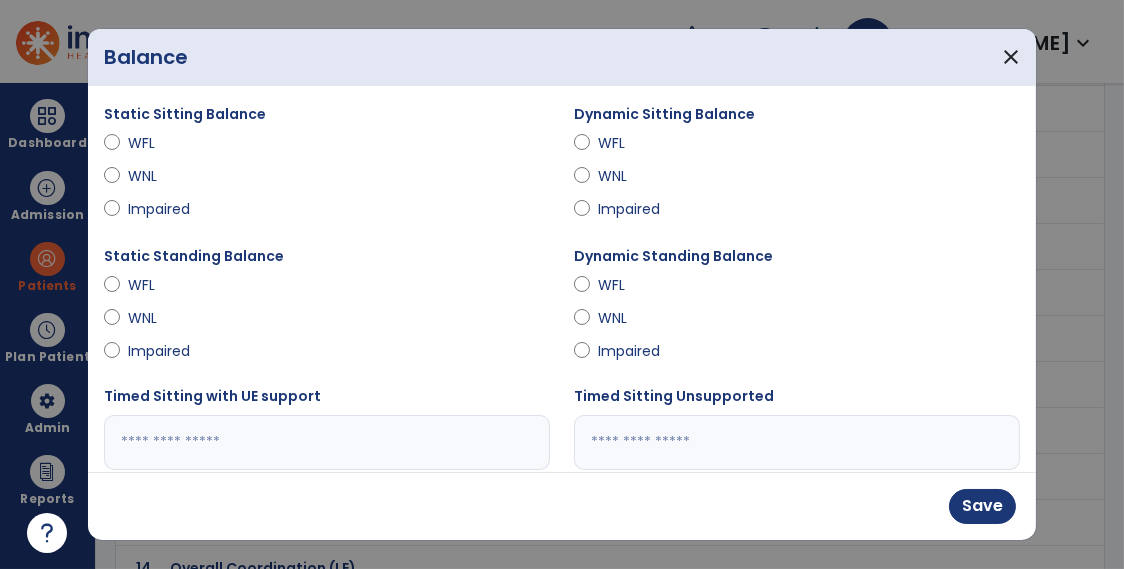 click on "Impaired" at bounding box center [163, 351] 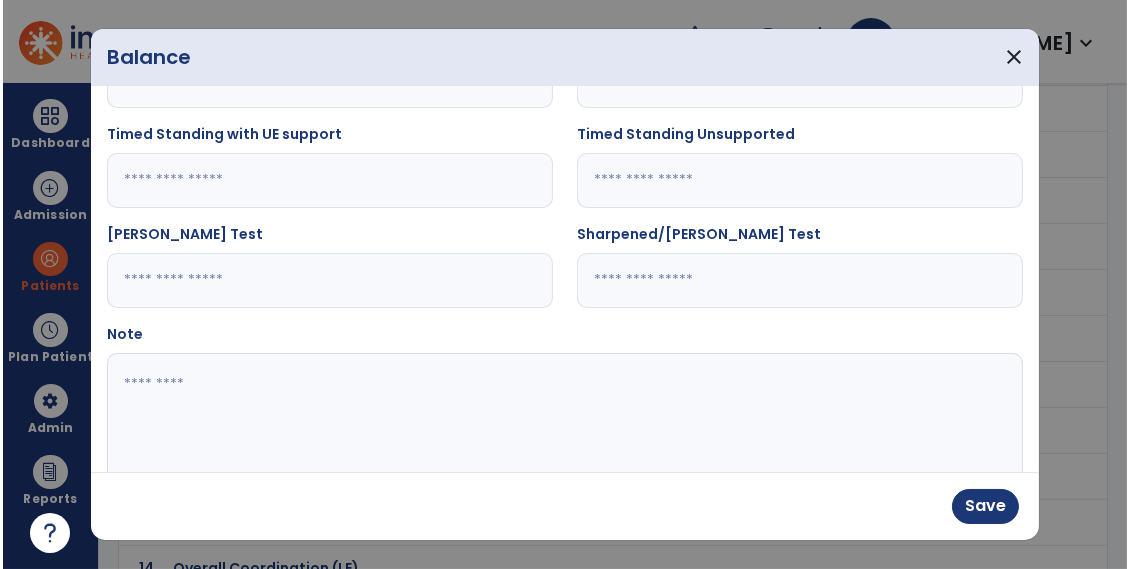 scroll, scrollTop: 422, scrollLeft: 0, axis: vertical 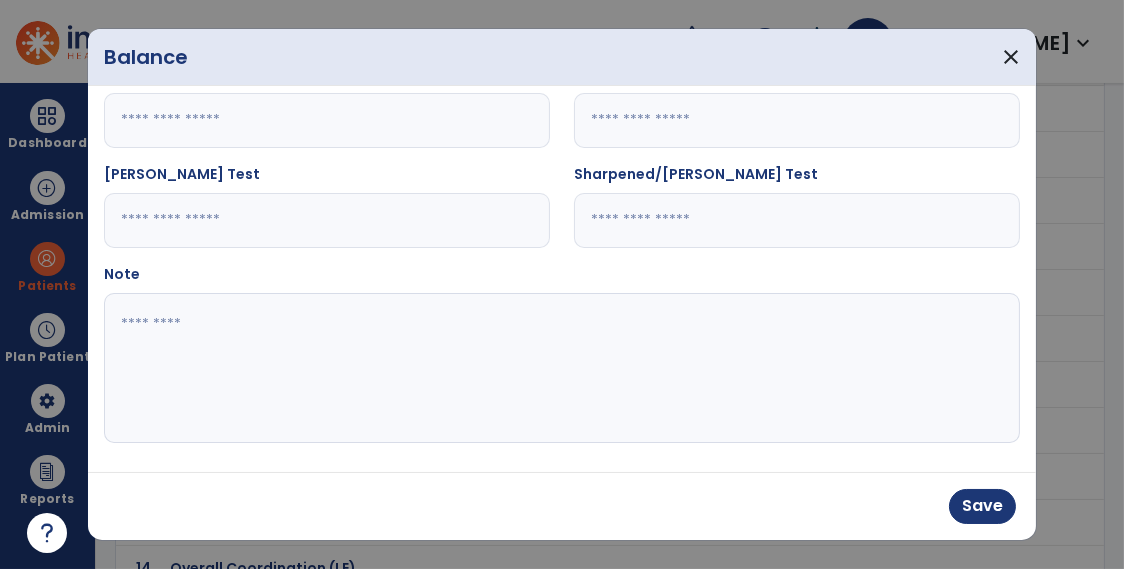 click at bounding box center (560, 368) 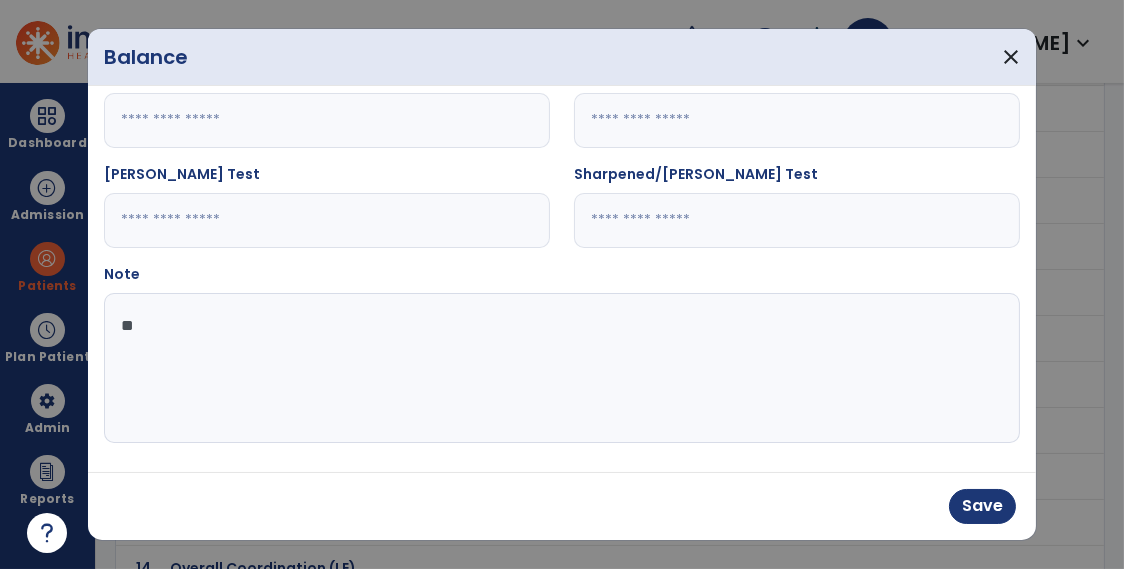 type on "*" 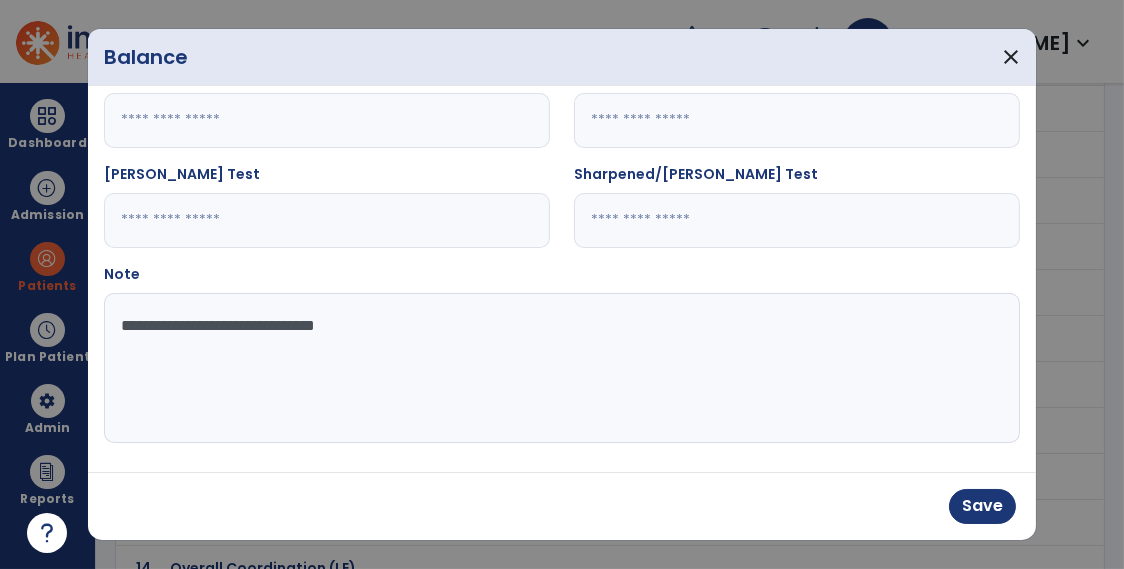 click on "**********" at bounding box center (560, 368) 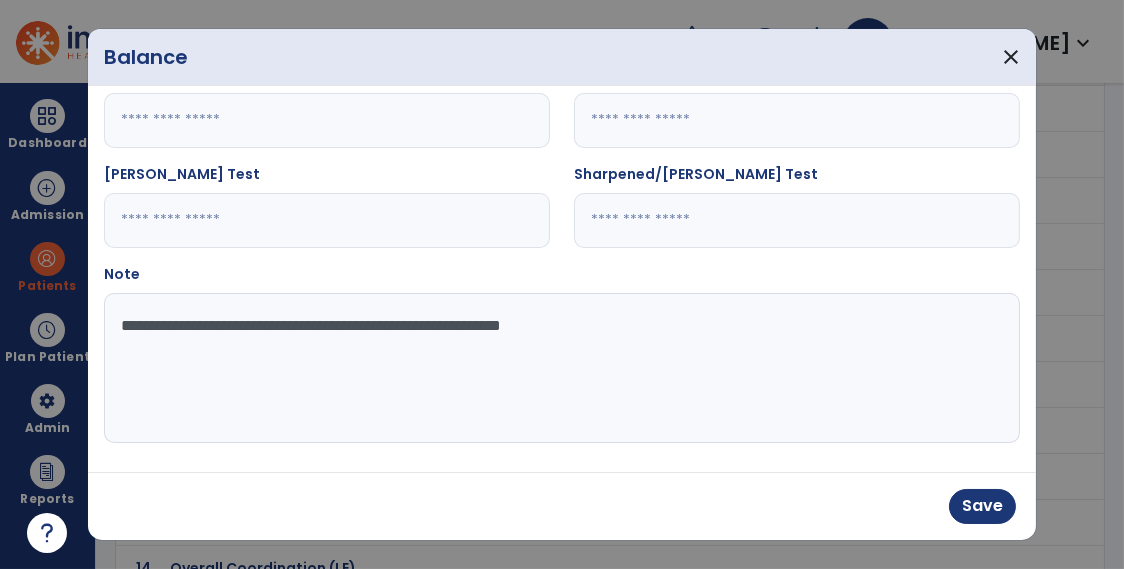 type on "**********" 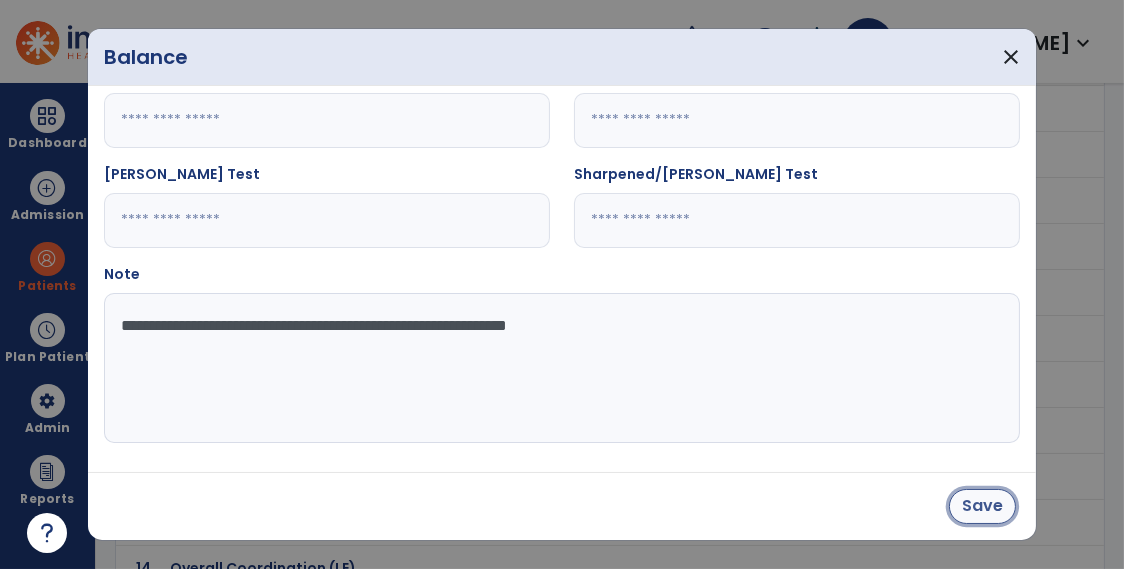 click on "Save" at bounding box center (982, 506) 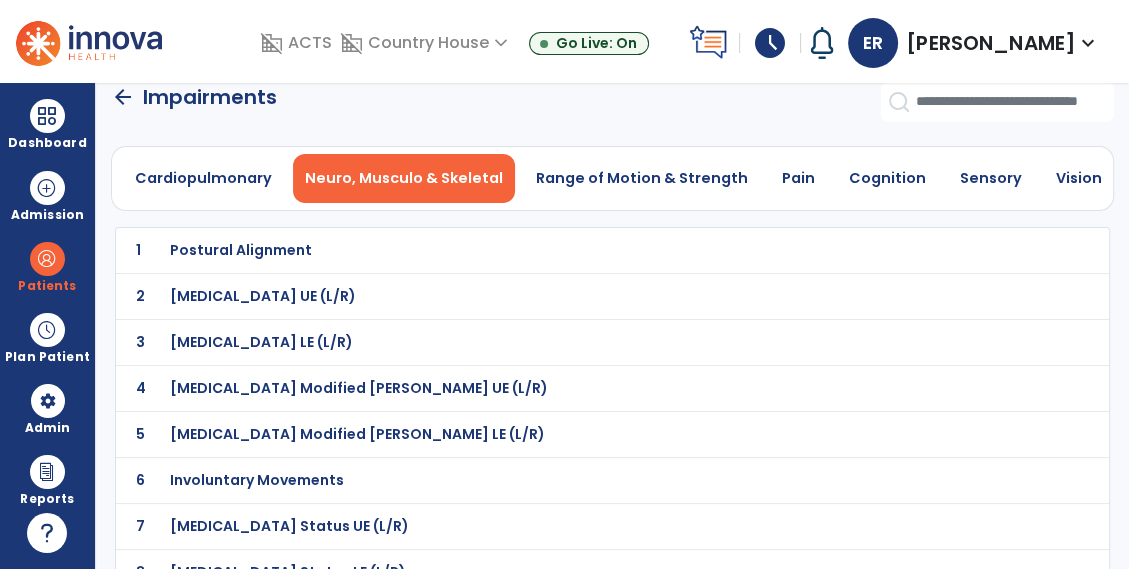 scroll, scrollTop: 13, scrollLeft: 0, axis: vertical 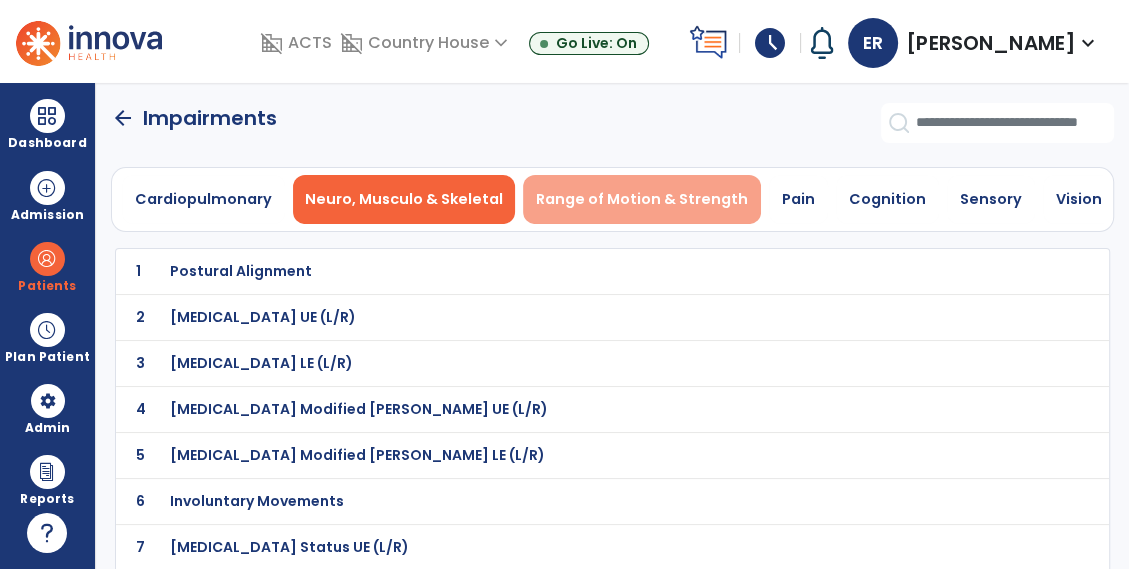 click on "Range of Motion & Strength" at bounding box center [642, 199] 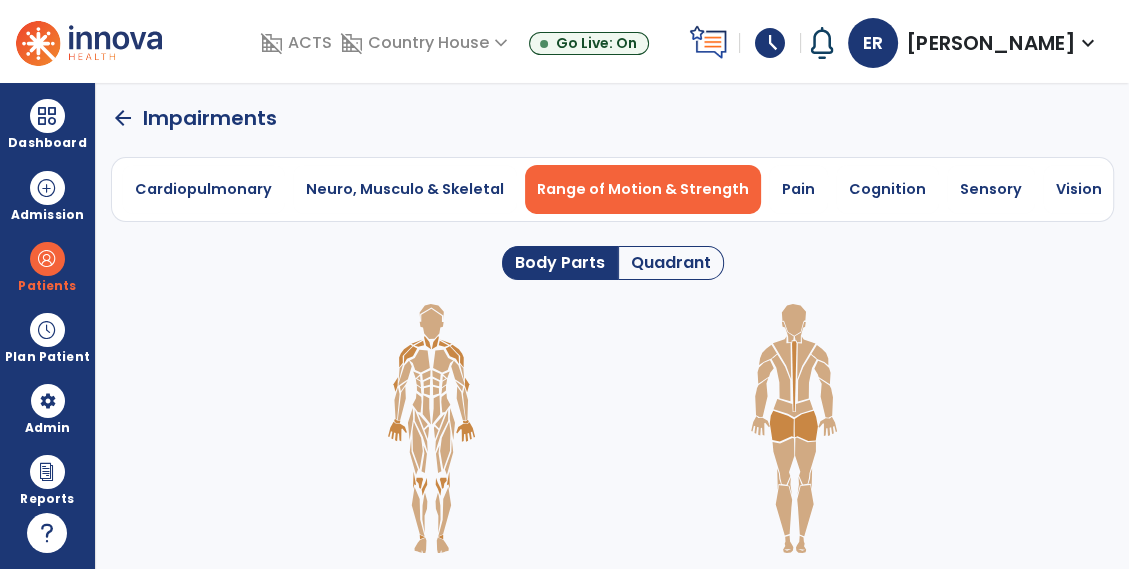 scroll, scrollTop: 0, scrollLeft: 0, axis: both 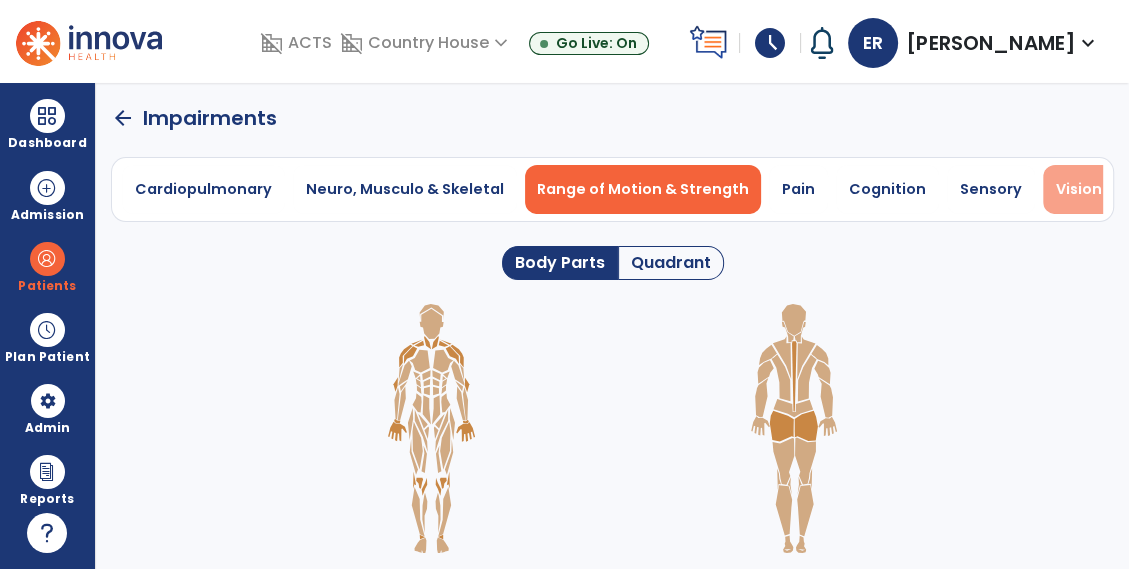 click on "Vision & Perception" at bounding box center [1130, 189] 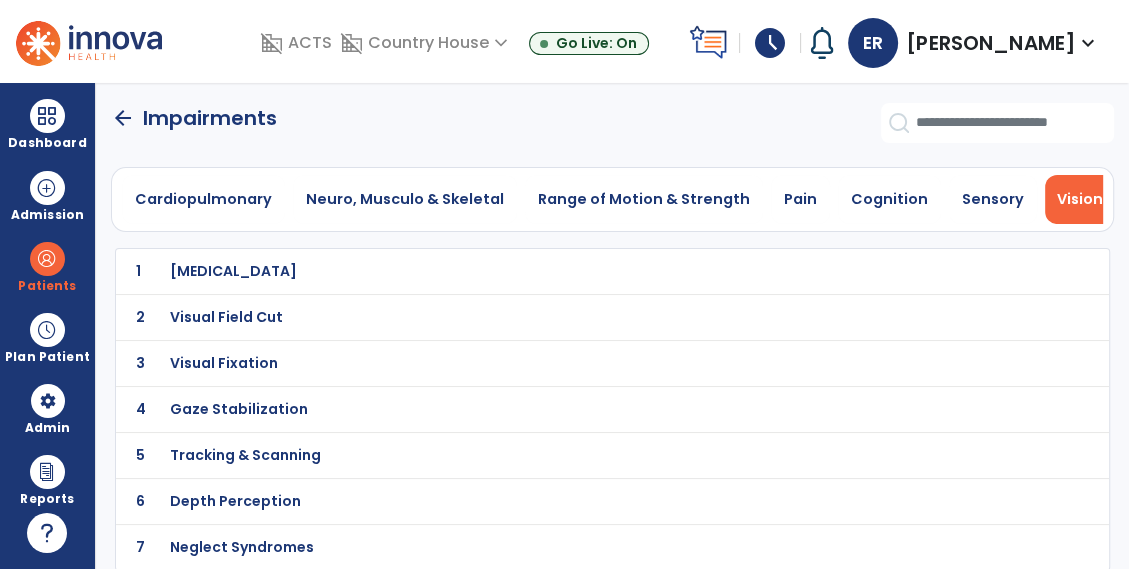 scroll, scrollTop: 0, scrollLeft: 65, axis: horizontal 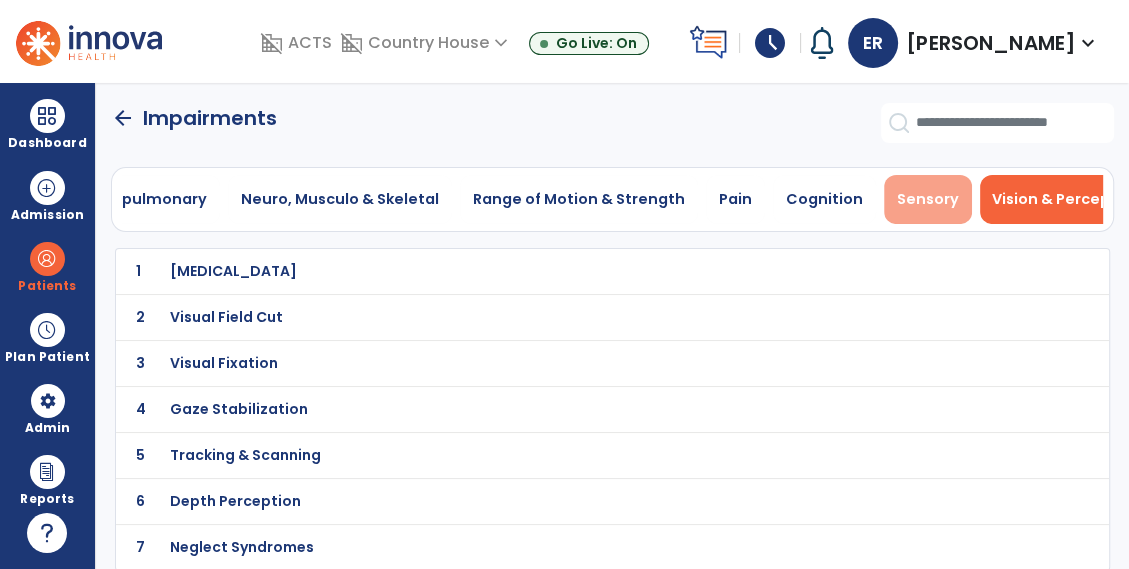 click on "Sensory" at bounding box center (928, 199) 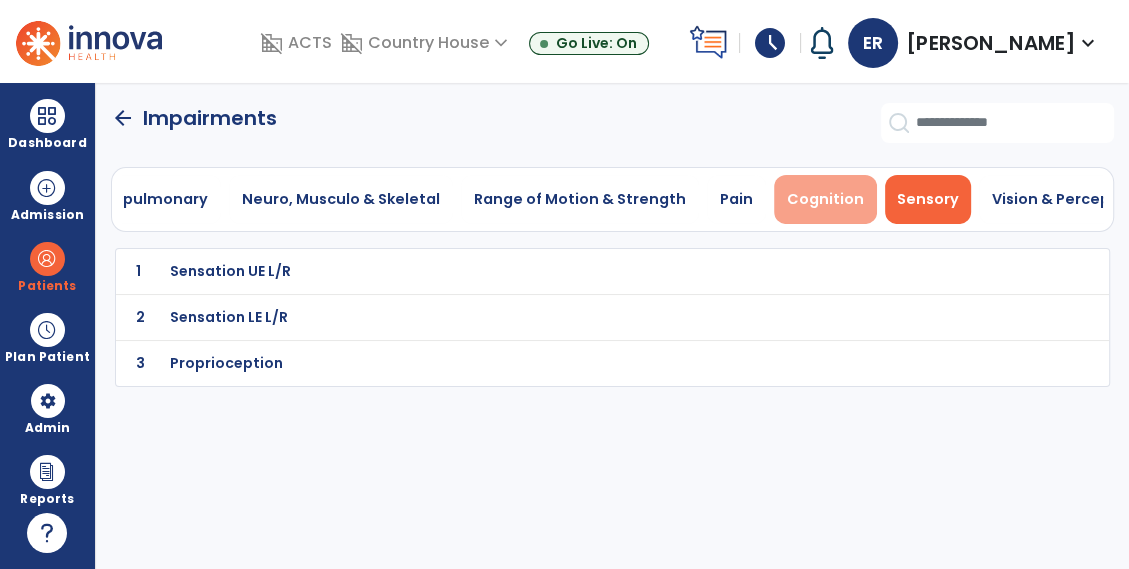 click on "Cognition" at bounding box center [825, 199] 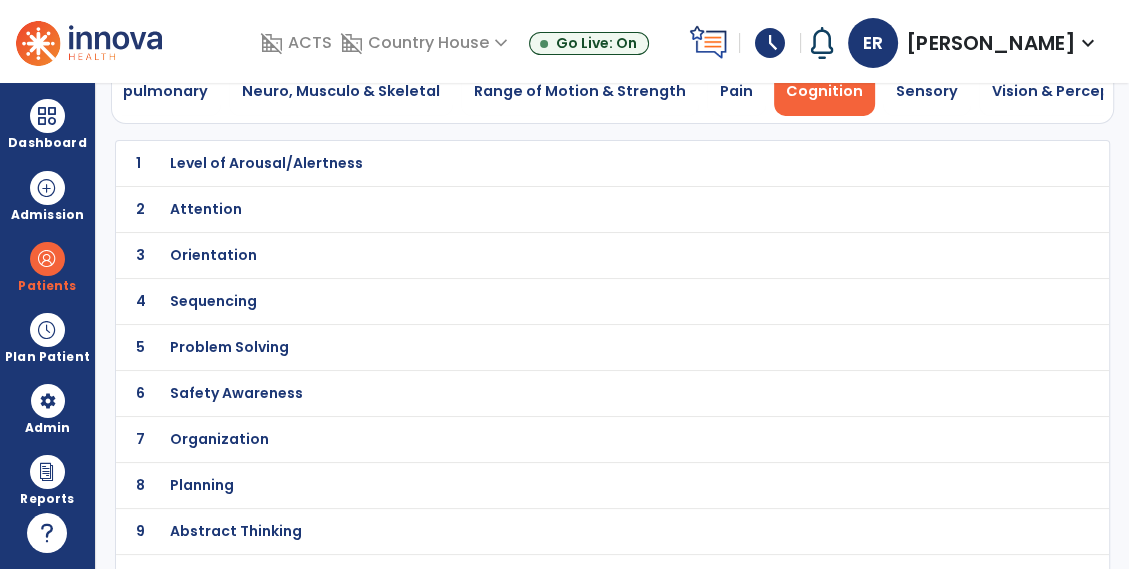 scroll, scrollTop: 123, scrollLeft: 0, axis: vertical 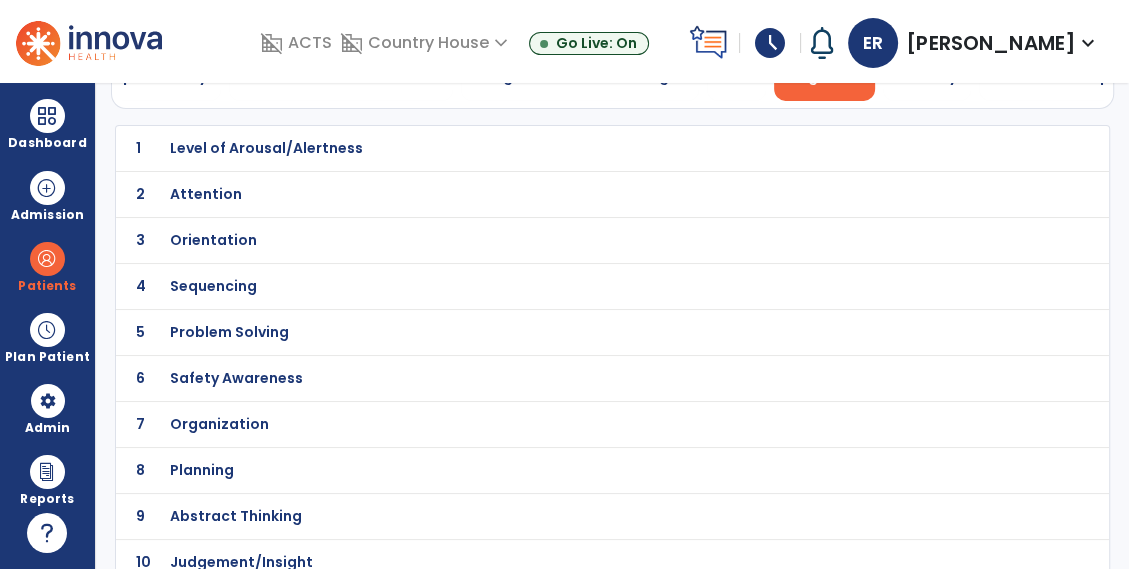 click on "Orientation" at bounding box center (568, 148) 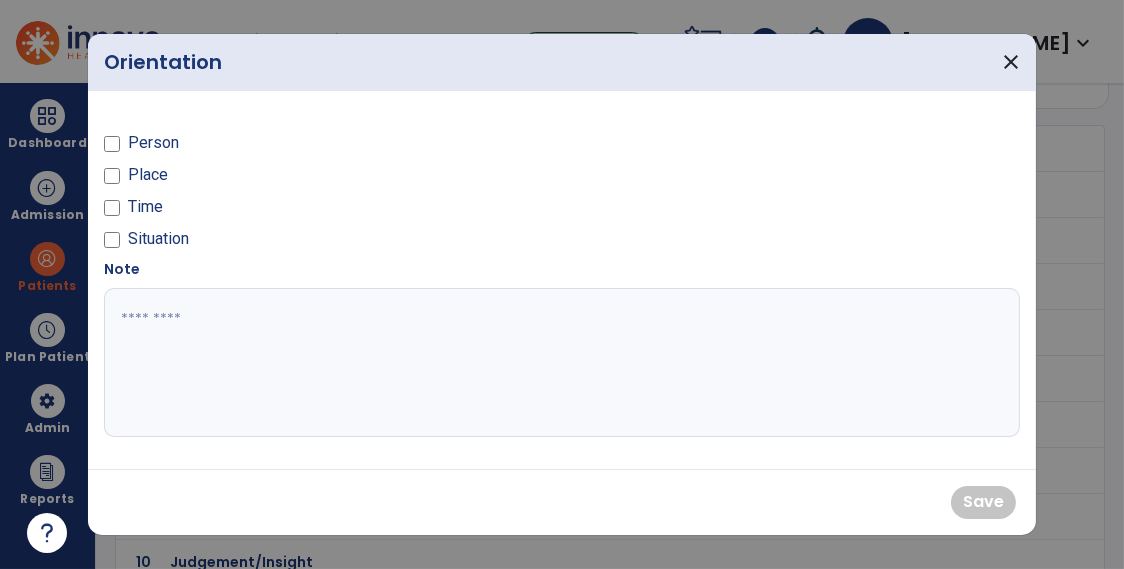 click on "Person" at bounding box center (327, 147) 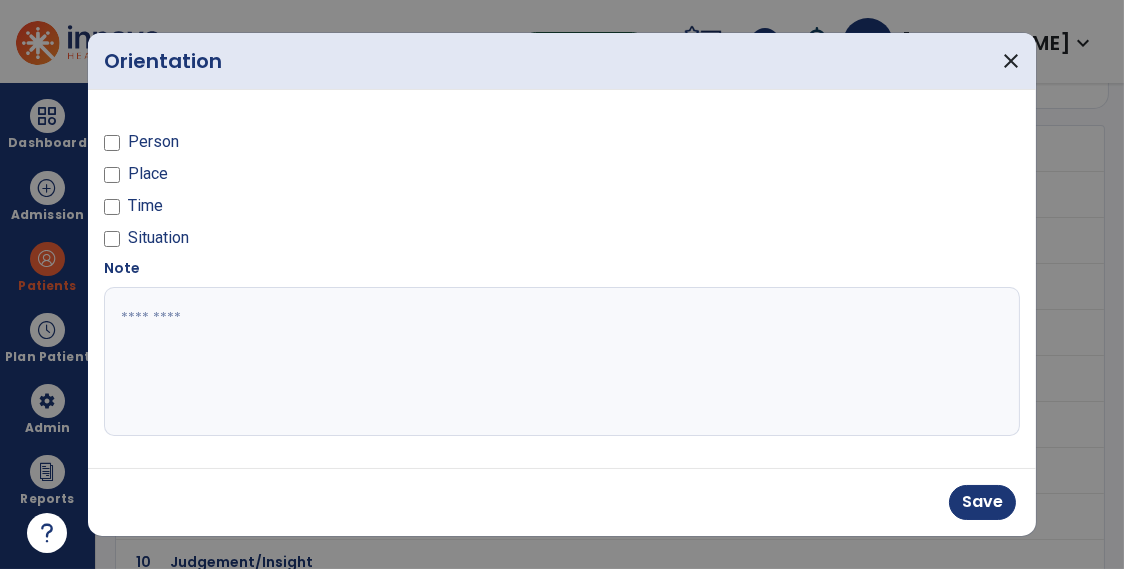 click on "Save" at bounding box center (562, 502) 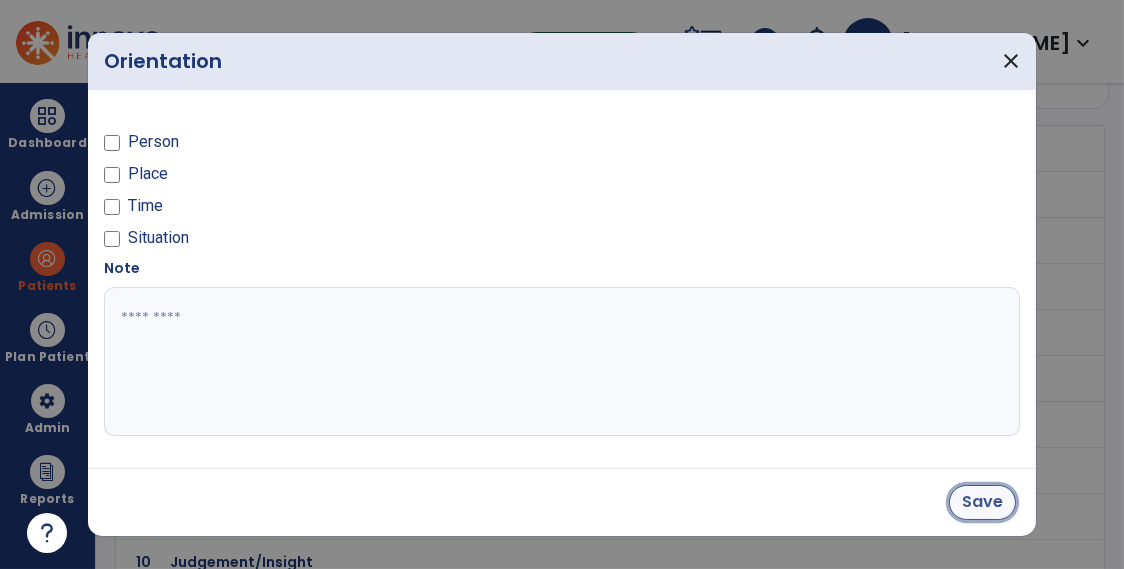 click on "Save" at bounding box center [982, 502] 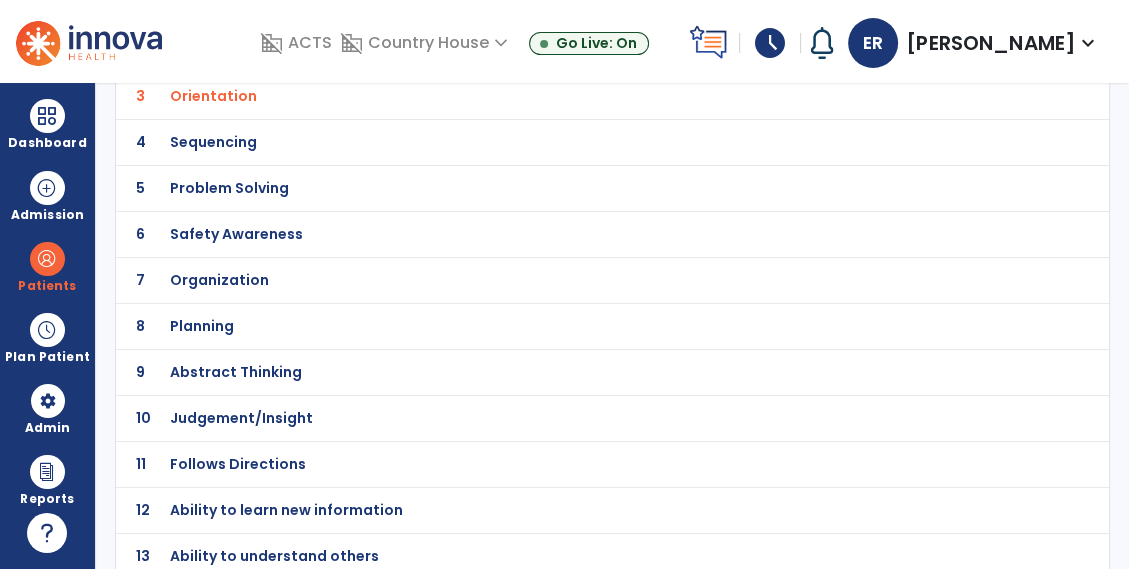 scroll, scrollTop: 269, scrollLeft: 0, axis: vertical 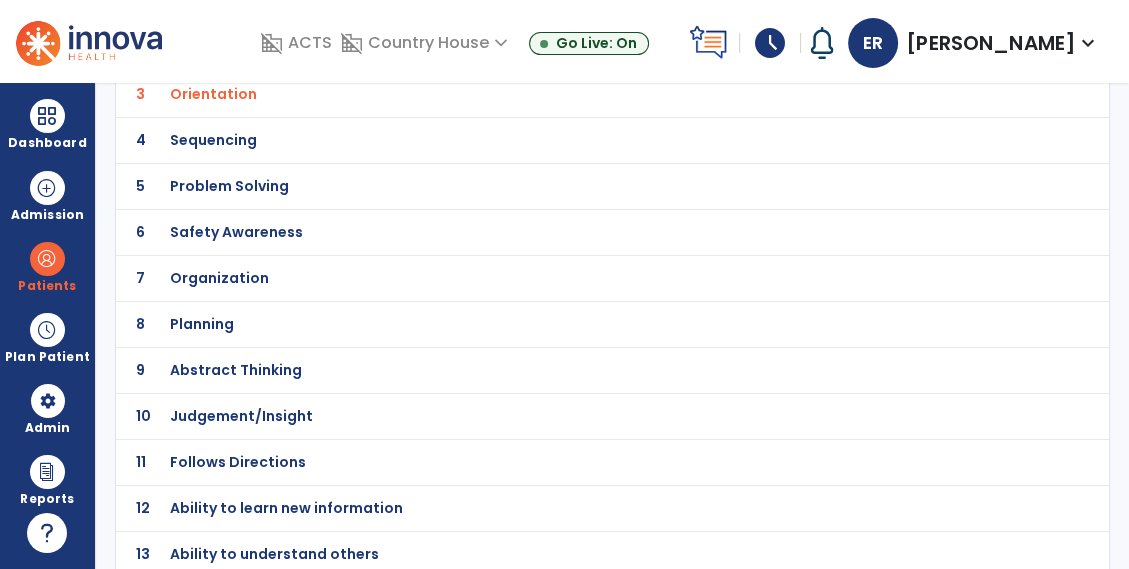 click on "Safety Awareness" at bounding box center (568, 2) 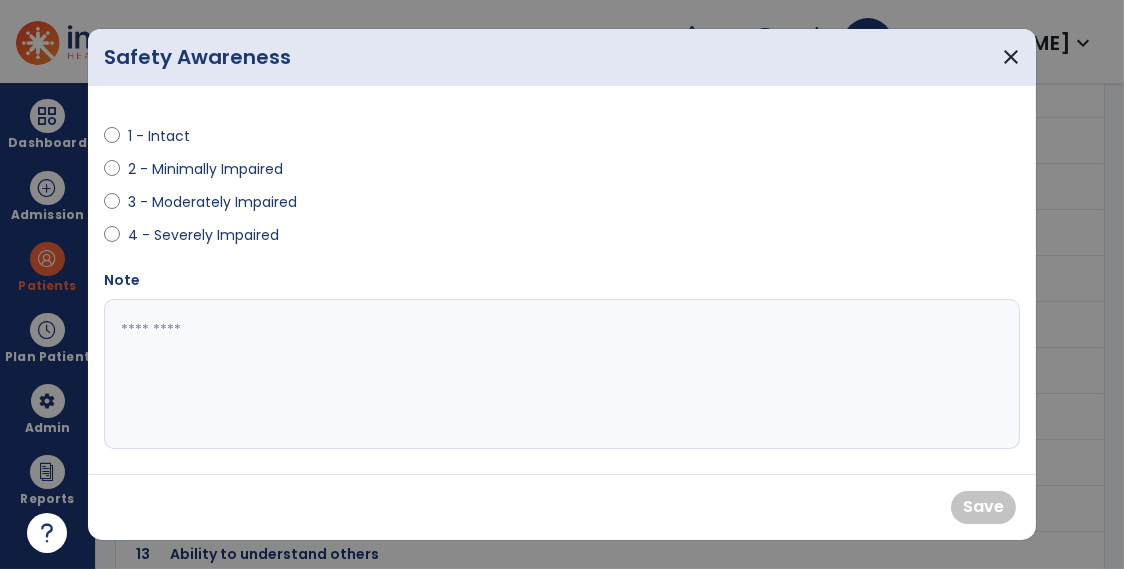 click on "2 - Minimally Impaired" at bounding box center (205, 169) 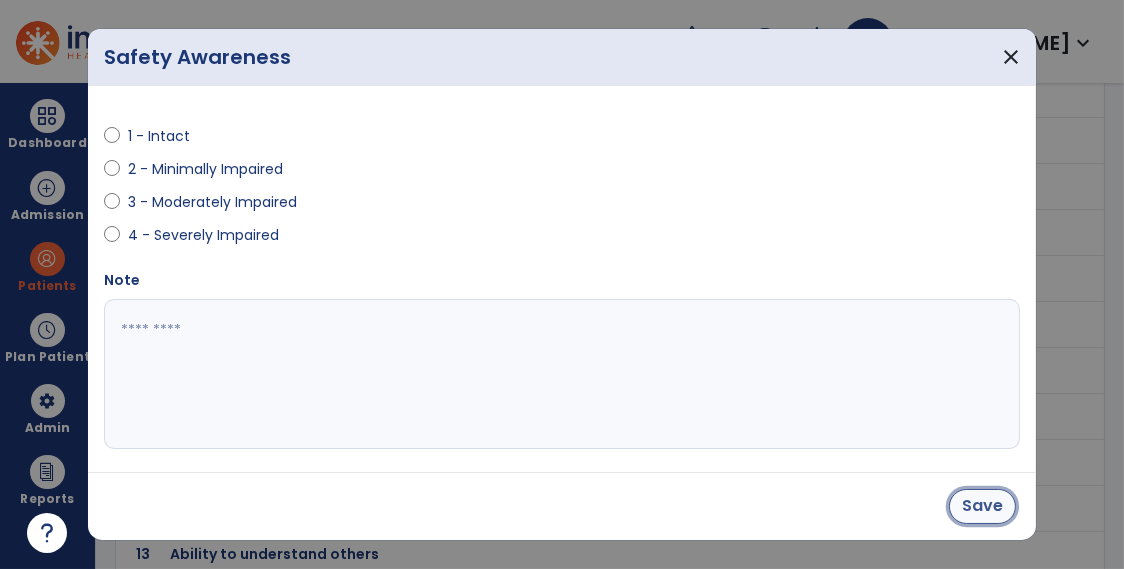 click on "Save" at bounding box center [982, 506] 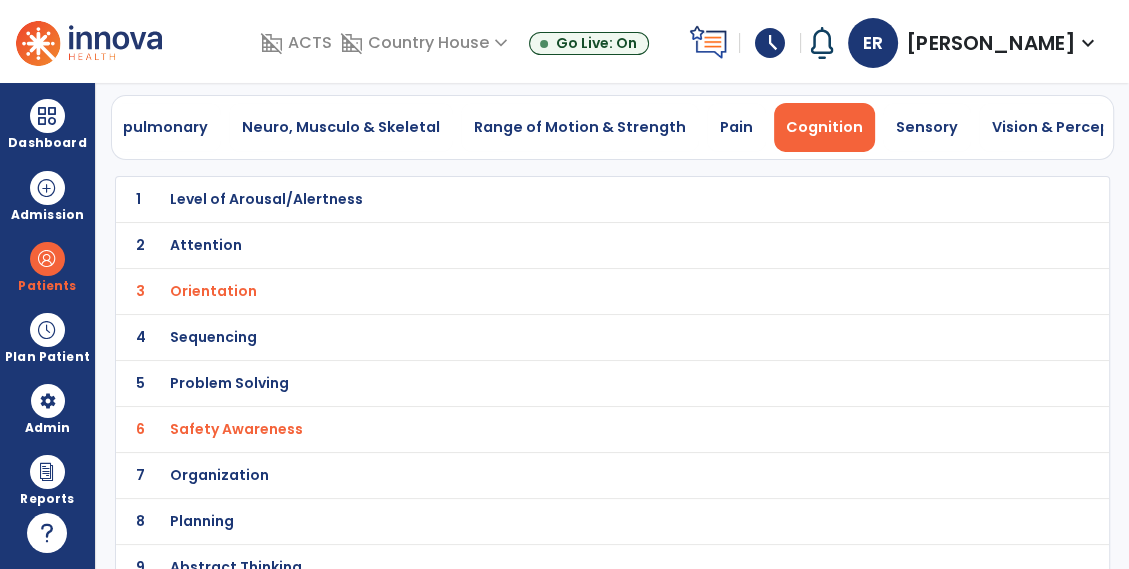 scroll, scrollTop: 0, scrollLeft: 0, axis: both 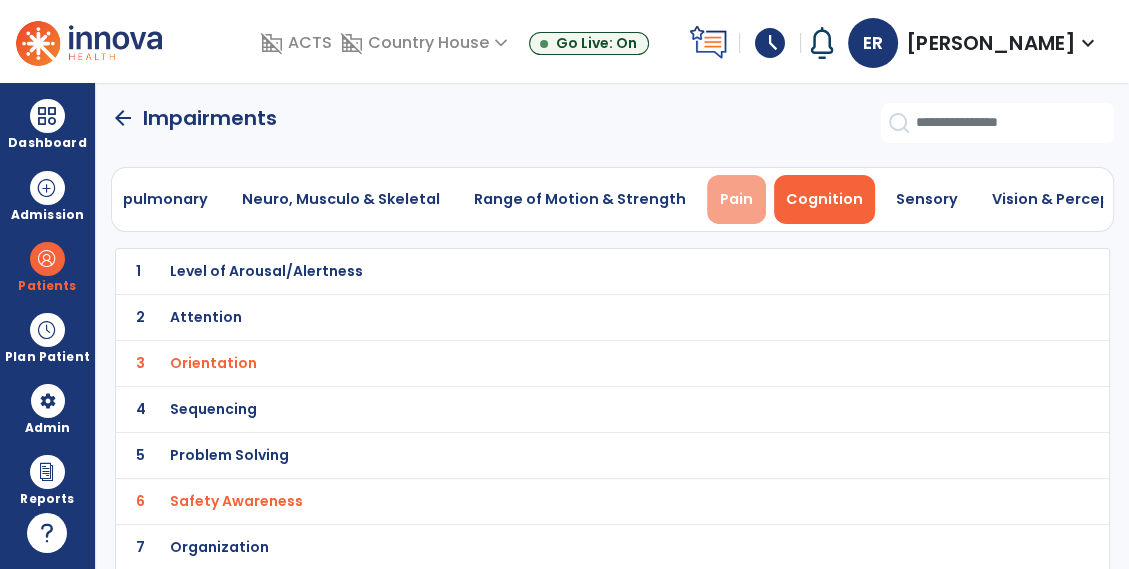 click on "Pain" at bounding box center [736, 199] 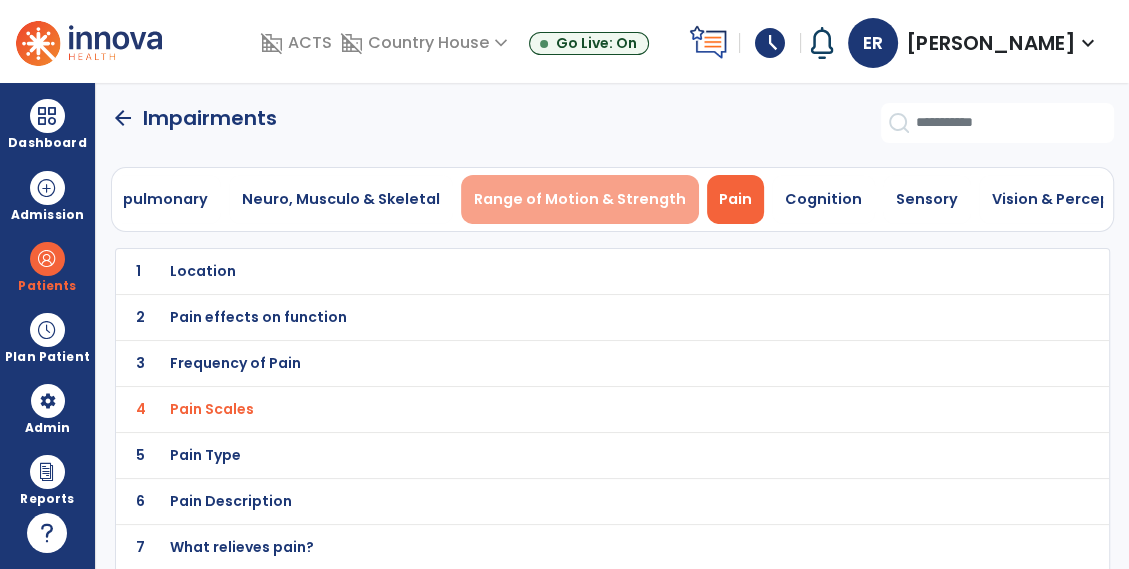 click on "Range of Motion & Strength" at bounding box center (580, 199) 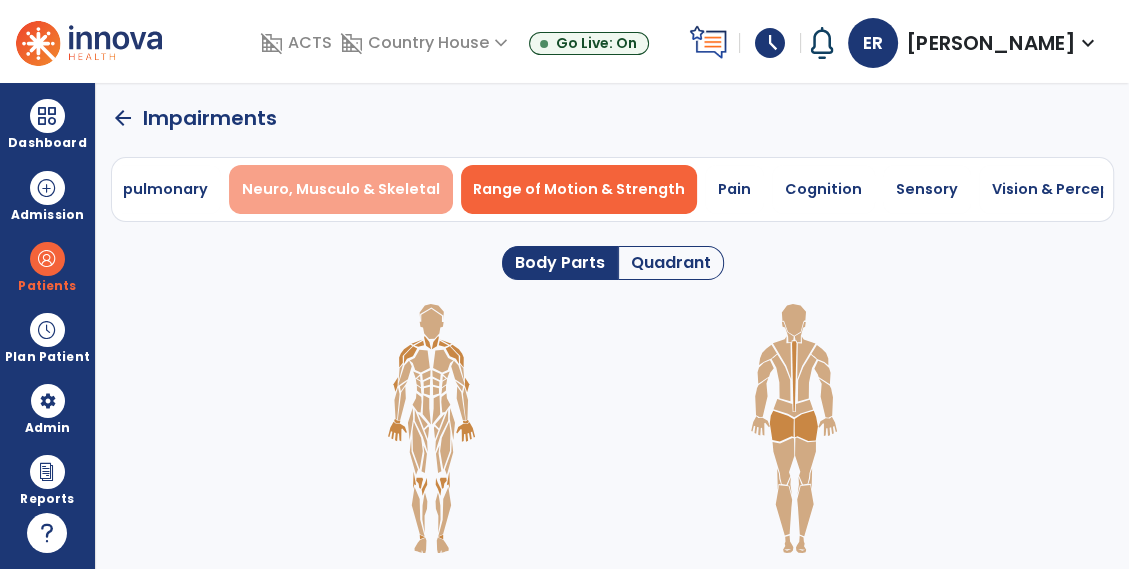 click on "Neuro, Musculo & Skeletal" at bounding box center [341, 189] 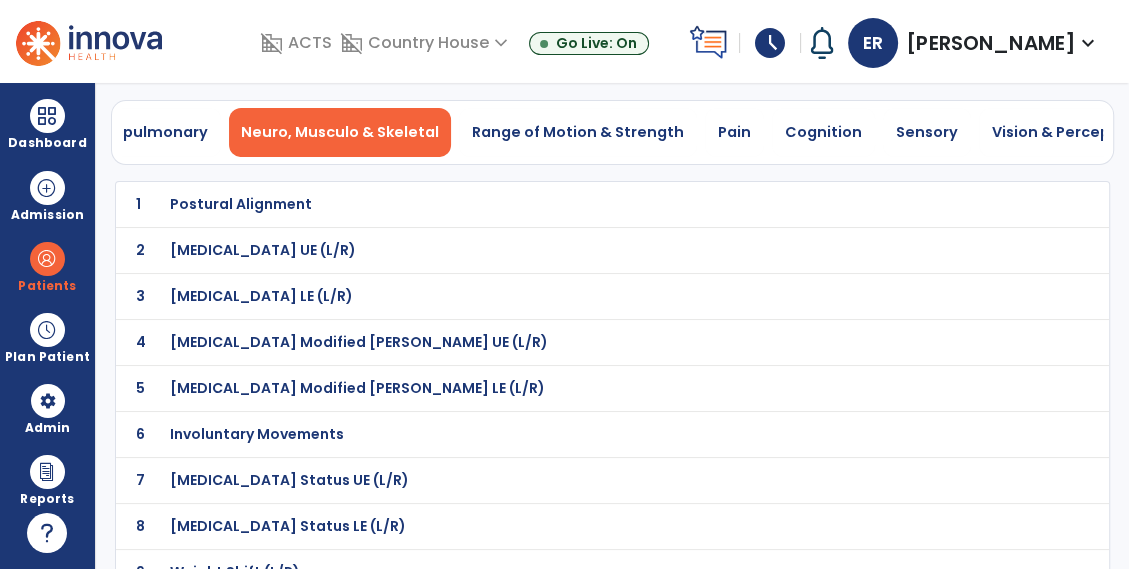 scroll, scrollTop: 0, scrollLeft: 0, axis: both 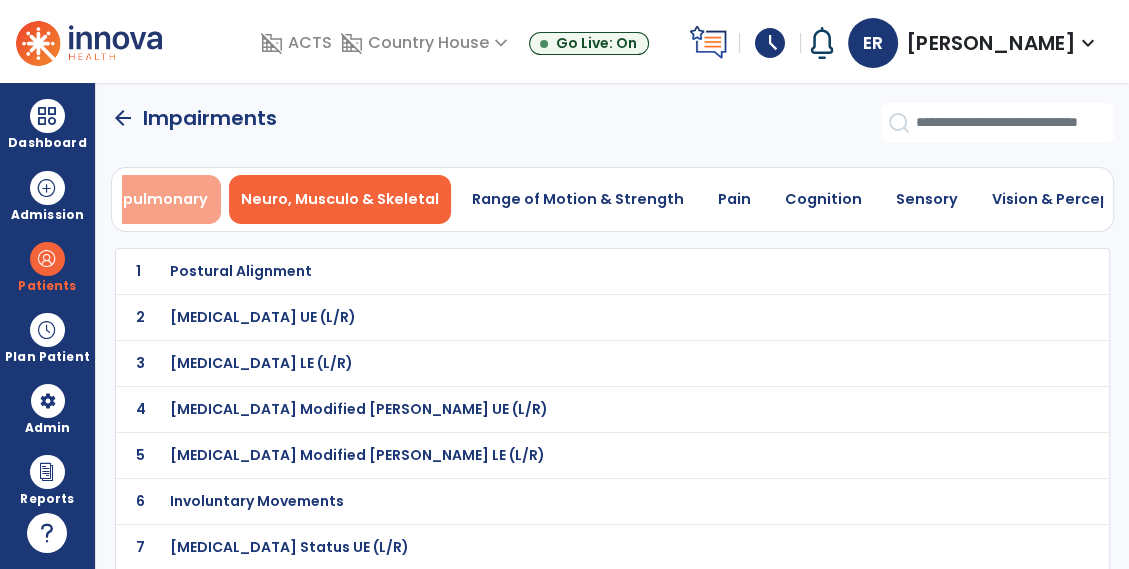 click on "Cardiopulmonary" at bounding box center [139, 199] 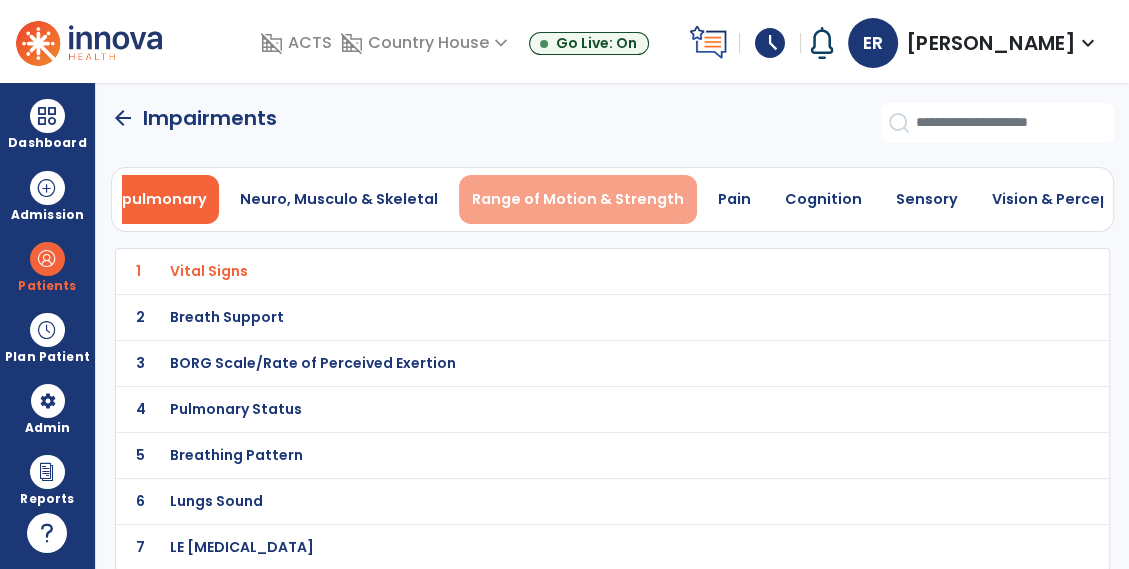 click on "Range of Motion & Strength" at bounding box center [578, 199] 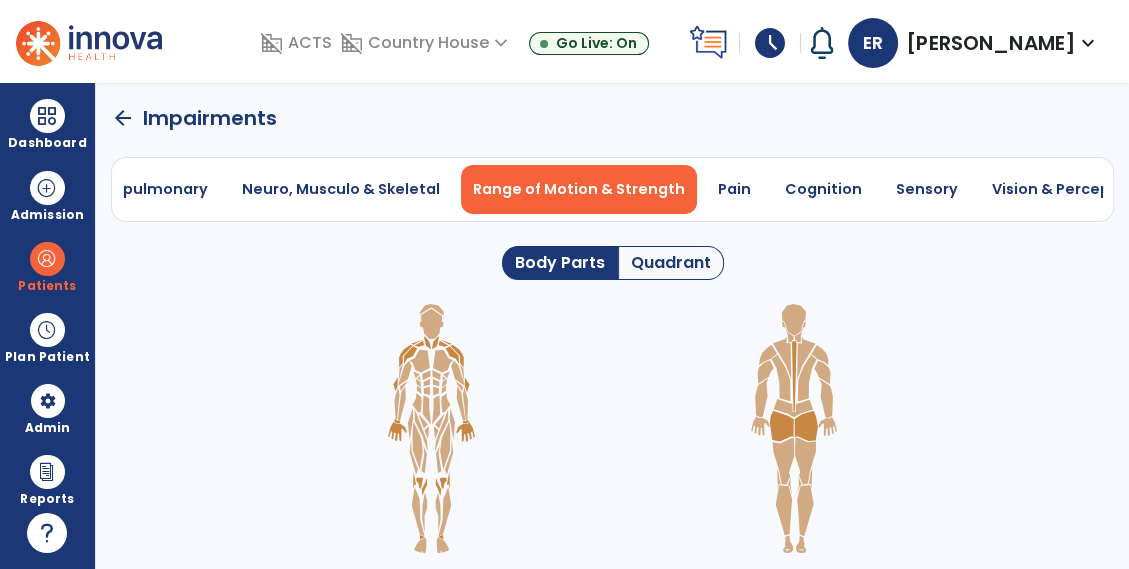 click on "Quadrant" 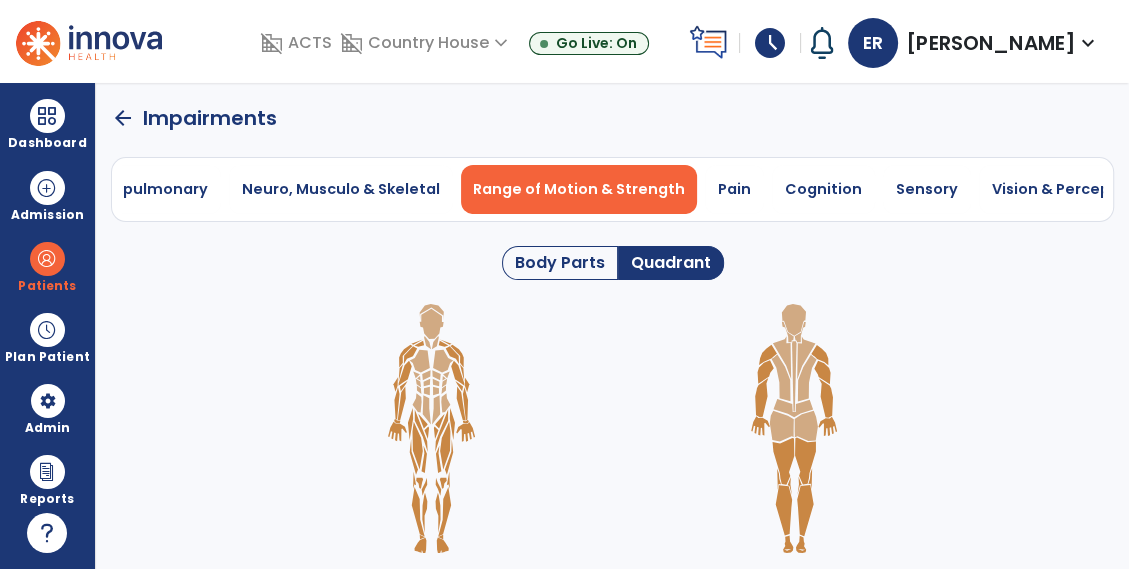 click on "arrow_back" 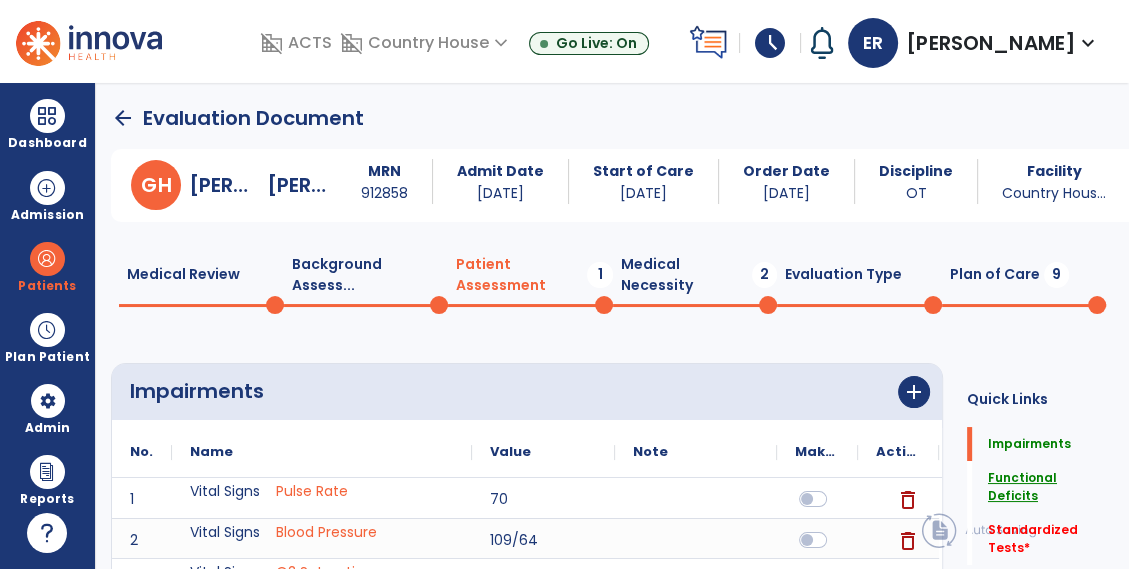 click on "Functional Deficits" 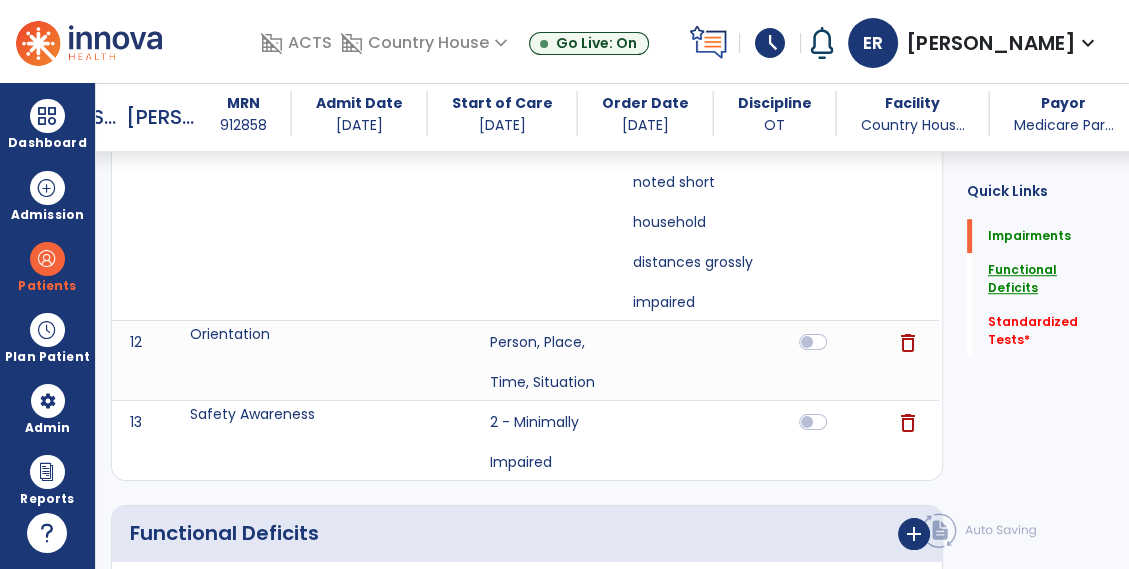 scroll, scrollTop: 1420, scrollLeft: 0, axis: vertical 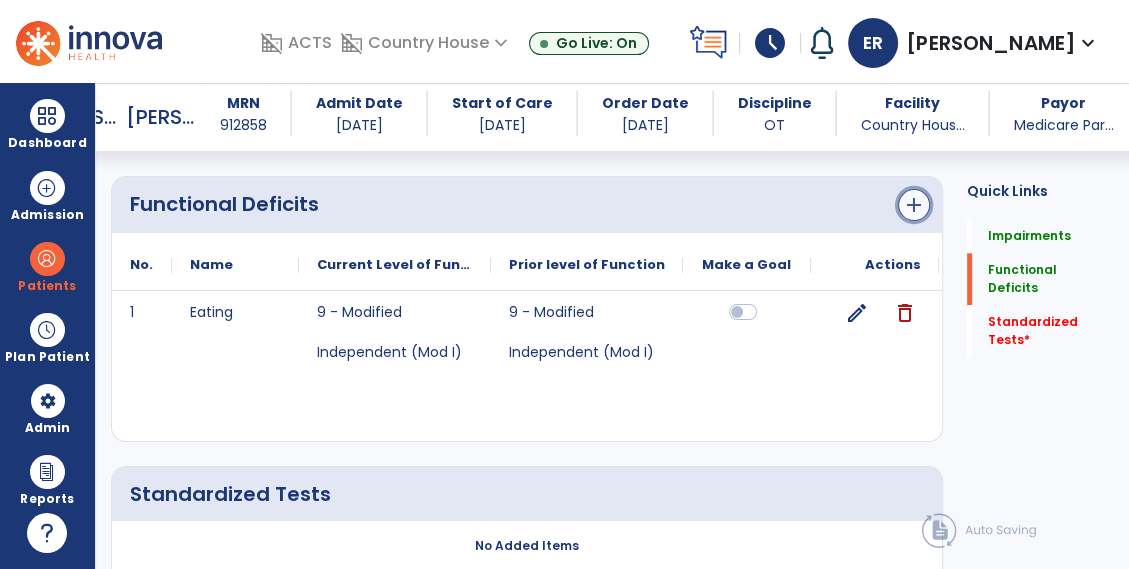 click on "add" 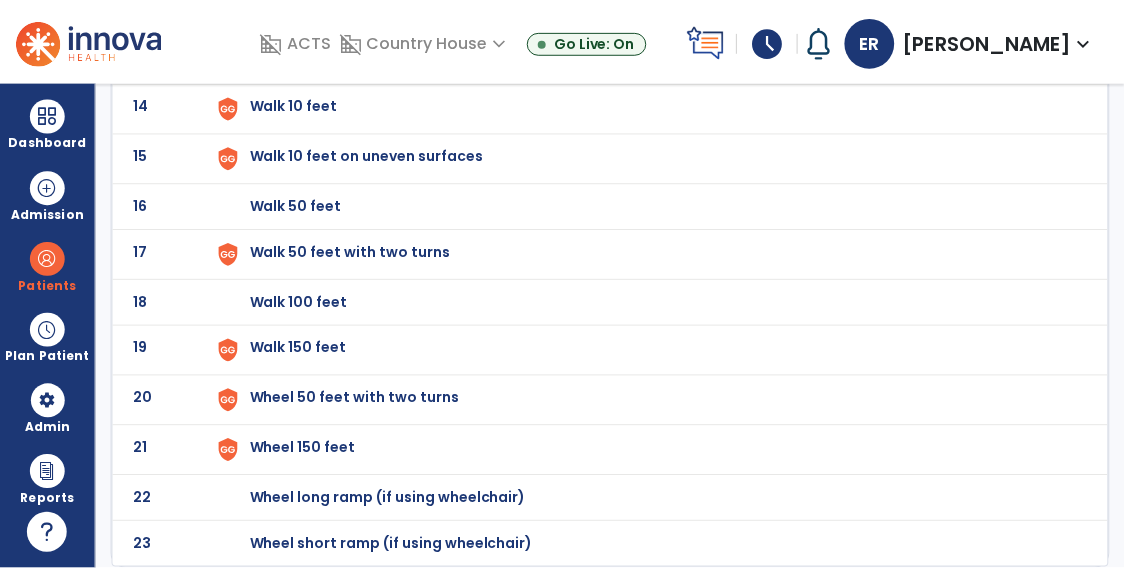 scroll, scrollTop: 0, scrollLeft: 0, axis: both 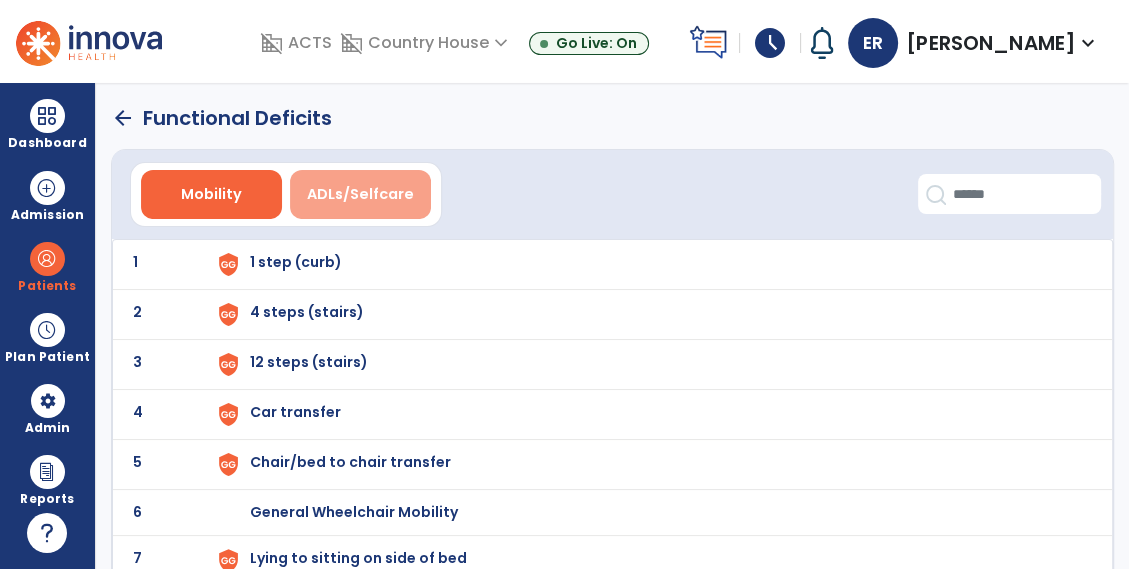 click on "ADLs/Selfcare" at bounding box center [360, 194] 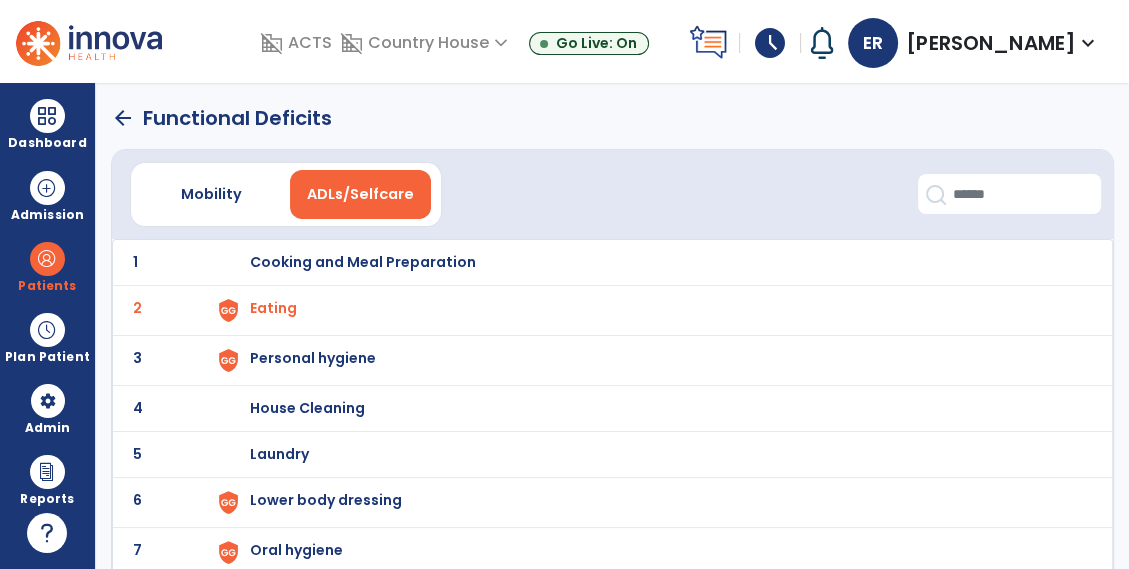 click on "Personal hygiene" at bounding box center [651, 262] 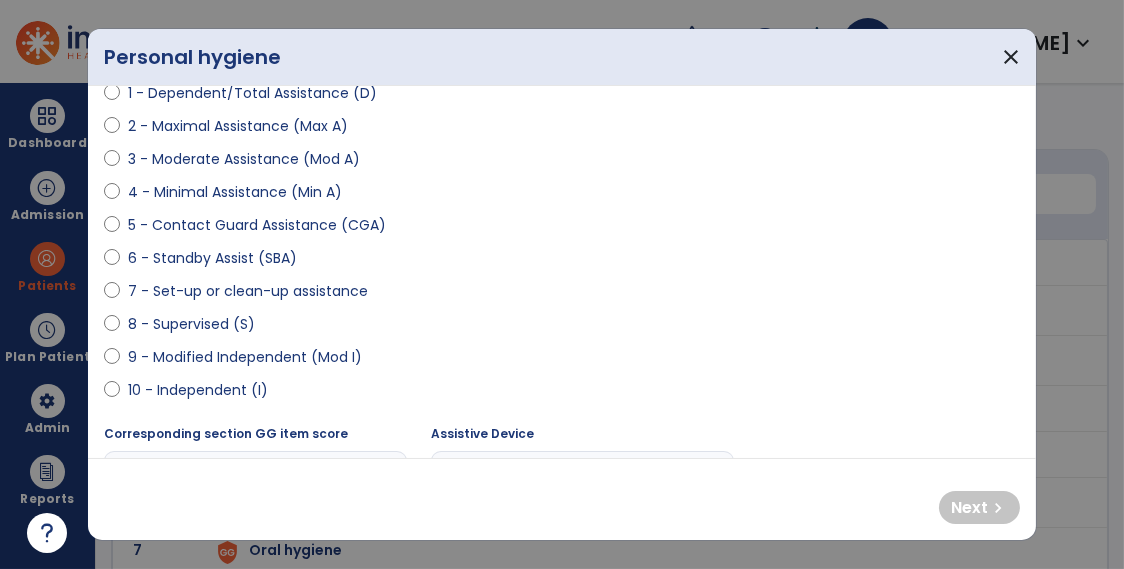 scroll, scrollTop: 247, scrollLeft: 0, axis: vertical 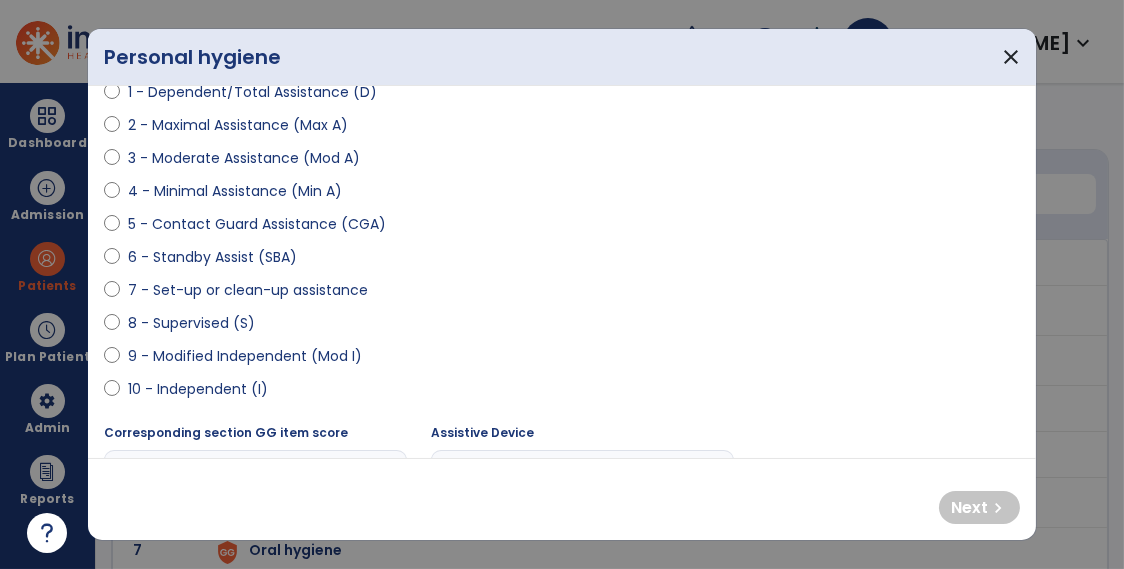 click on "9 - Modified Independent (Mod I)" at bounding box center [245, 356] 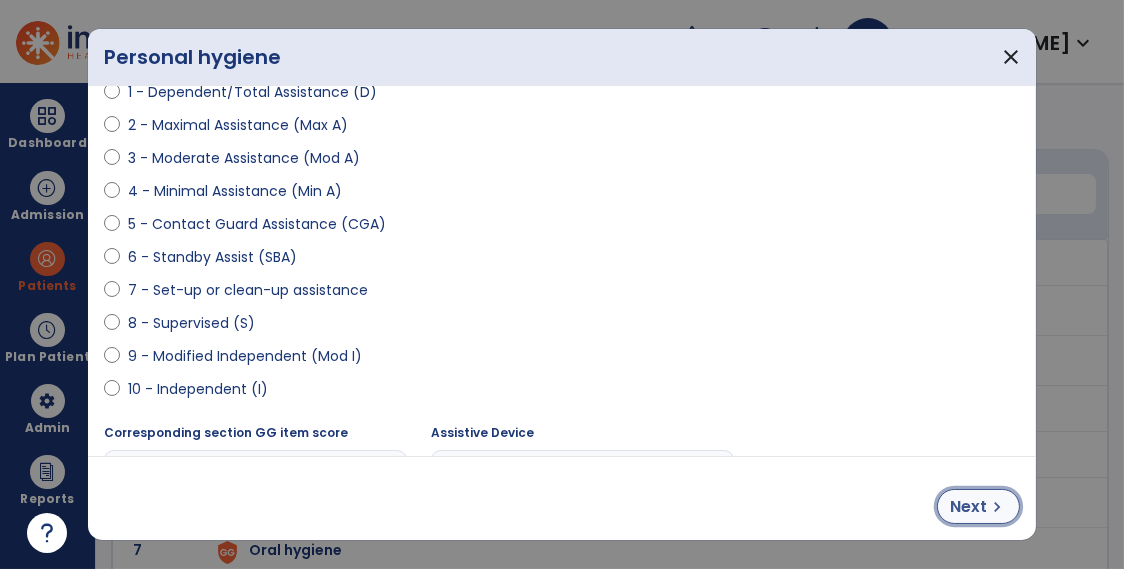 click on "Next" at bounding box center [968, 507] 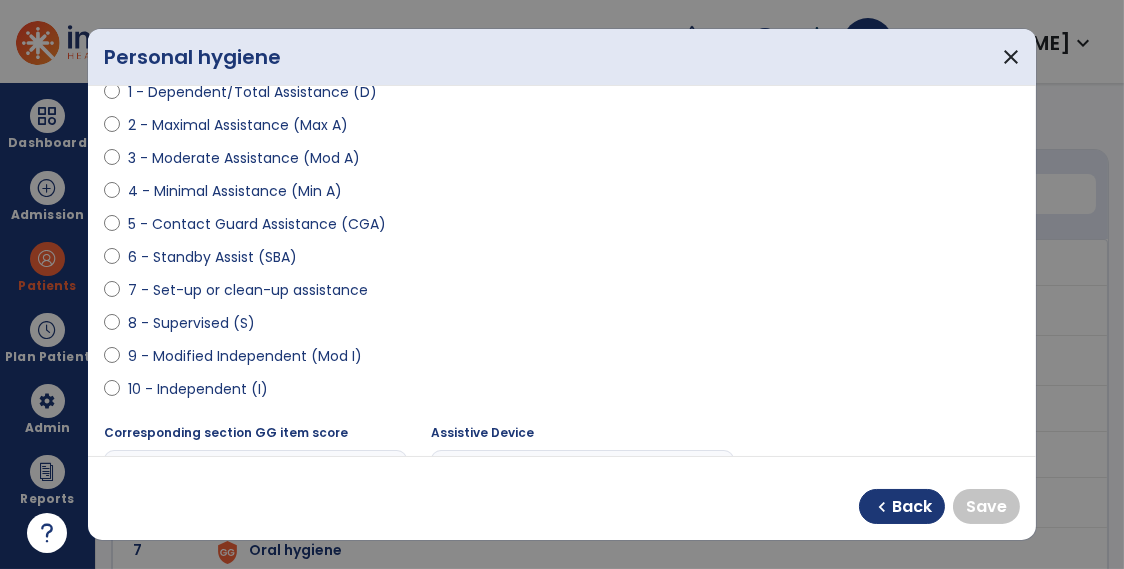 click on "9 - Modified Independent (Mod I)" at bounding box center (245, 356) 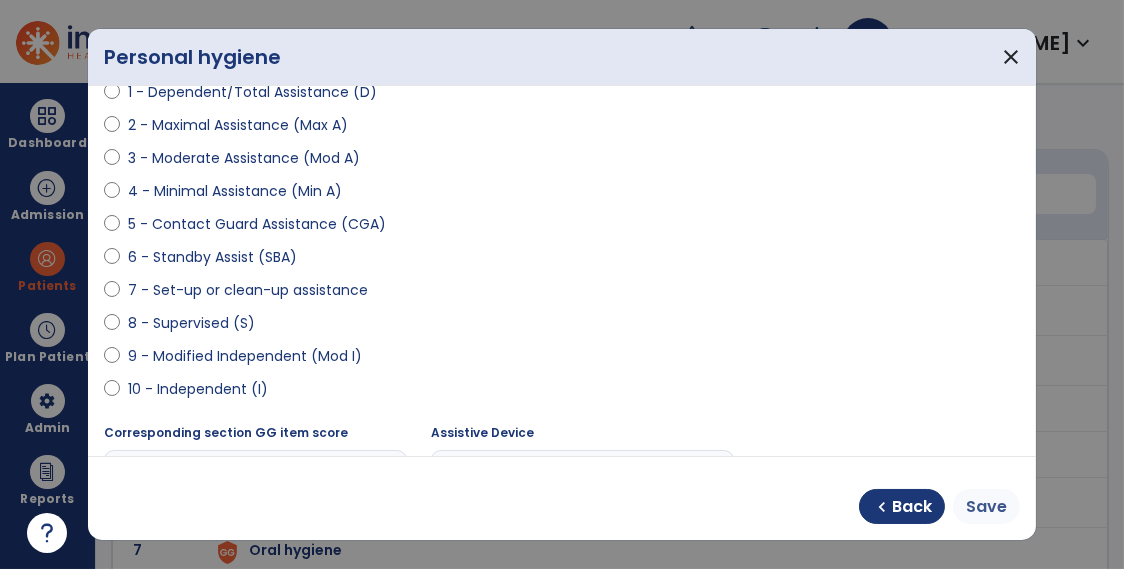 click on "Save" at bounding box center [986, 507] 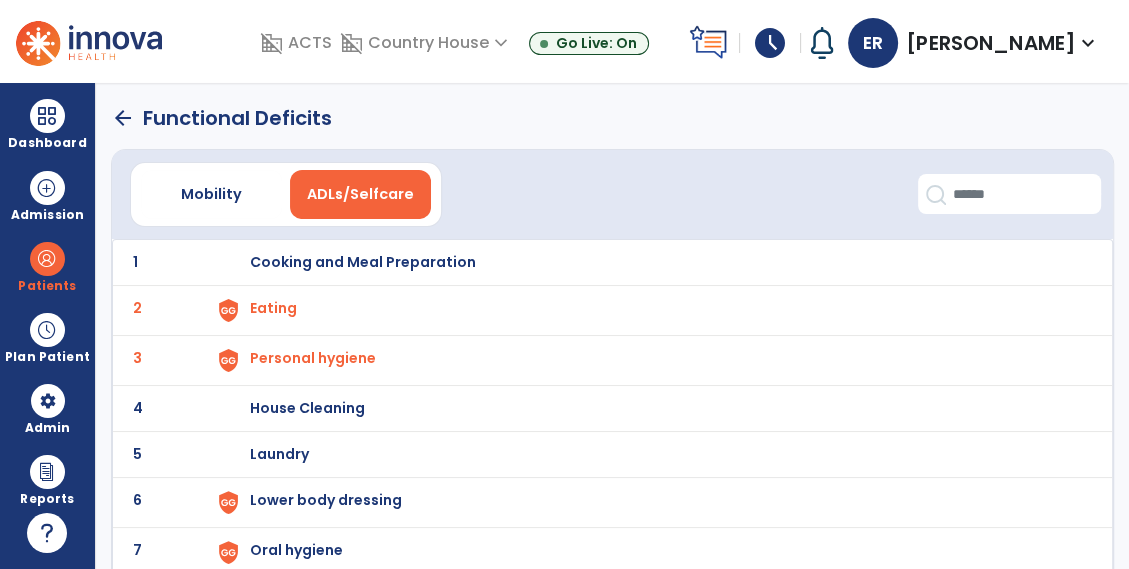 click on "Lower body dressing" at bounding box center [651, 262] 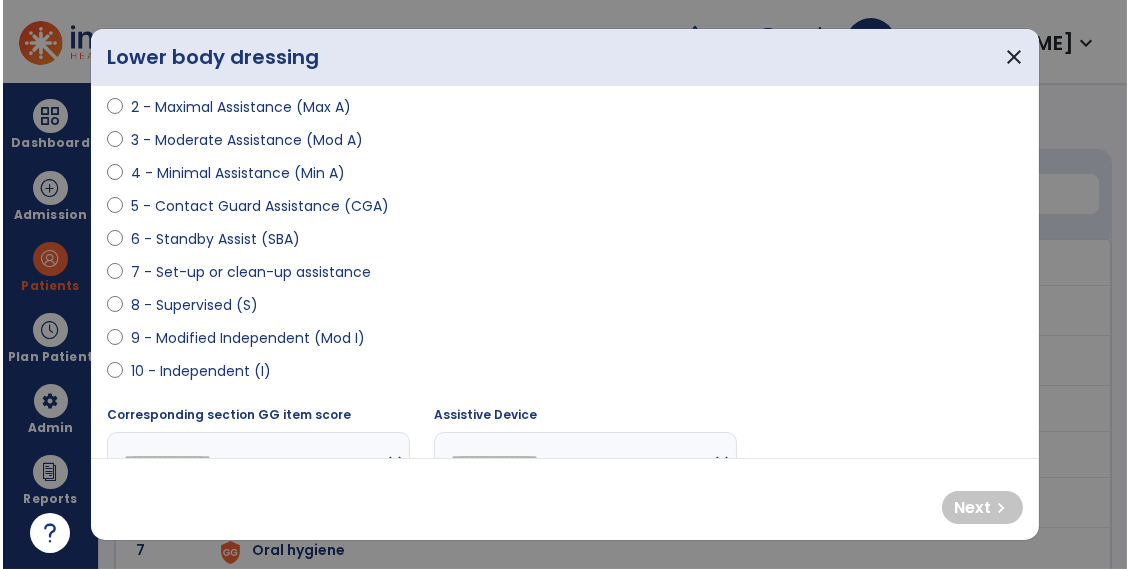 scroll, scrollTop: 269, scrollLeft: 0, axis: vertical 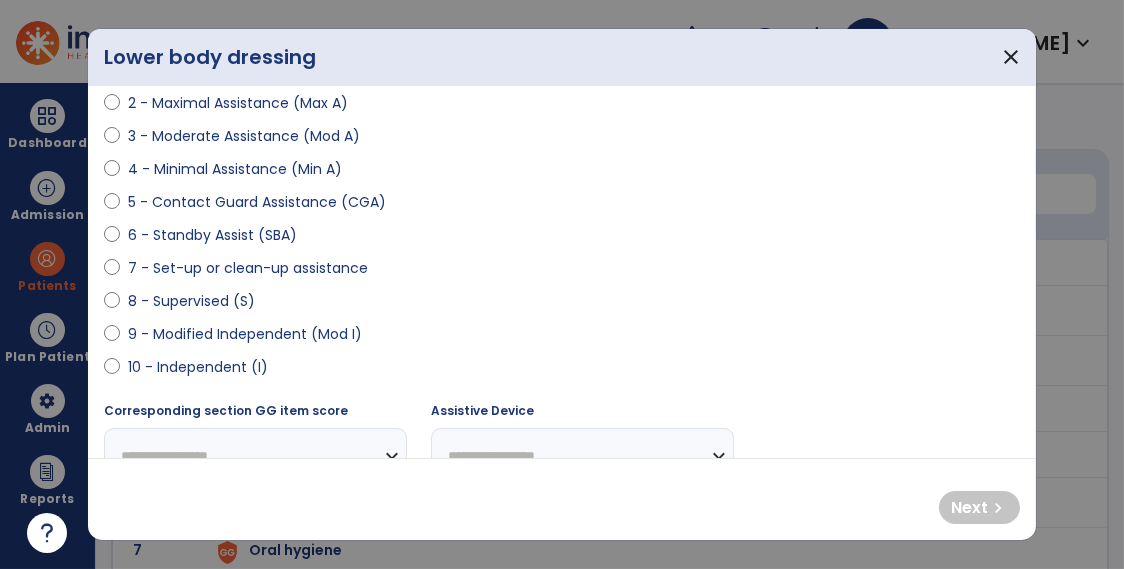 click on "9 - Modified Independent (Mod I)" at bounding box center [245, 334] 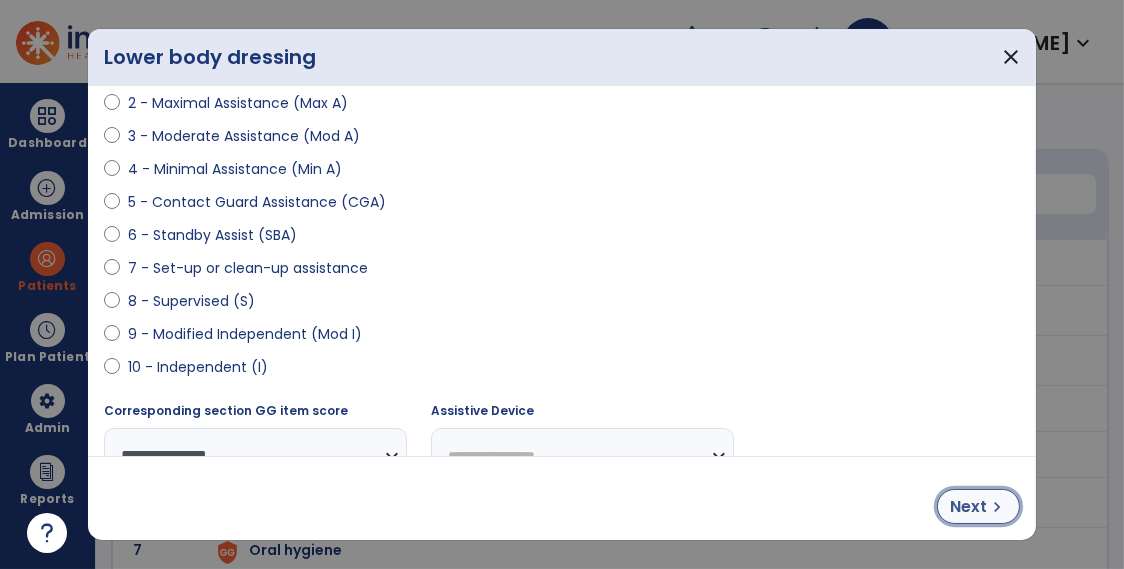 click on "Next  chevron_right" at bounding box center (978, 506) 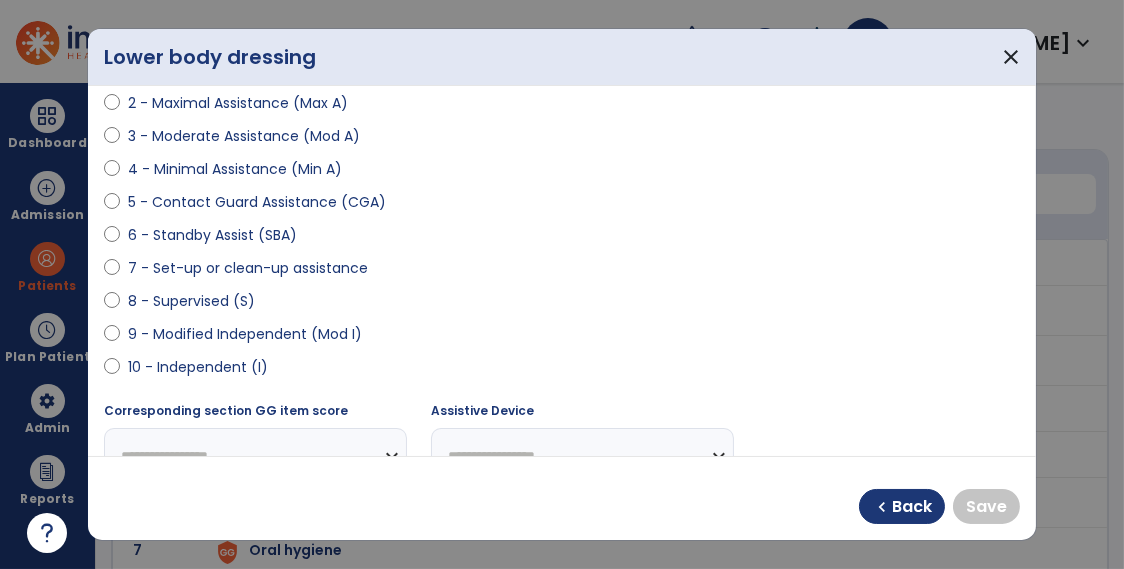 click on "9 - Modified Independent (Mod I)" at bounding box center (245, 334) 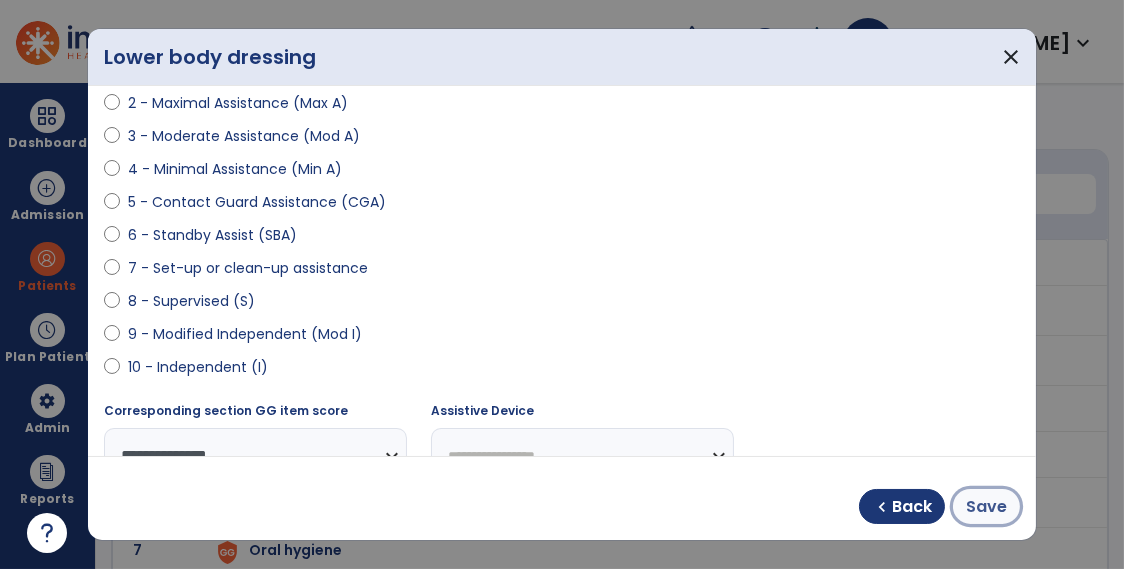 click on "Save" at bounding box center (986, 507) 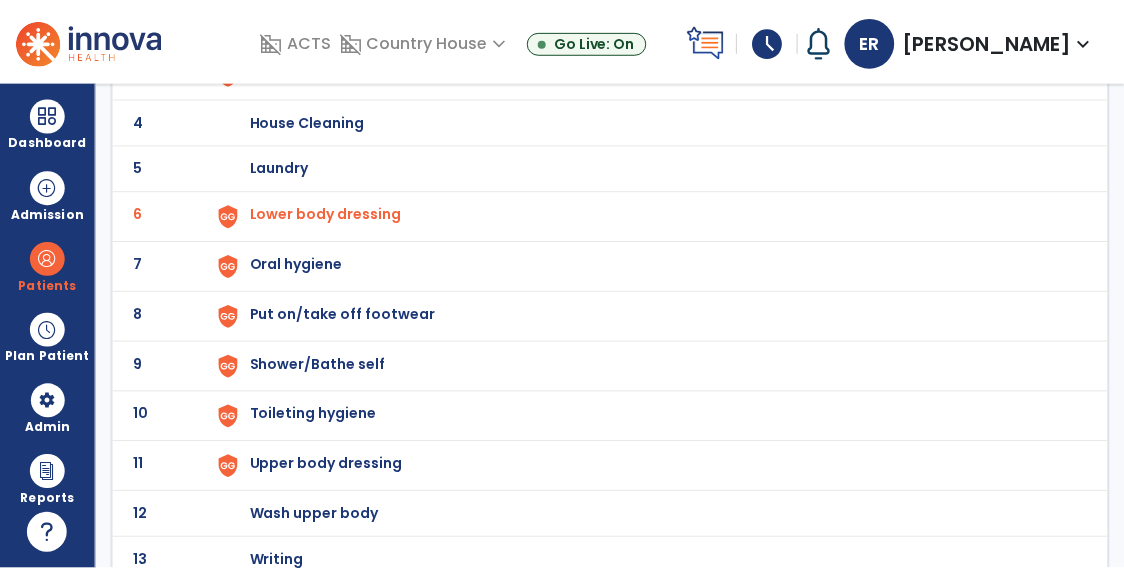scroll, scrollTop: 284, scrollLeft: 0, axis: vertical 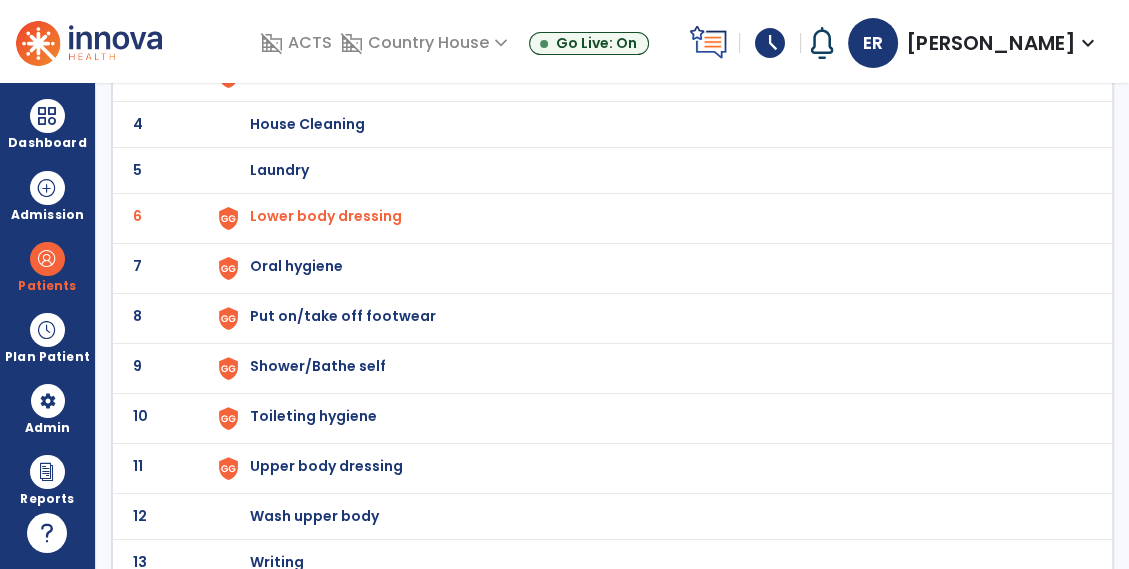 click on "Oral hygiene" at bounding box center (651, -22) 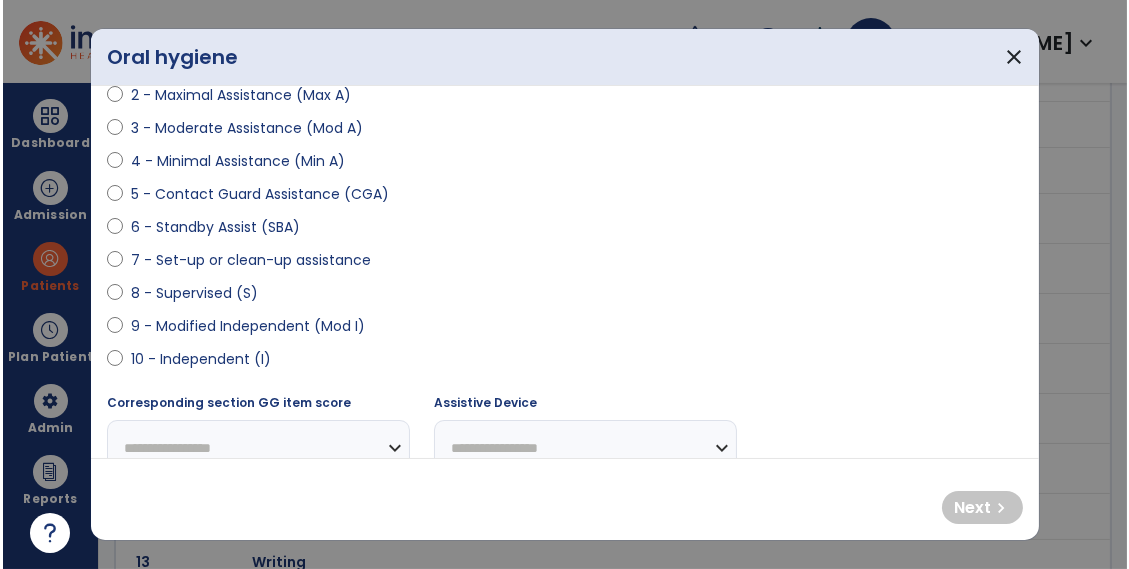 scroll, scrollTop: 278, scrollLeft: 0, axis: vertical 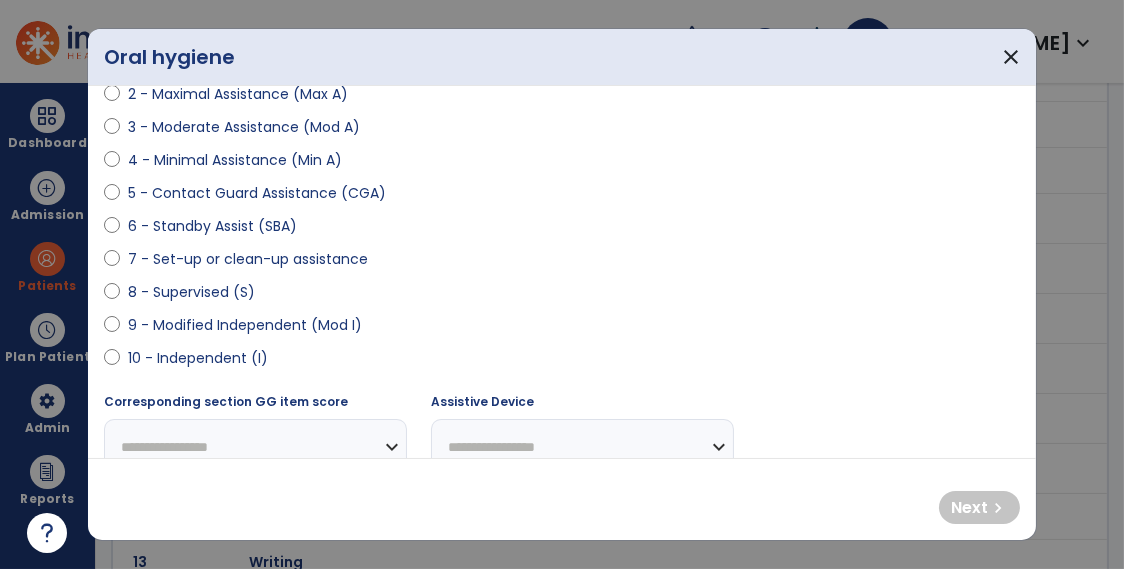 click on "9 - Modified Independent (Mod I)" at bounding box center (245, 325) 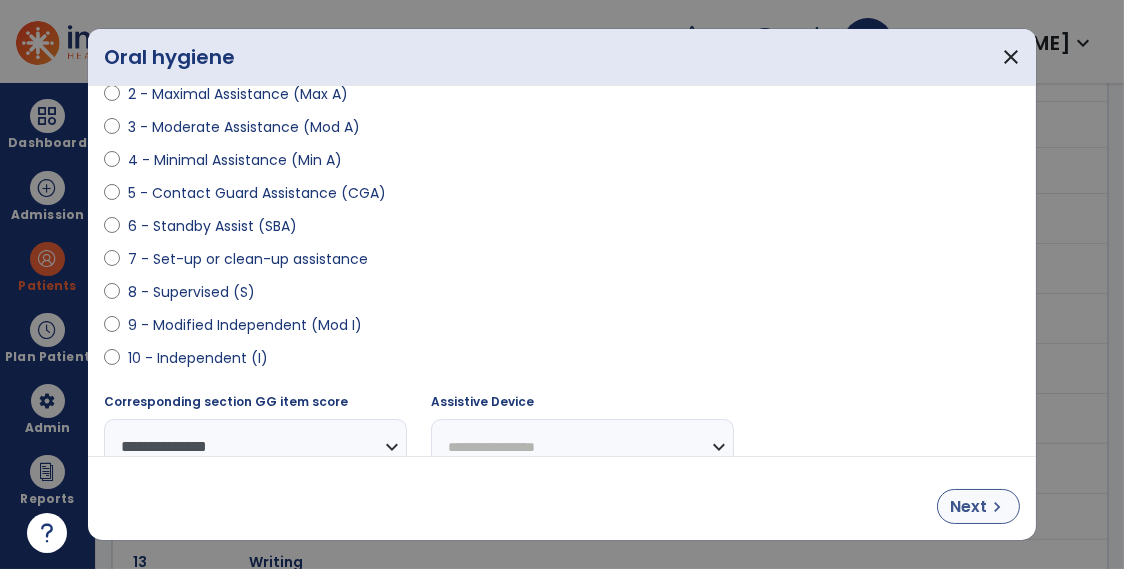 click on "Next  chevron_right" at bounding box center [978, 506] 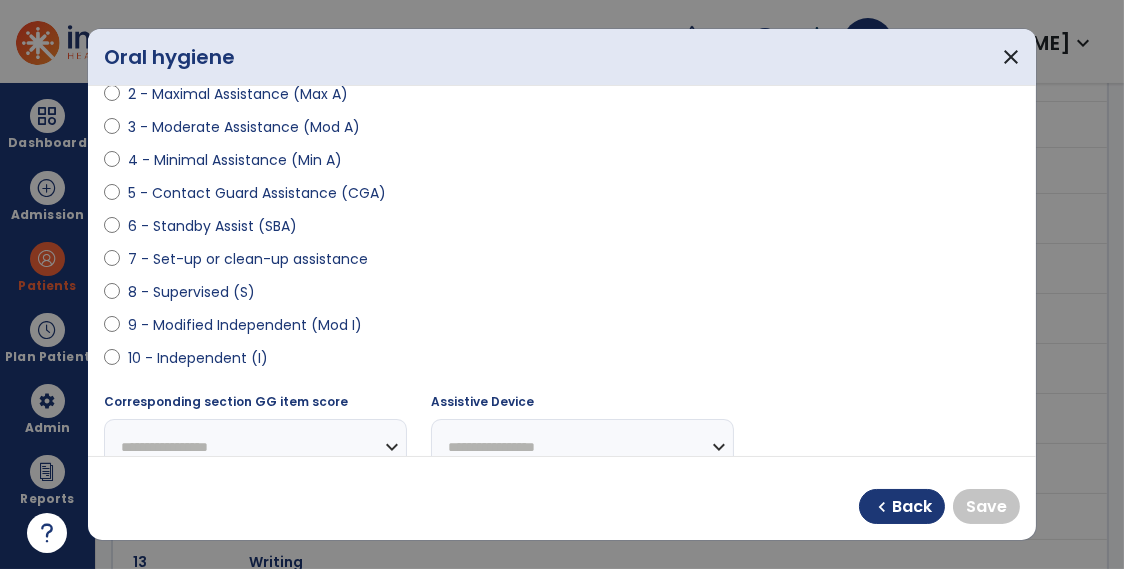click on "9 - Modified Independent (Mod I)" at bounding box center (245, 325) 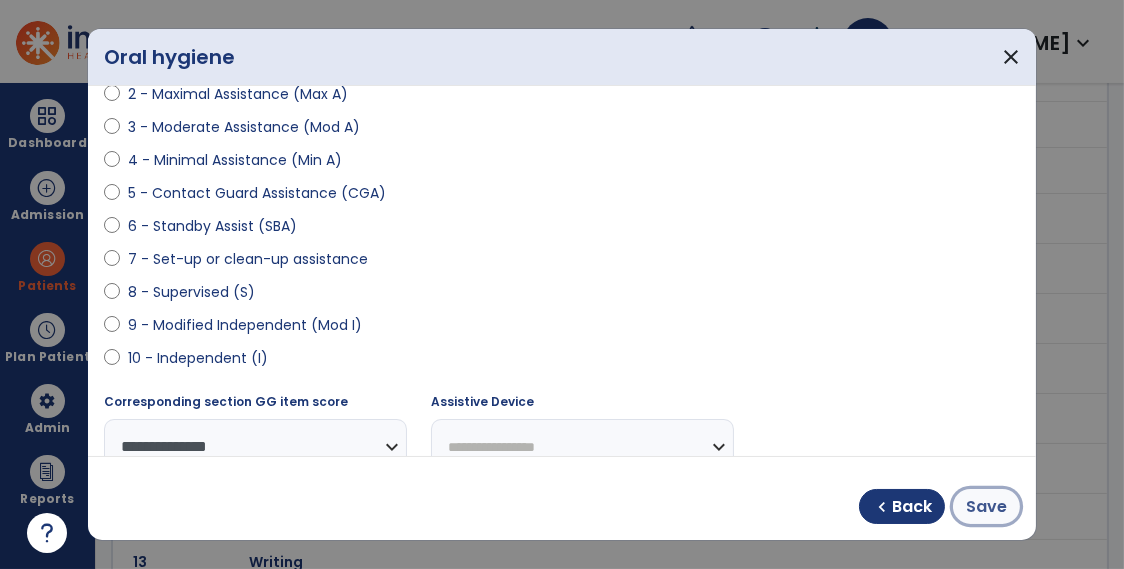 click on "Save" at bounding box center (986, 507) 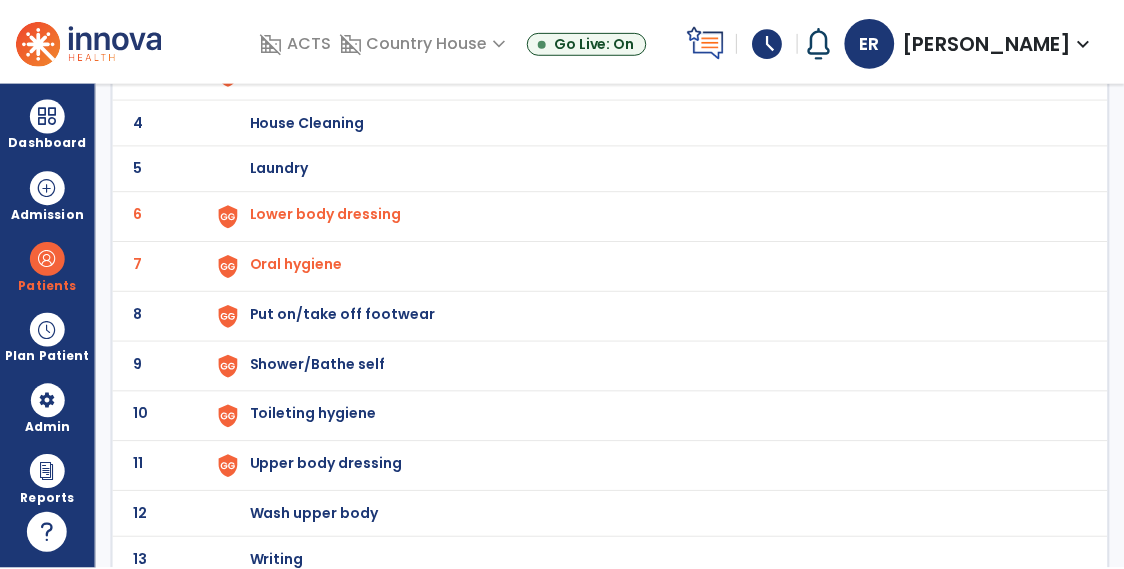 scroll, scrollTop: 294, scrollLeft: 0, axis: vertical 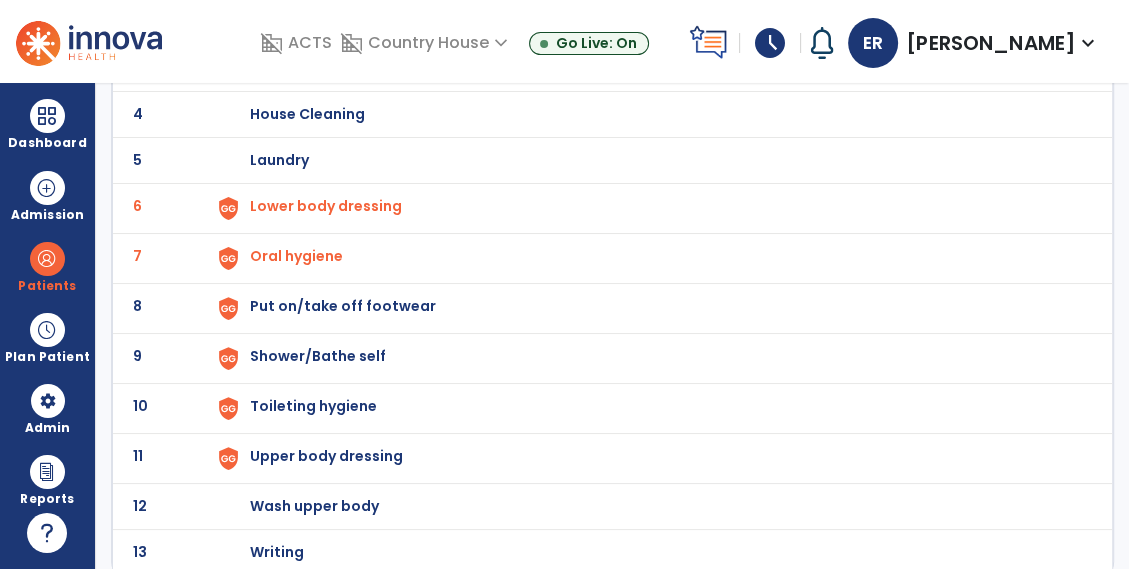 click on "Put on/take off footwear" at bounding box center [651, -32] 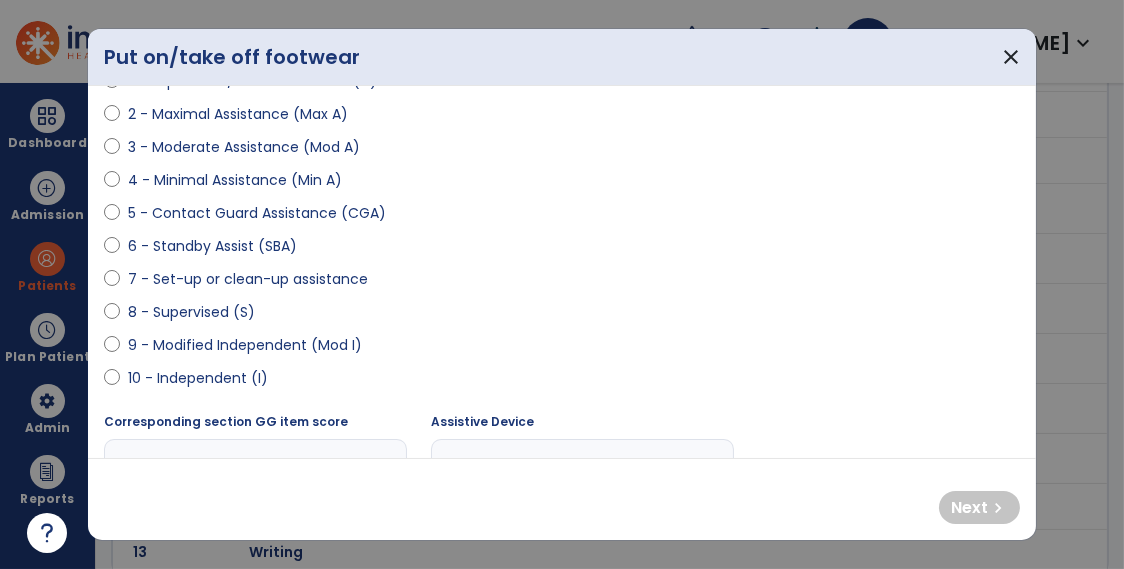 scroll, scrollTop: 277, scrollLeft: 0, axis: vertical 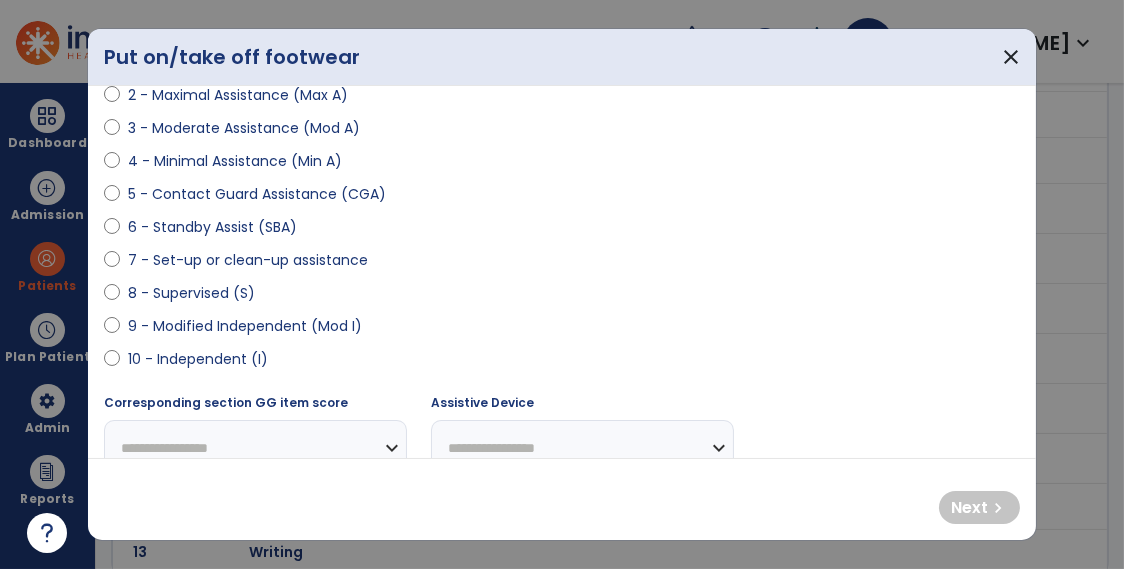 click on "9 - Modified Independent (Mod I)" at bounding box center [245, 326] 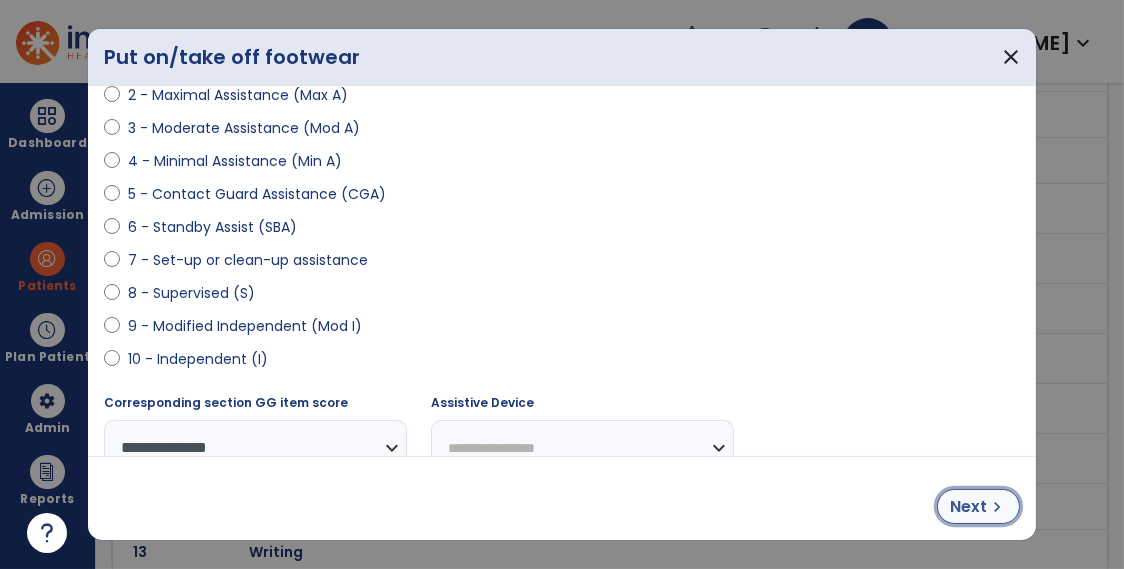 click on "Next" at bounding box center [968, 507] 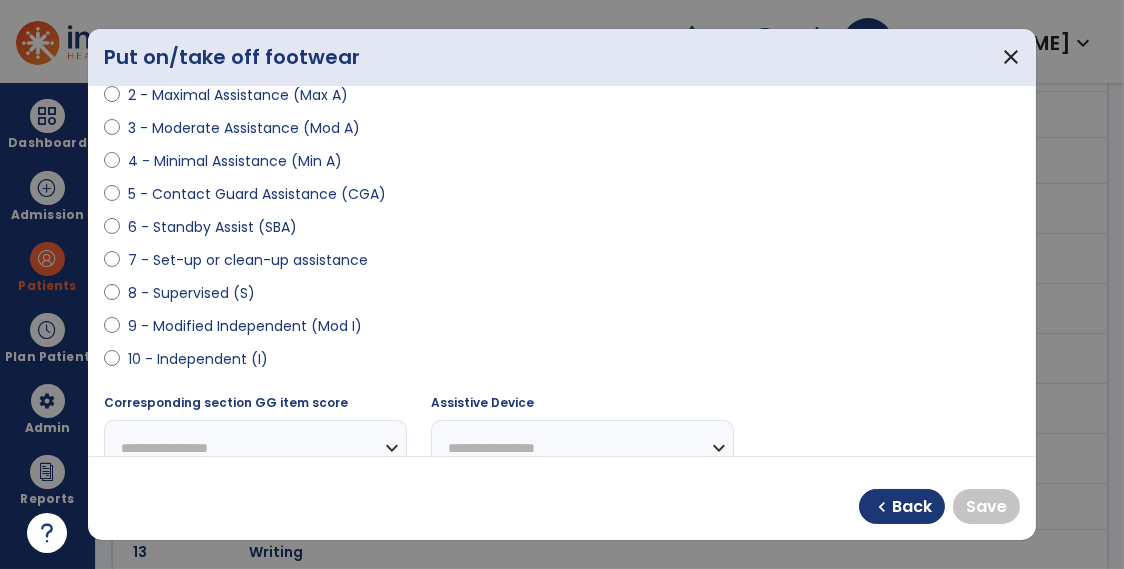 click on "9 - Modified Independent (Mod I)" at bounding box center [245, 326] 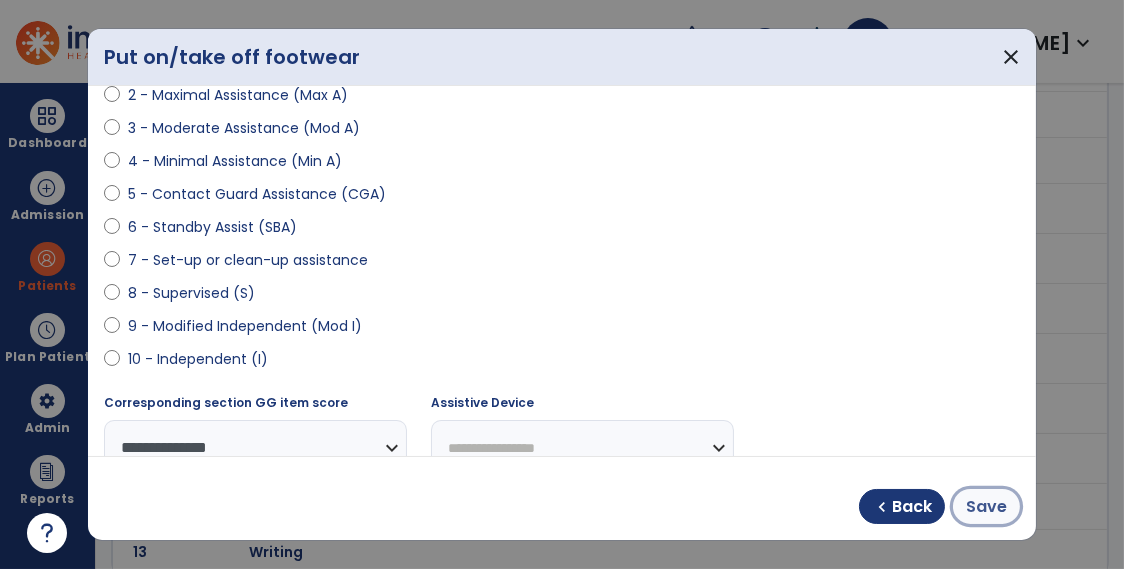 click on "Save" at bounding box center [986, 507] 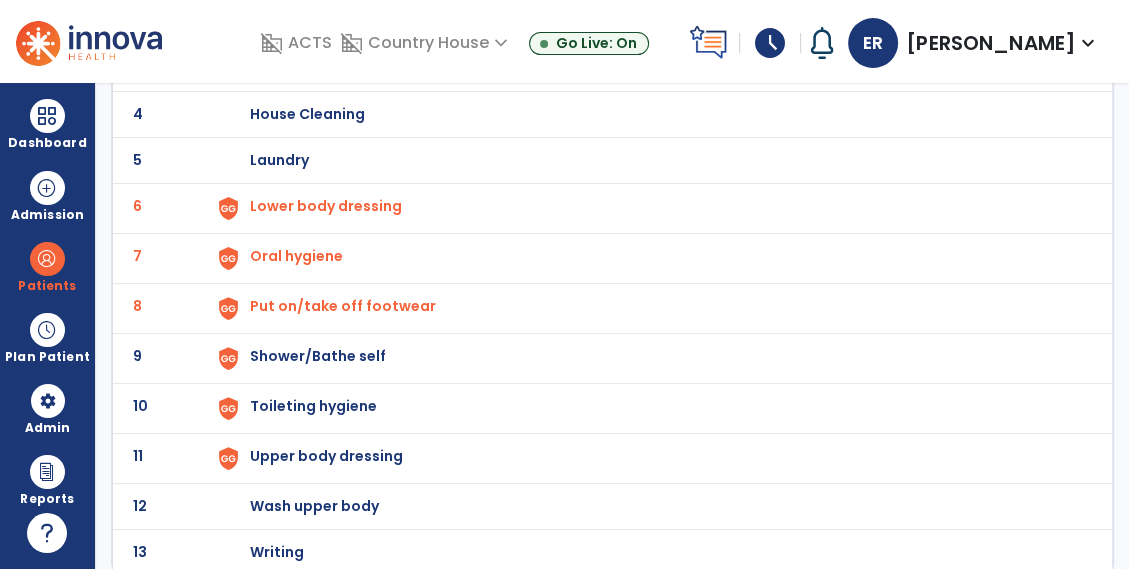 click on "9 Shower/Bathe self" 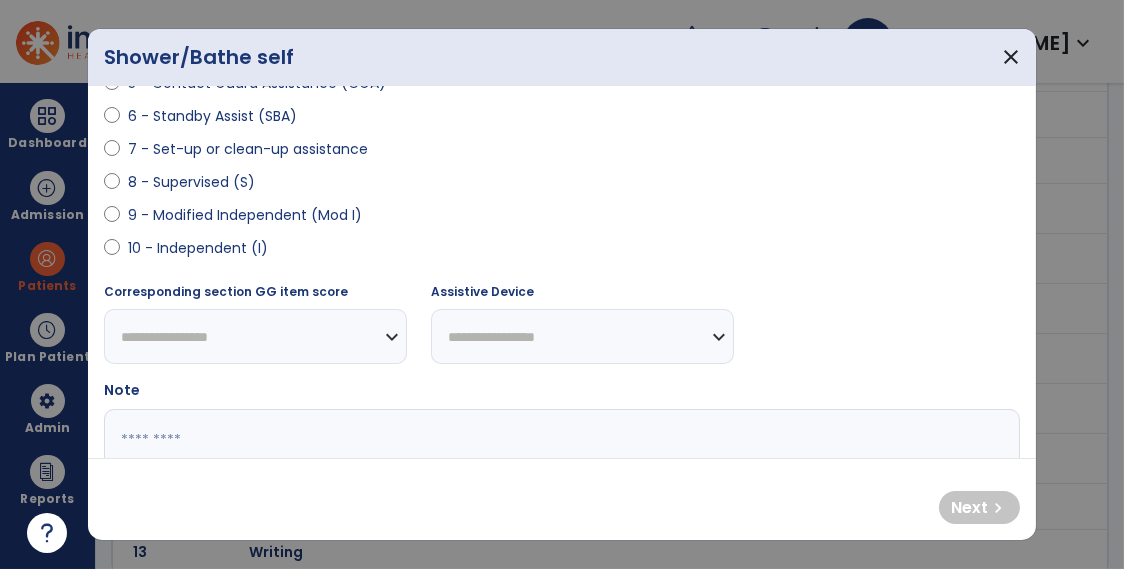 scroll, scrollTop: 390, scrollLeft: 0, axis: vertical 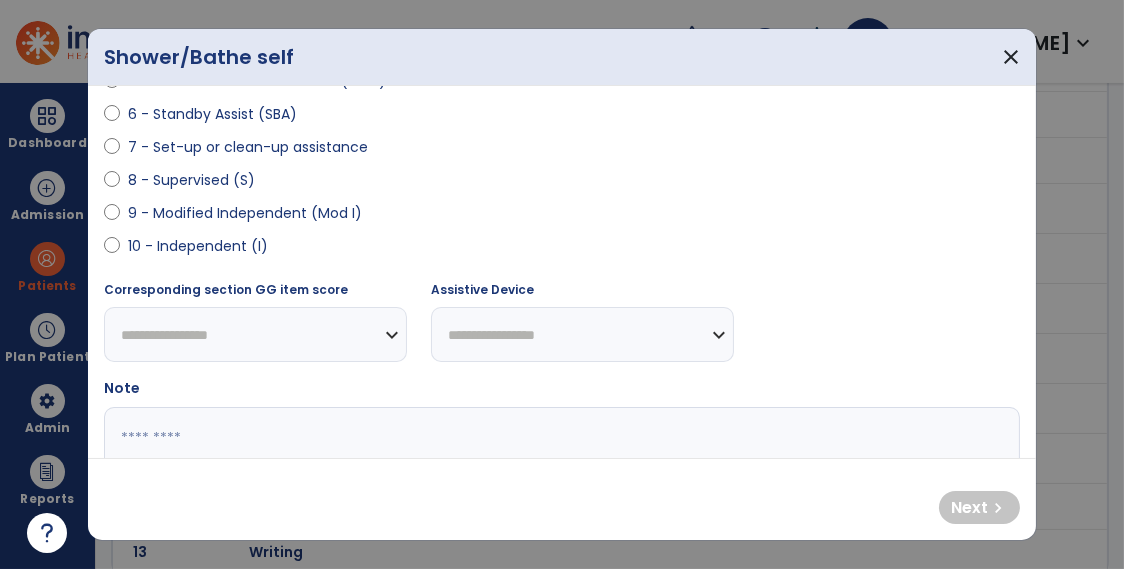 click on "9 - Modified Independent (Mod I)" at bounding box center (245, 213) 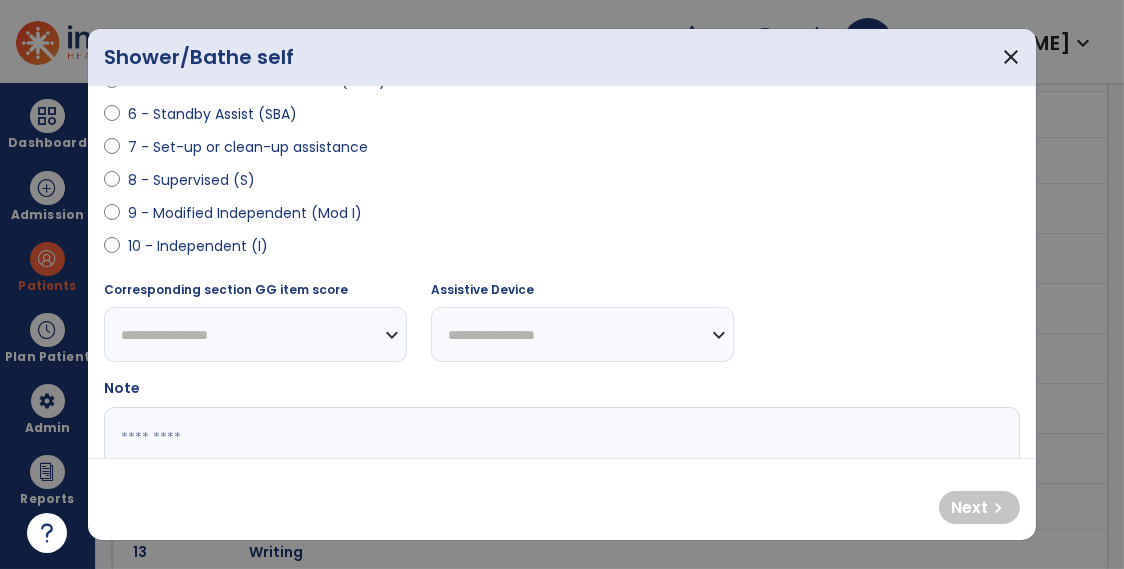 select on "**********" 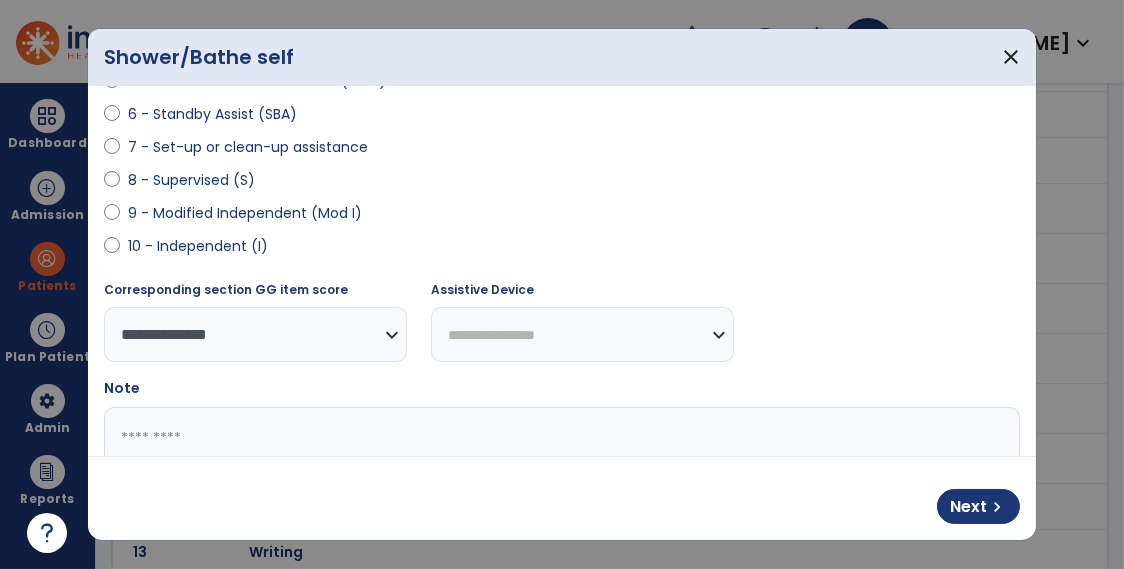 click on "Next  chevron_right" at bounding box center [978, 506] 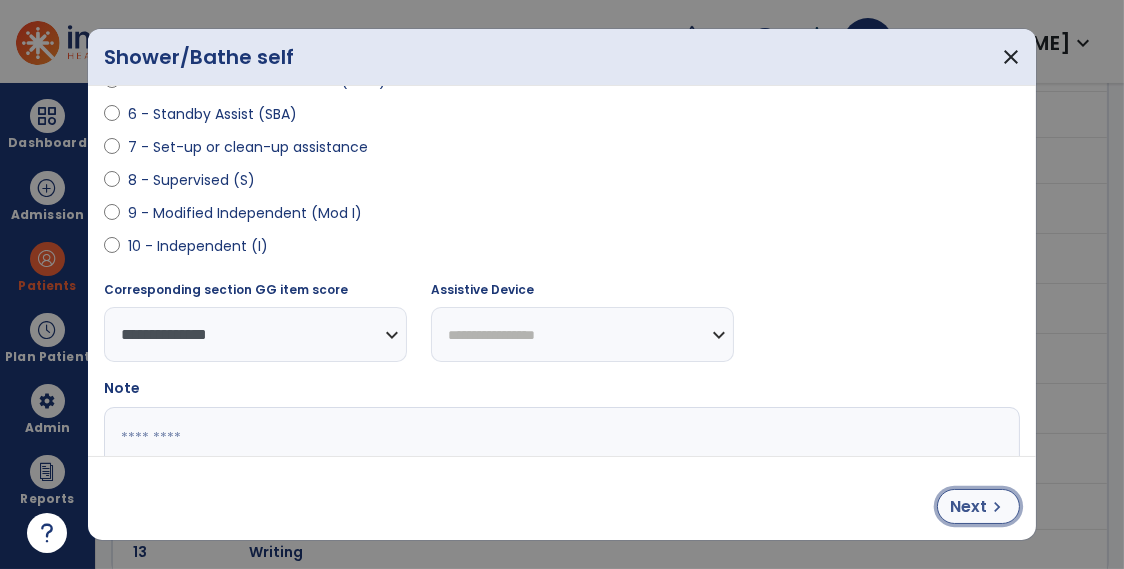 click on "Next" at bounding box center (968, 507) 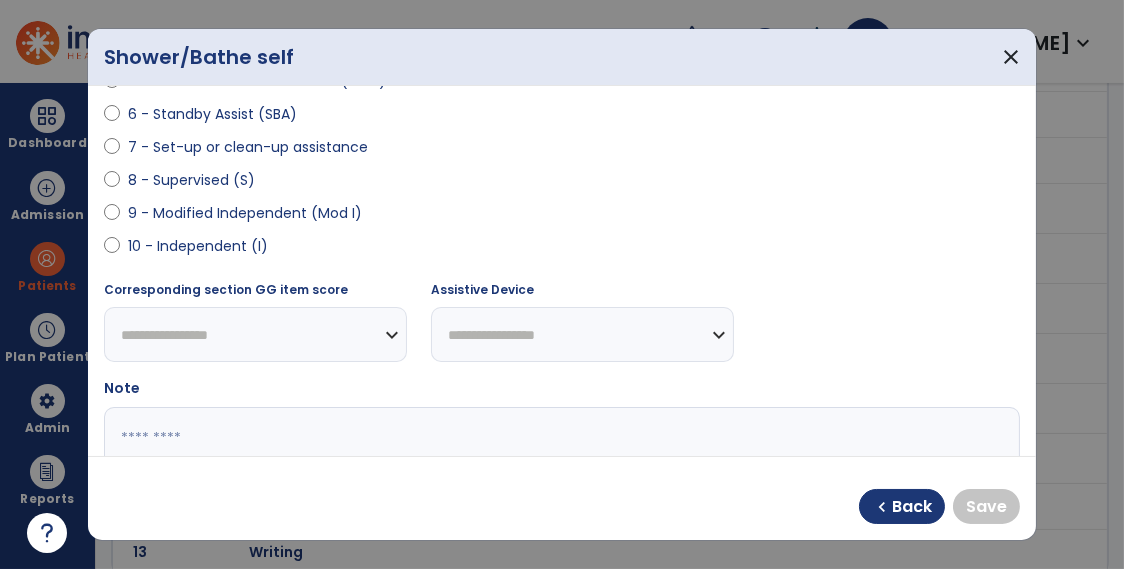 click on "9 - Modified Independent (Mod I)" at bounding box center [245, 213] 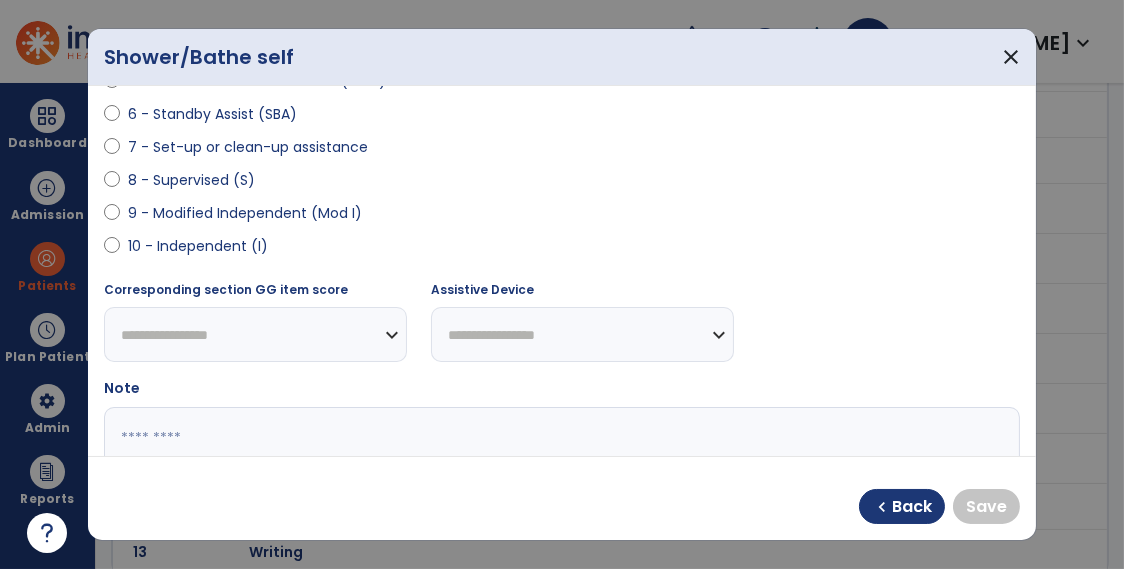 select on "**********" 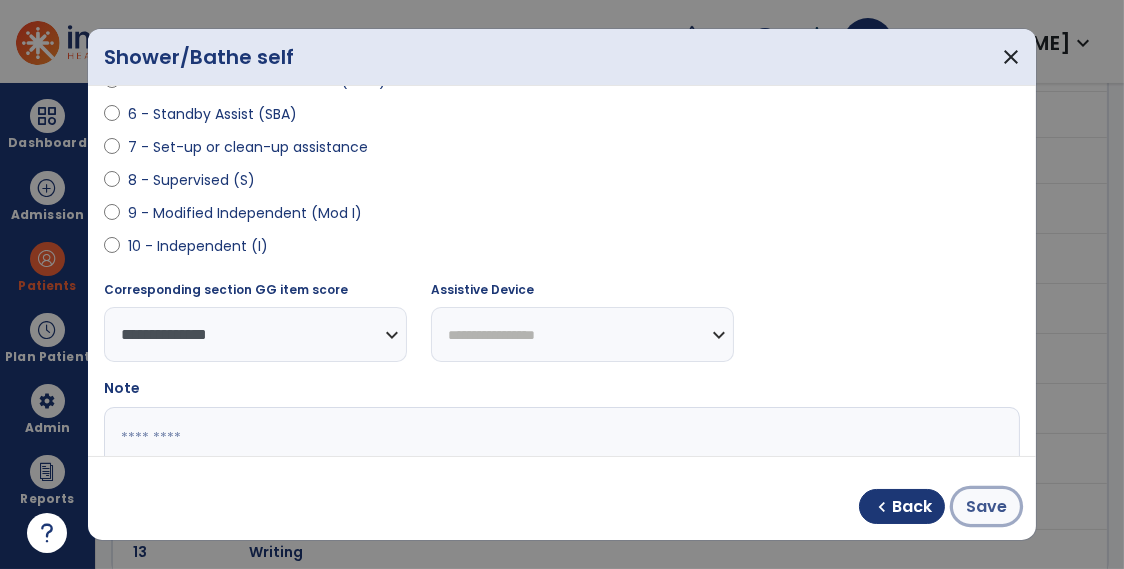 click on "Save" at bounding box center (986, 507) 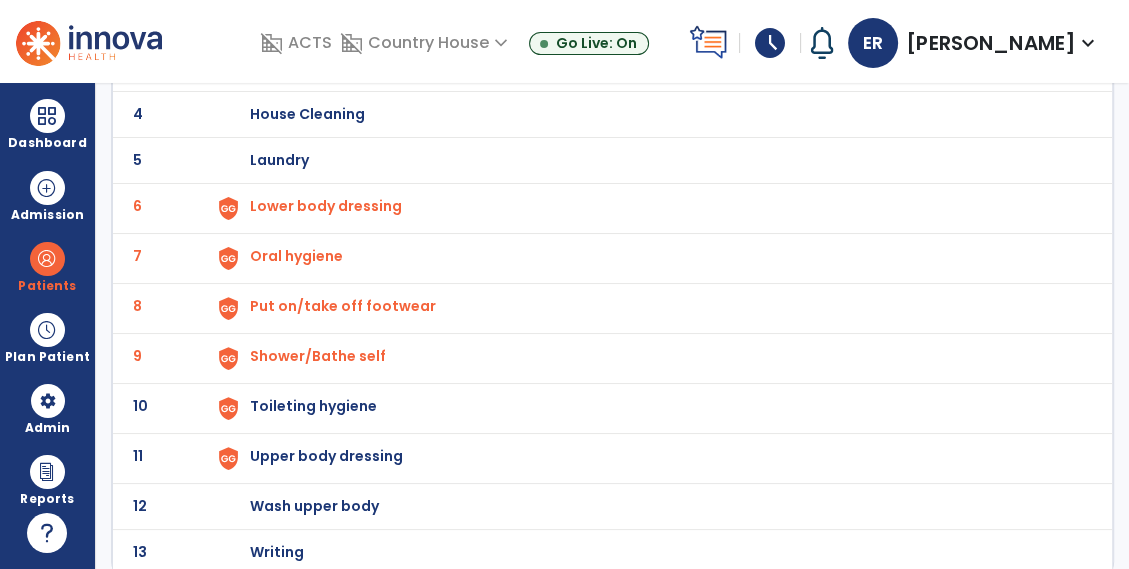click on "Toileting hygiene" at bounding box center [363, -32] 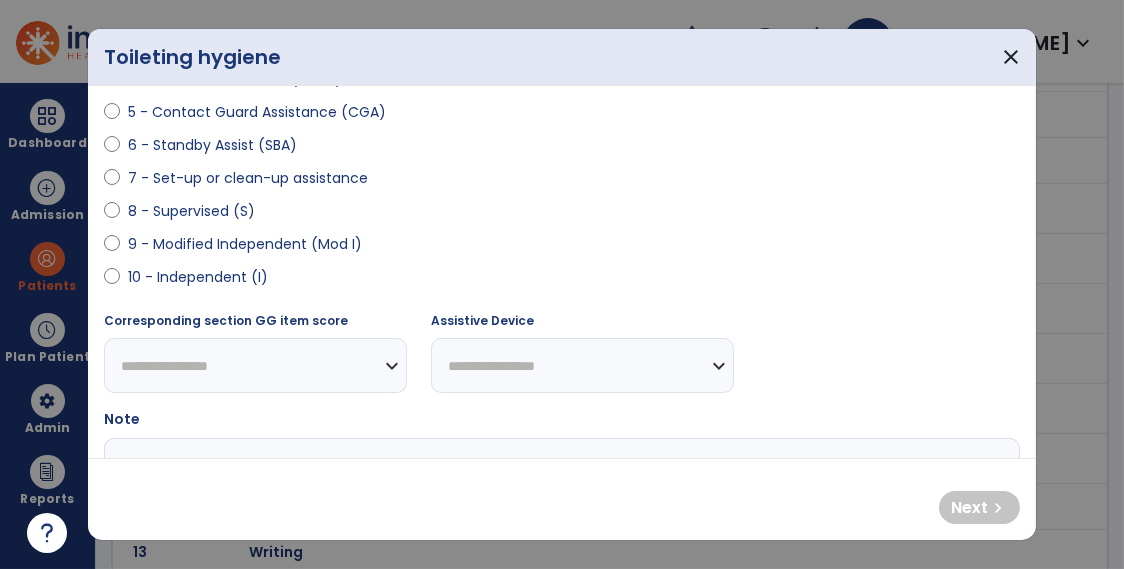 scroll, scrollTop: 368, scrollLeft: 0, axis: vertical 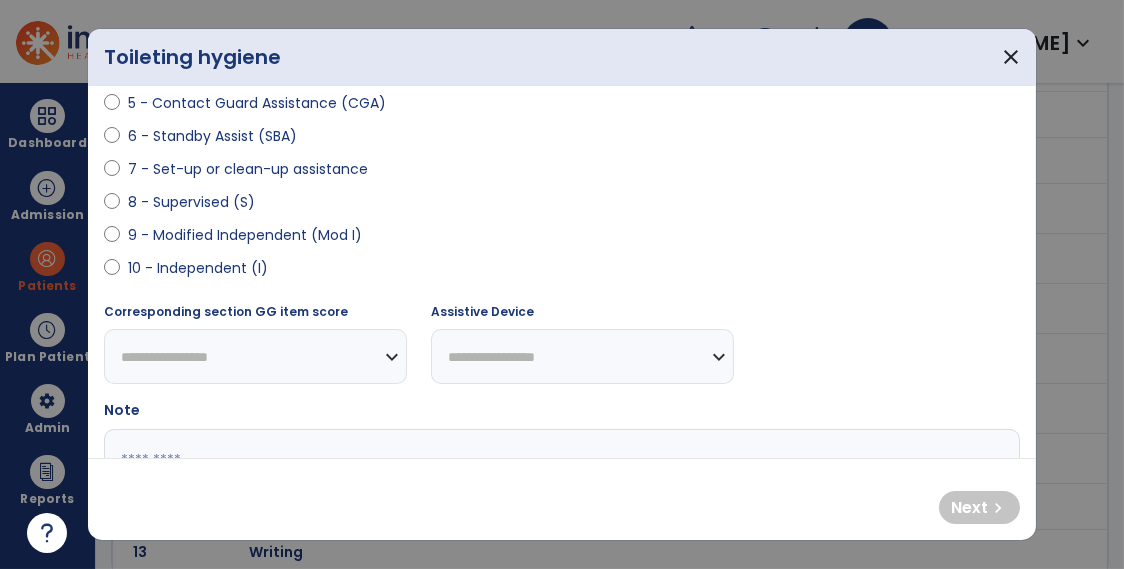 click on "9 - Modified Independent (Mod I)" at bounding box center (245, 235) 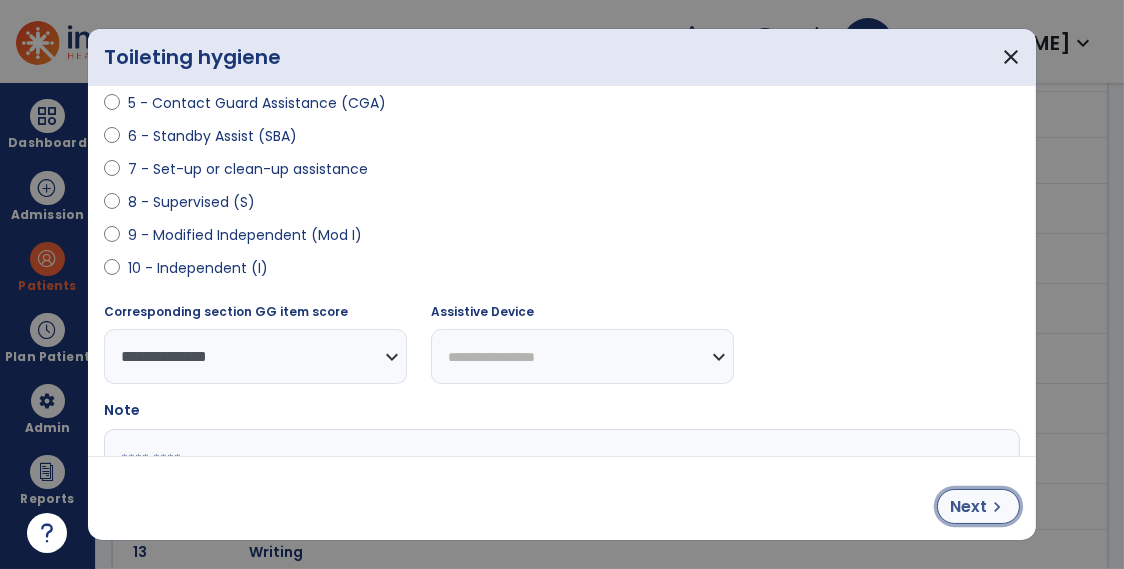 click on "Next  chevron_right" at bounding box center (978, 506) 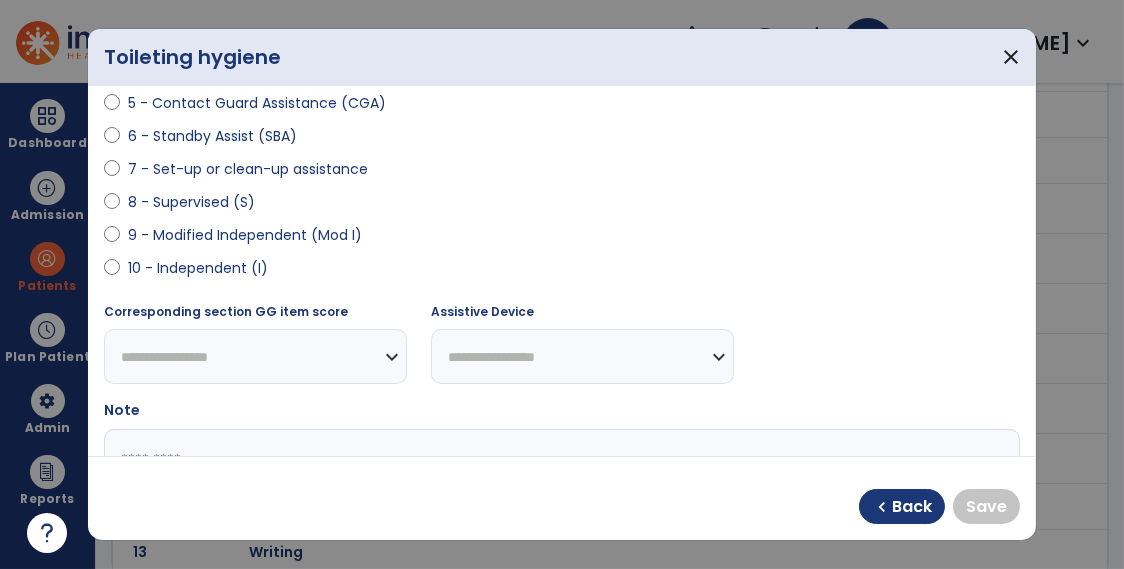 click on "9 - Modified Independent (Mod I)" at bounding box center (245, 235) 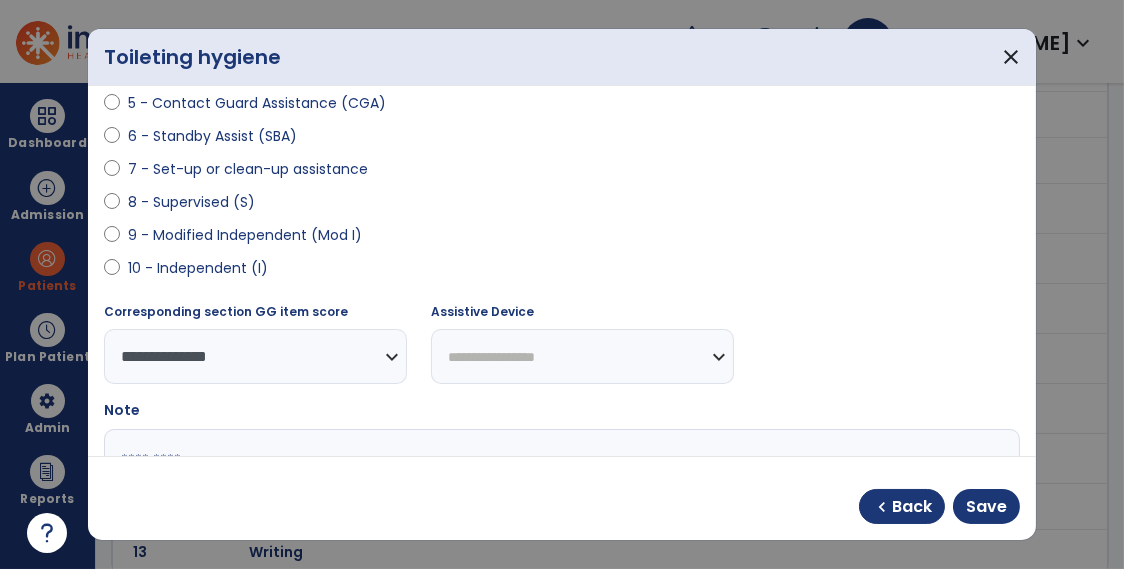 click on "chevron_left  Back Save" at bounding box center [939, 506] 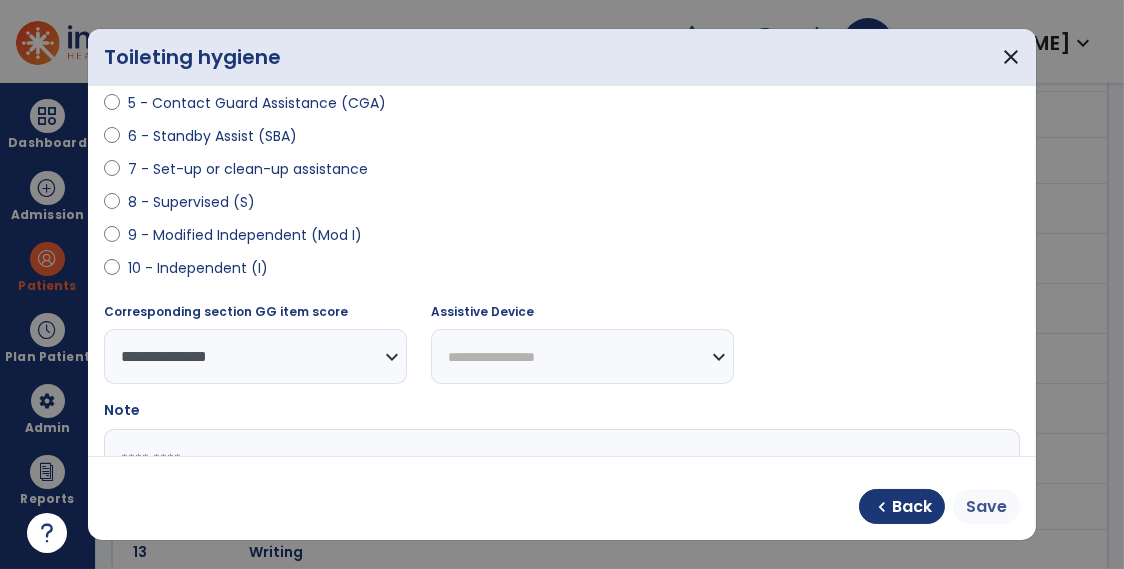 click on "Save" at bounding box center [986, 507] 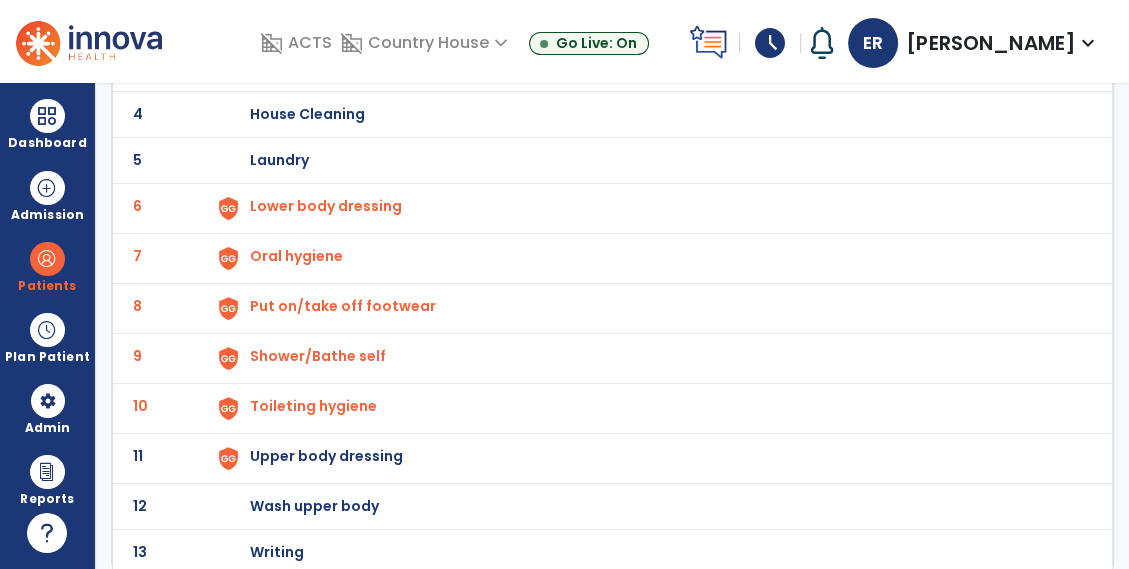 click on "11 Upper body dressing" 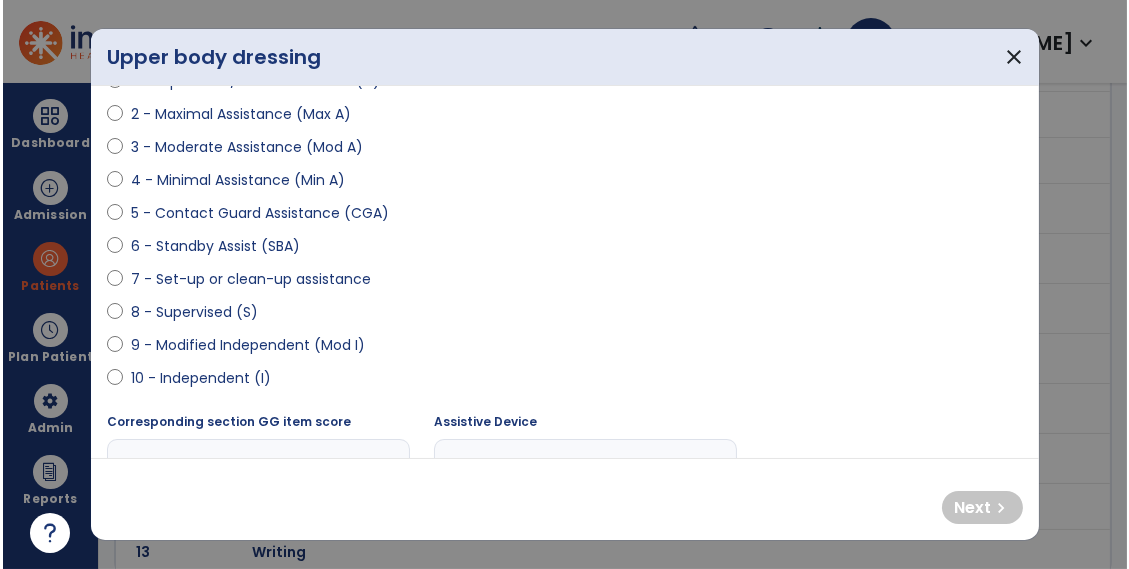scroll, scrollTop: 266, scrollLeft: 0, axis: vertical 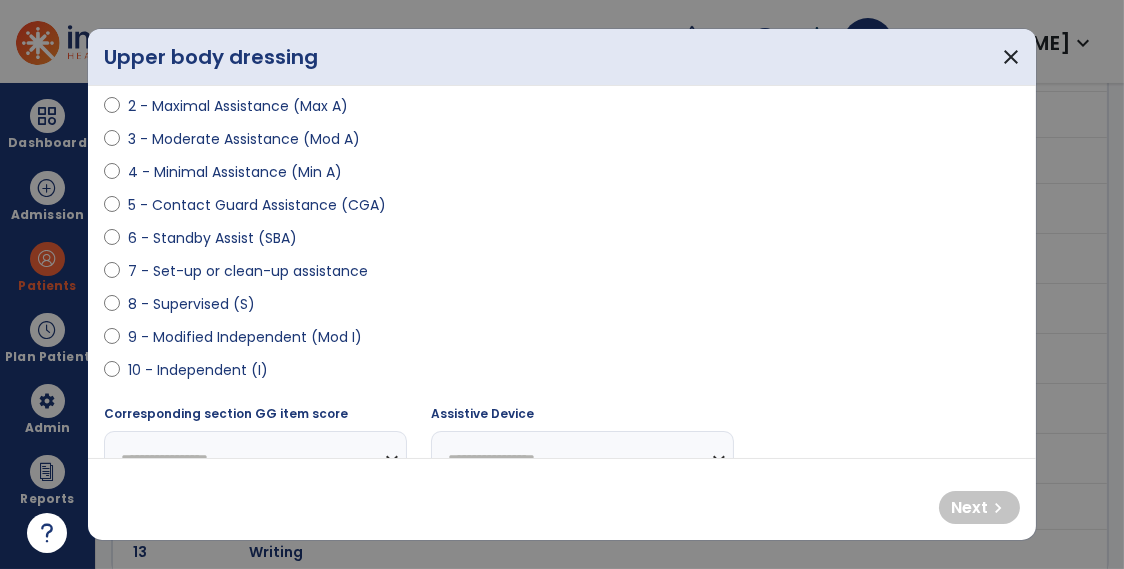 click on "9 - Modified Independent (Mod I)" at bounding box center [245, 337] 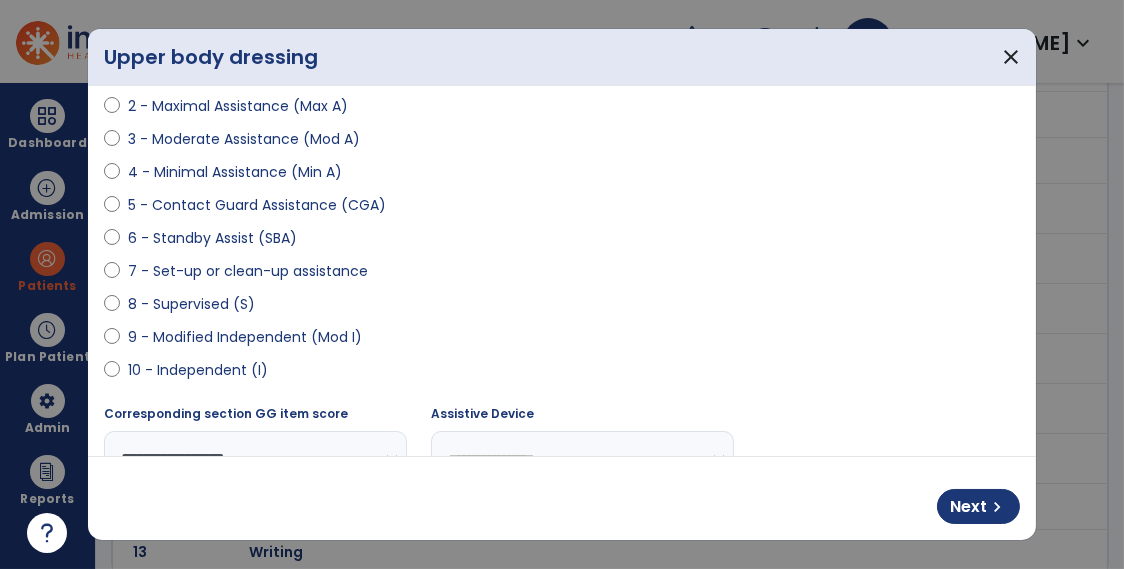 select on "**********" 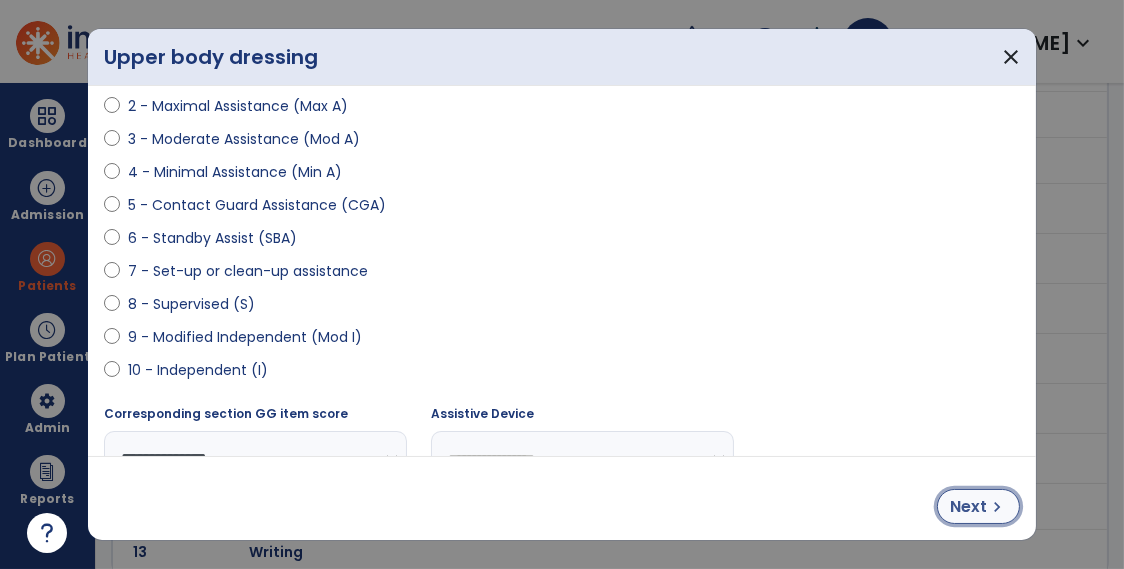 click on "Next" at bounding box center [968, 507] 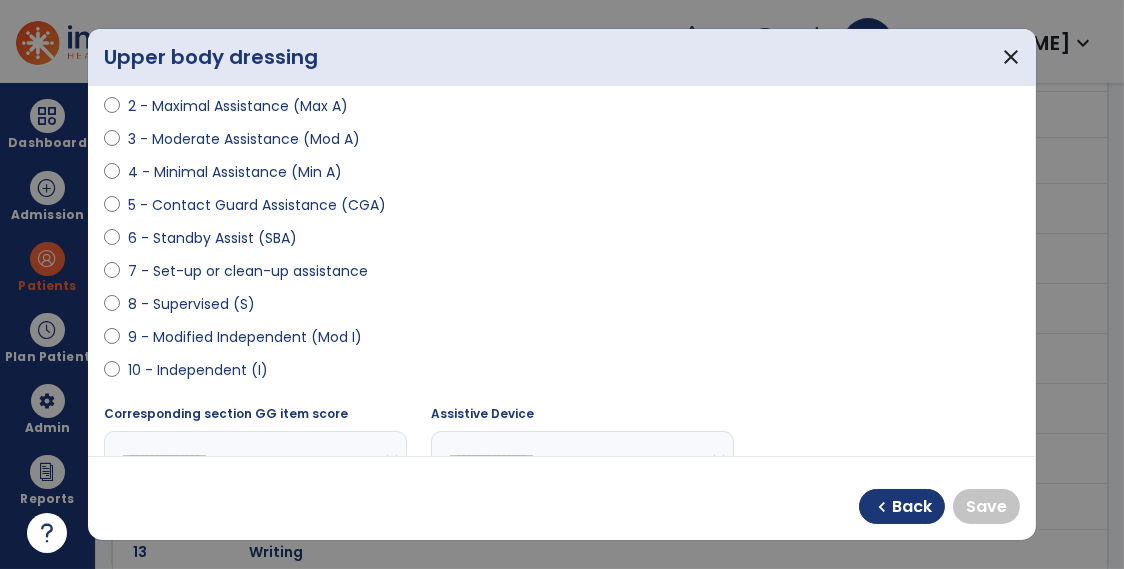 click on "9 - Modified Independent (Mod I)" at bounding box center [245, 337] 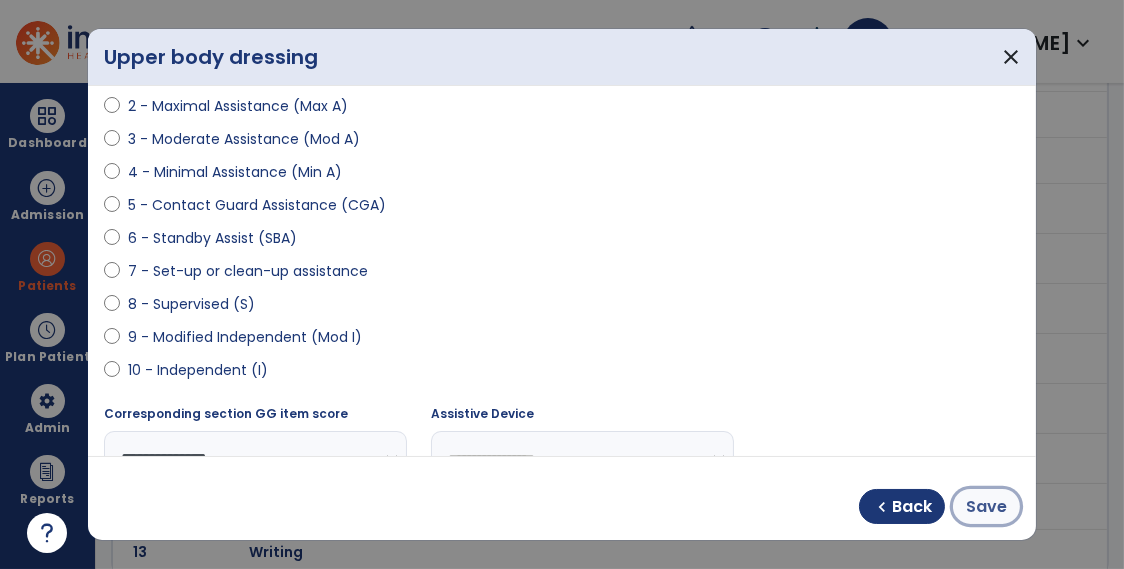 click on "Save" at bounding box center [986, 507] 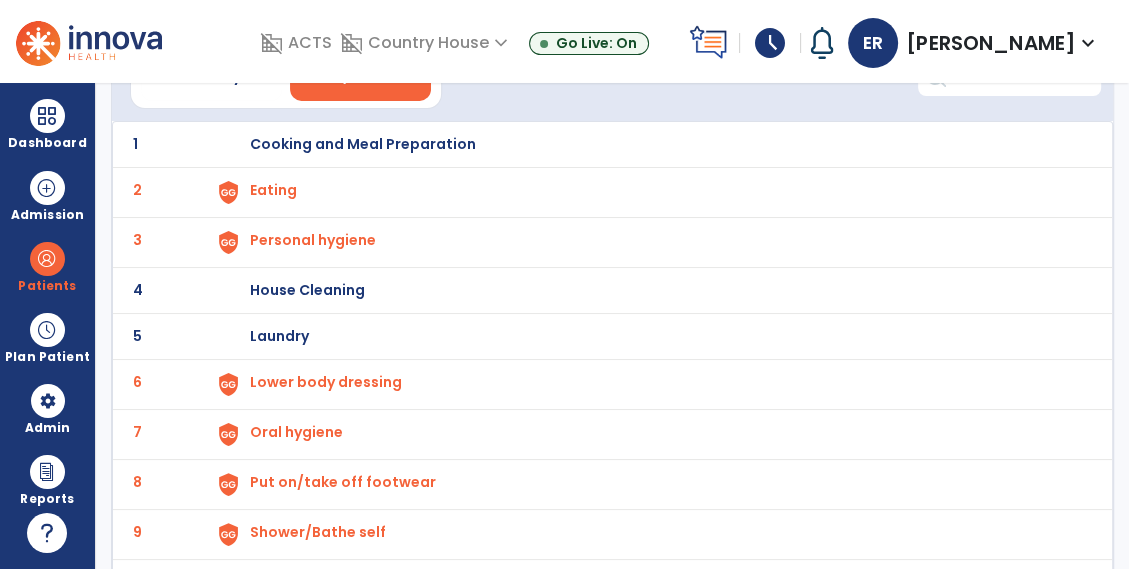 scroll, scrollTop: 0, scrollLeft: 0, axis: both 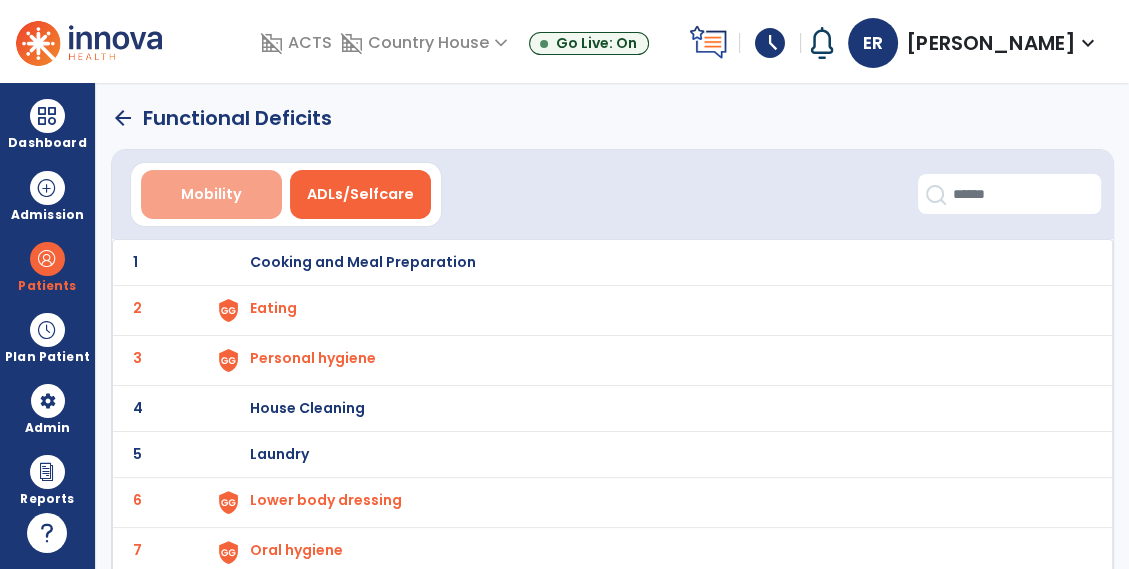 click on "Mobility" at bounding box center (211, 194) 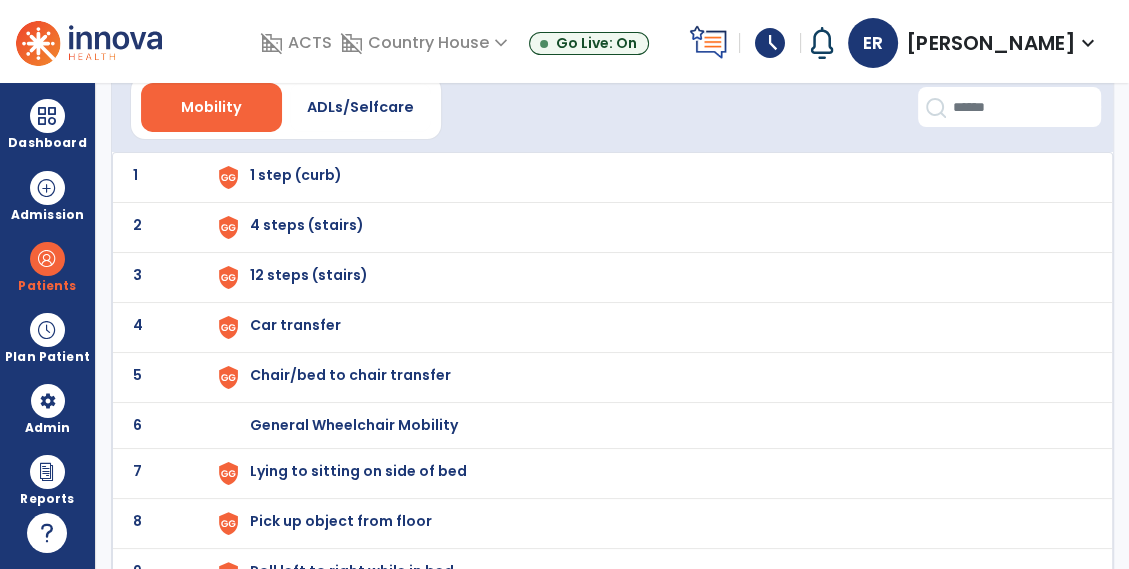 scroll, scrollTop: 0, scrollLeft: 0, axis: both 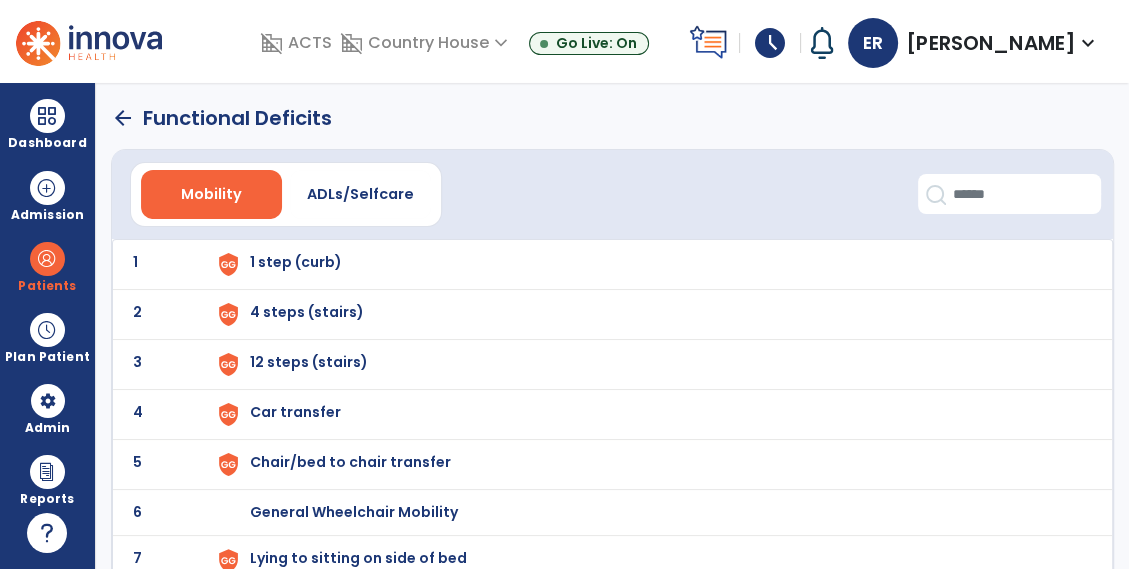 click on "arrow_back" 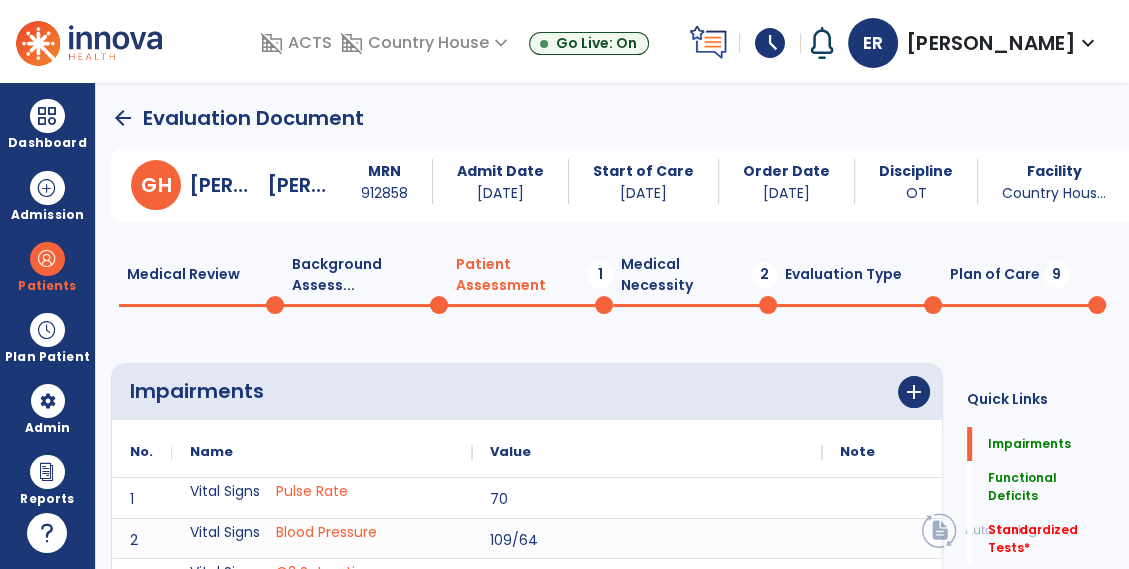 click on "arrow_back" 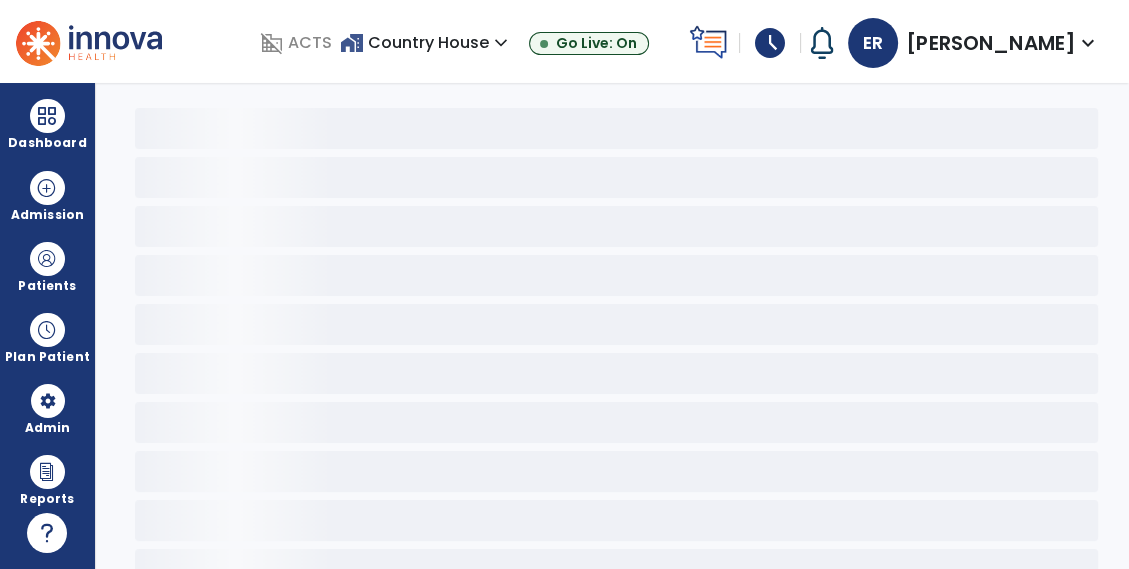 scroll, scrollTop: 0, scrollLeft: 0, axis: both 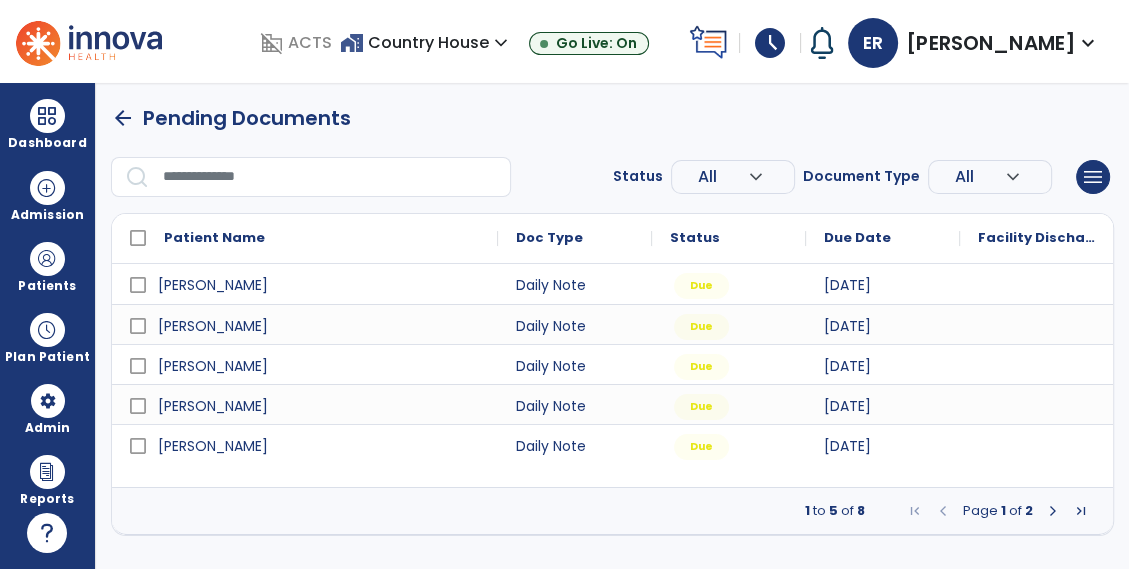 click at bounding box center [1053, 511] 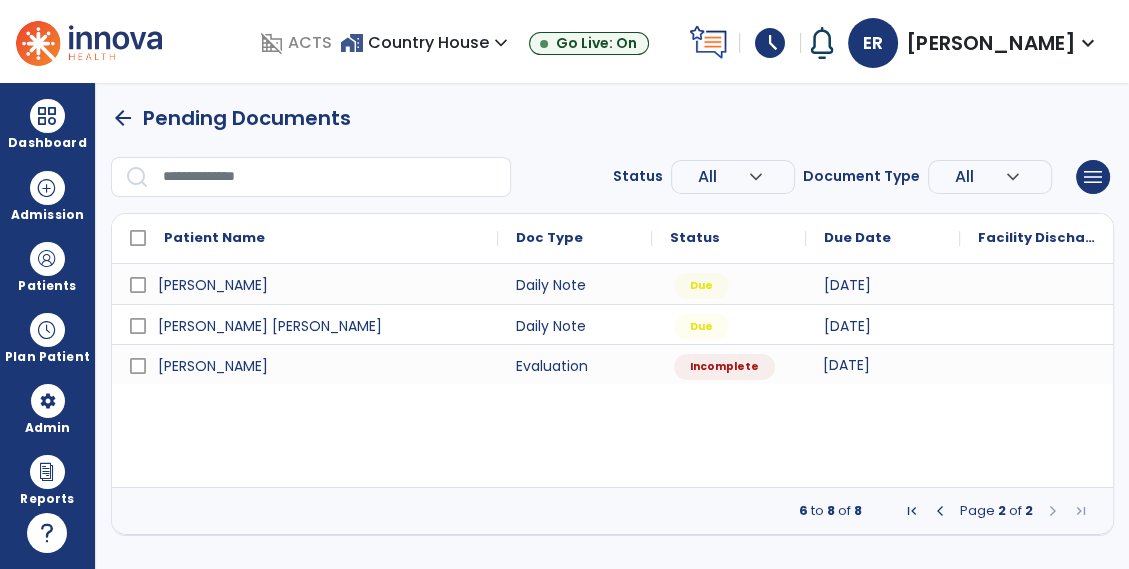 click on "[DATE]" at bounding box center (883, 364) 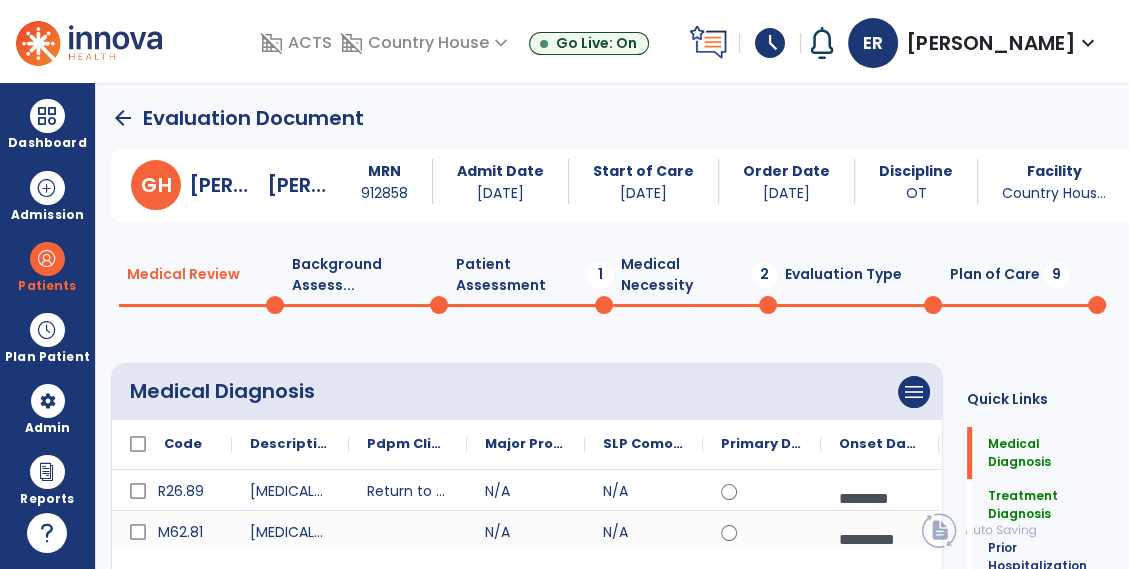 click on "Patient Assessment  1" 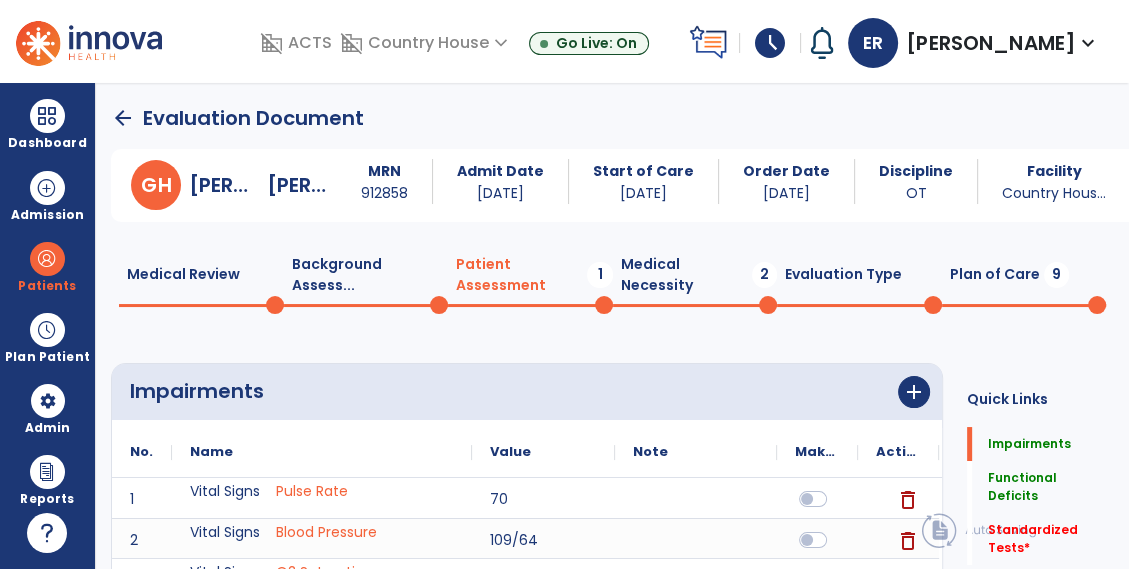 click on "Background Assess...  0" 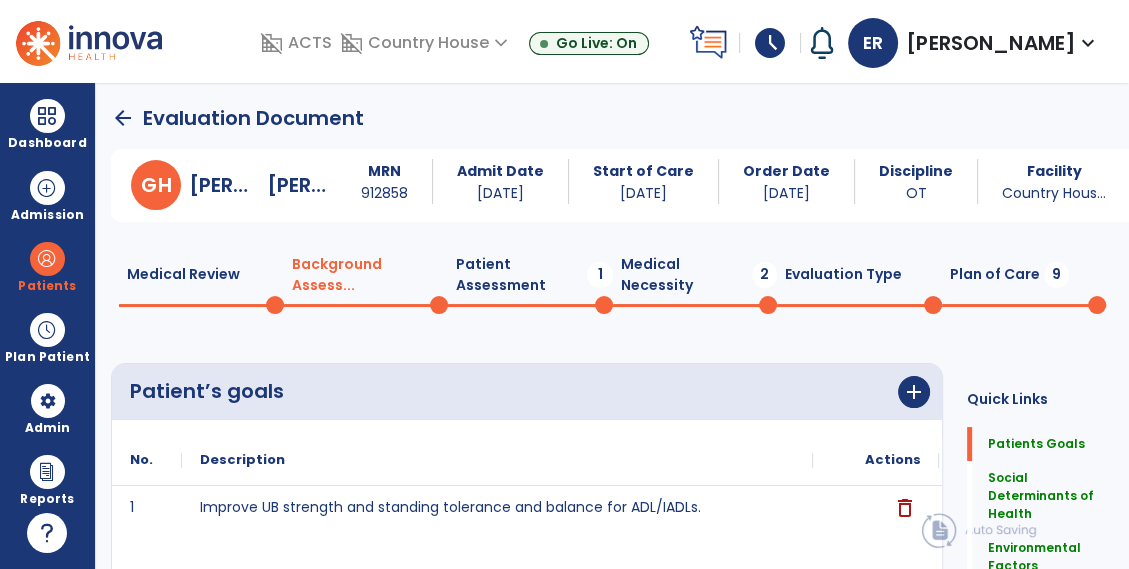 click on "Patient Assessment  1" 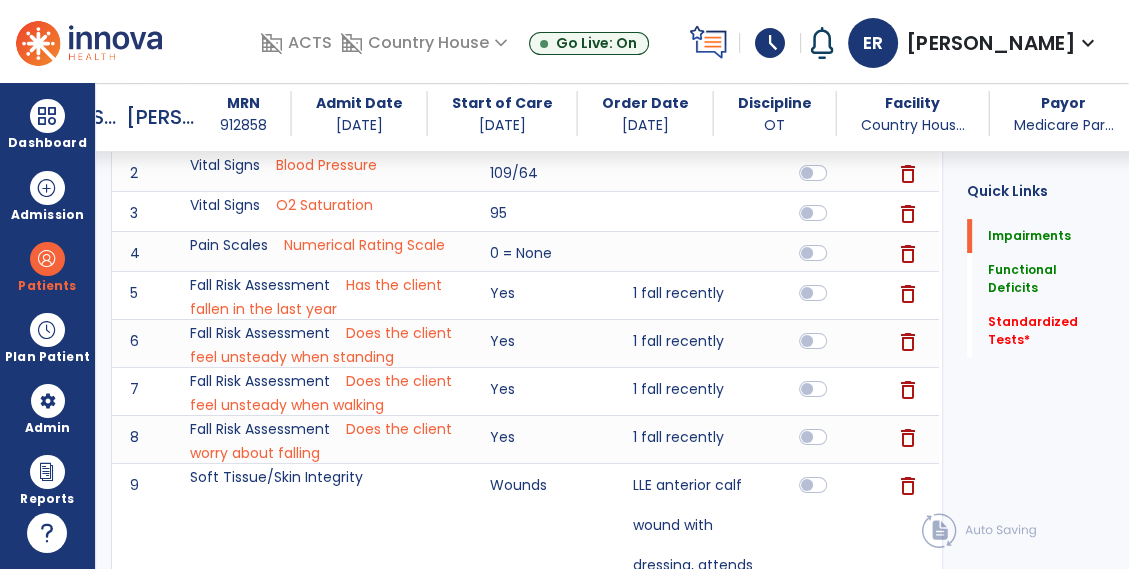 scroll, scrollTop: 355, scrollLeft: 0, axis: vertical 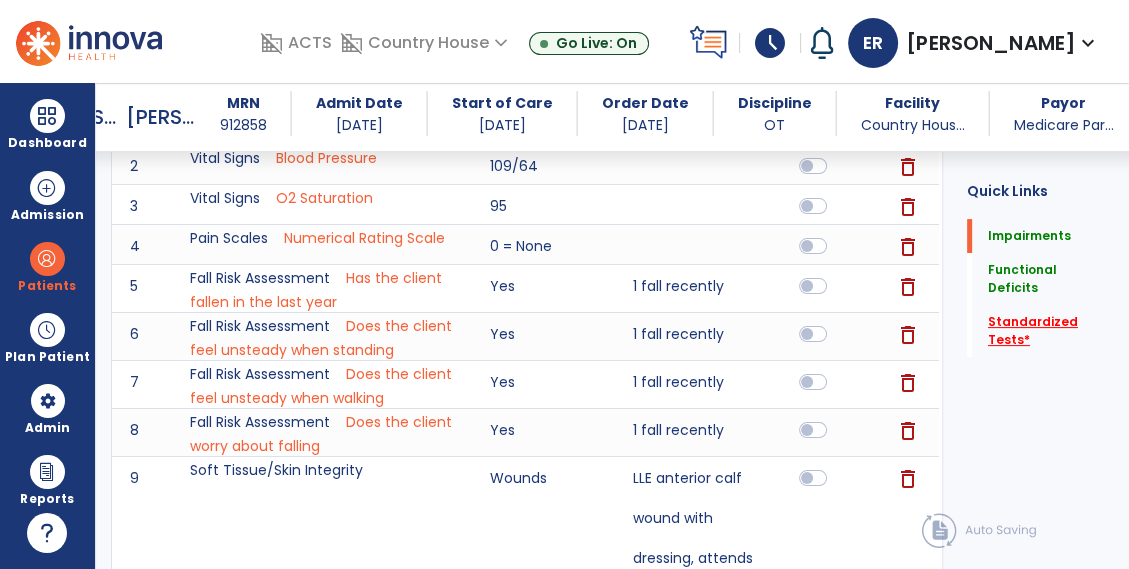click on "Standardized Tests   *" 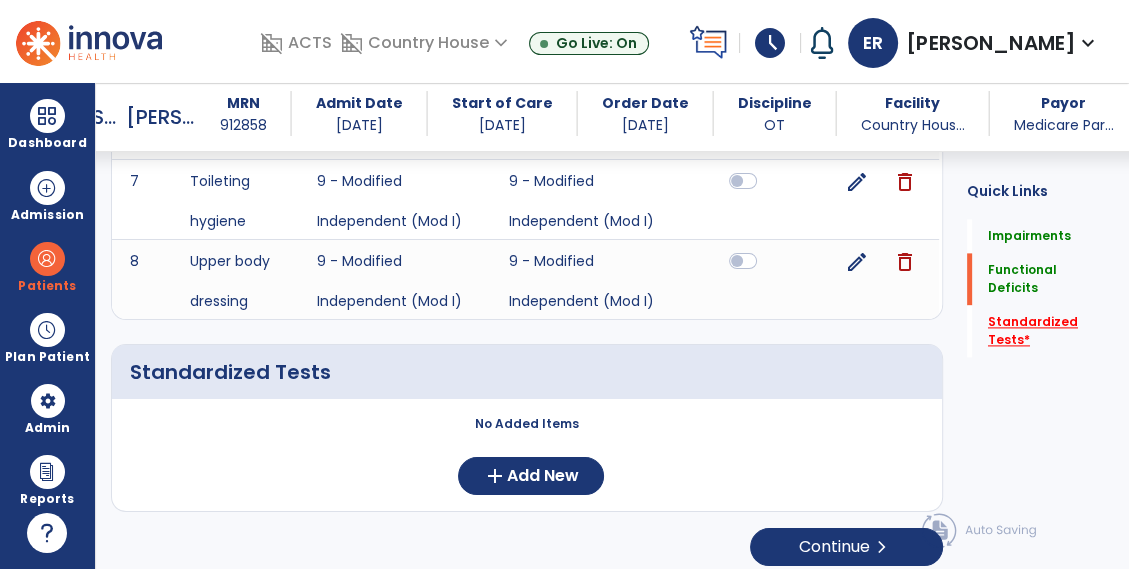 scroll, scrollTop: 2040, scrollLeft: 0, axis: vertical 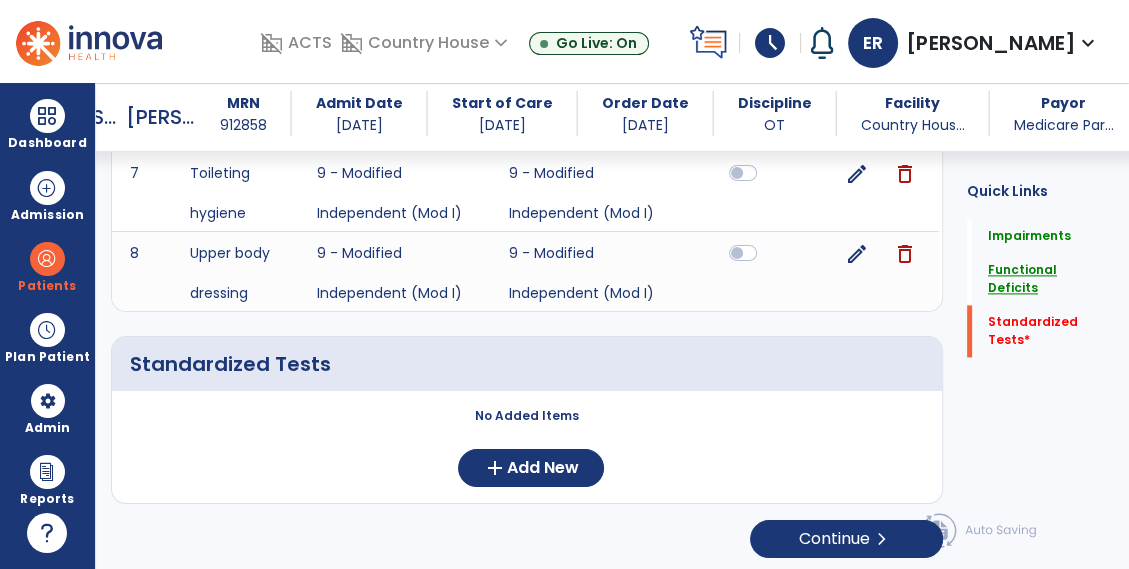 click on "Functional Deficits" 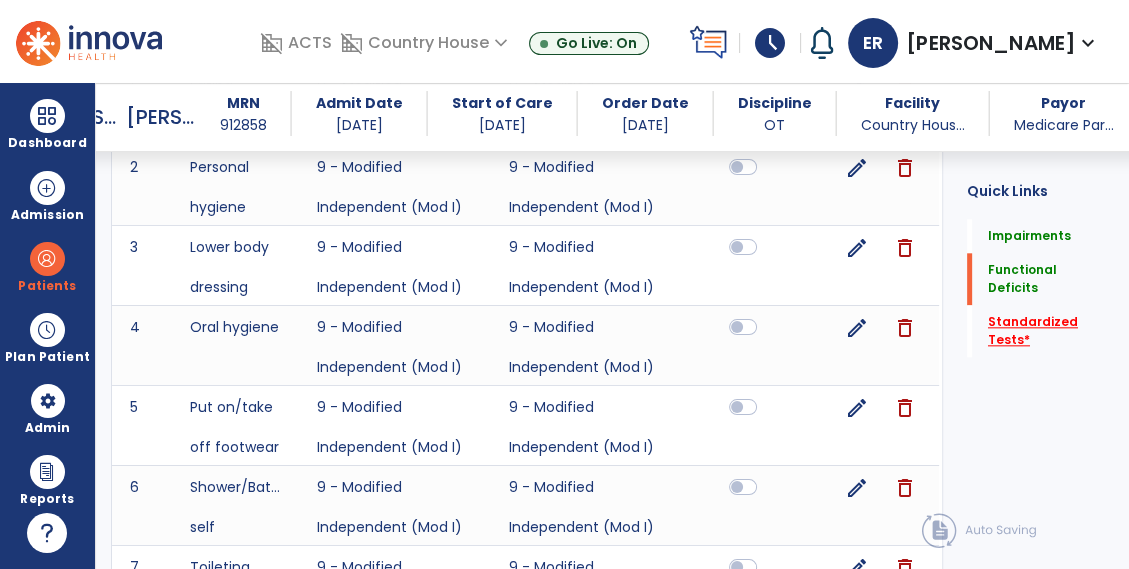 click on "Standardized Tests   *" 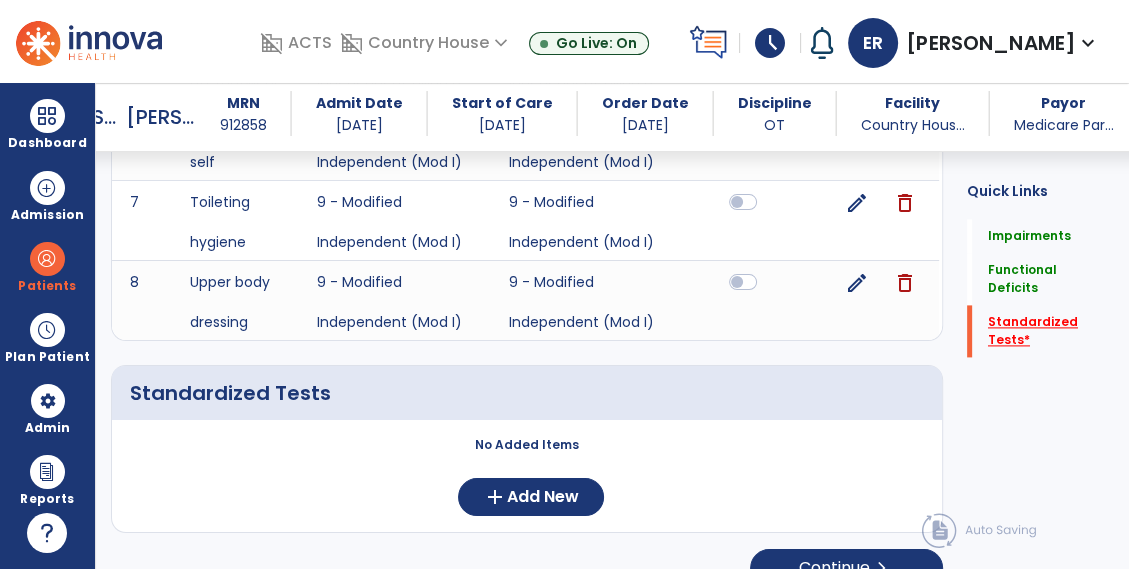 scroll, scrollTop: 2040, scrollLeft: 0, axis: vertical 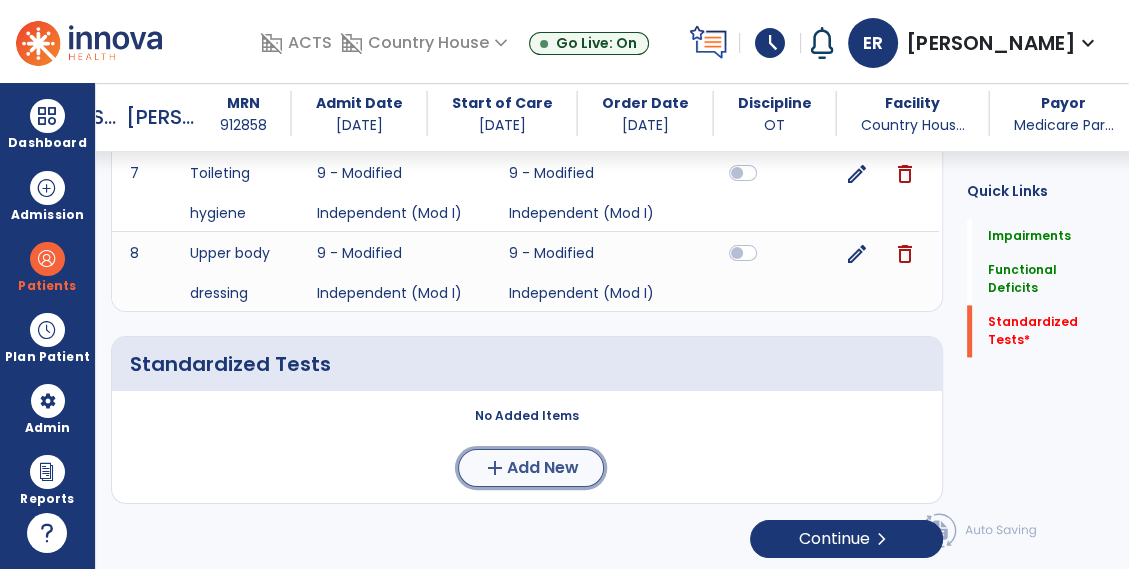 click on "add  Add New" 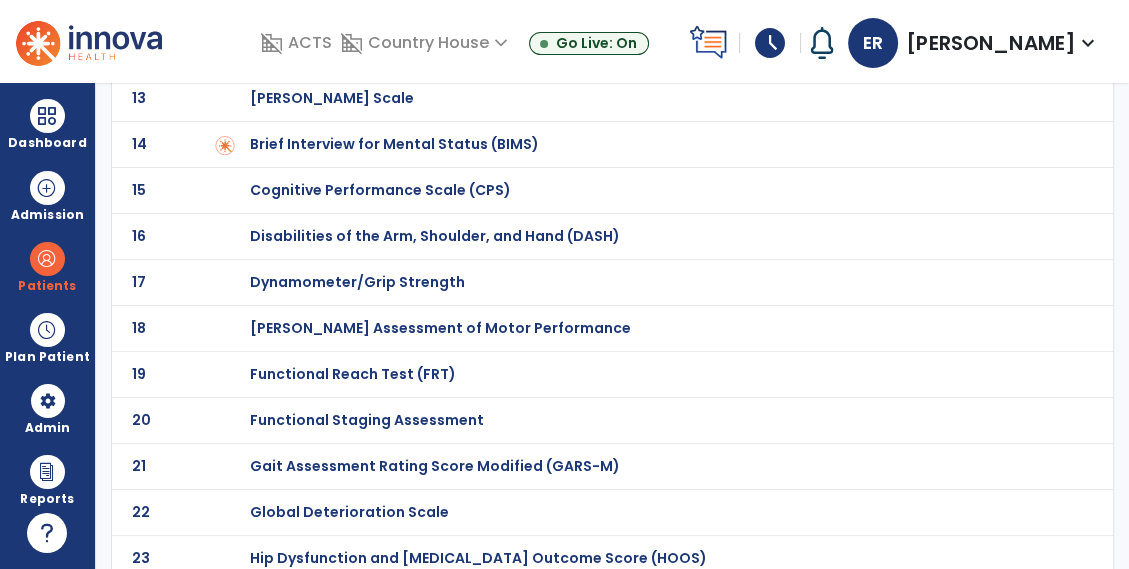 scroll, scrollTop: 659, scrollLeft: 0, axis: vertical 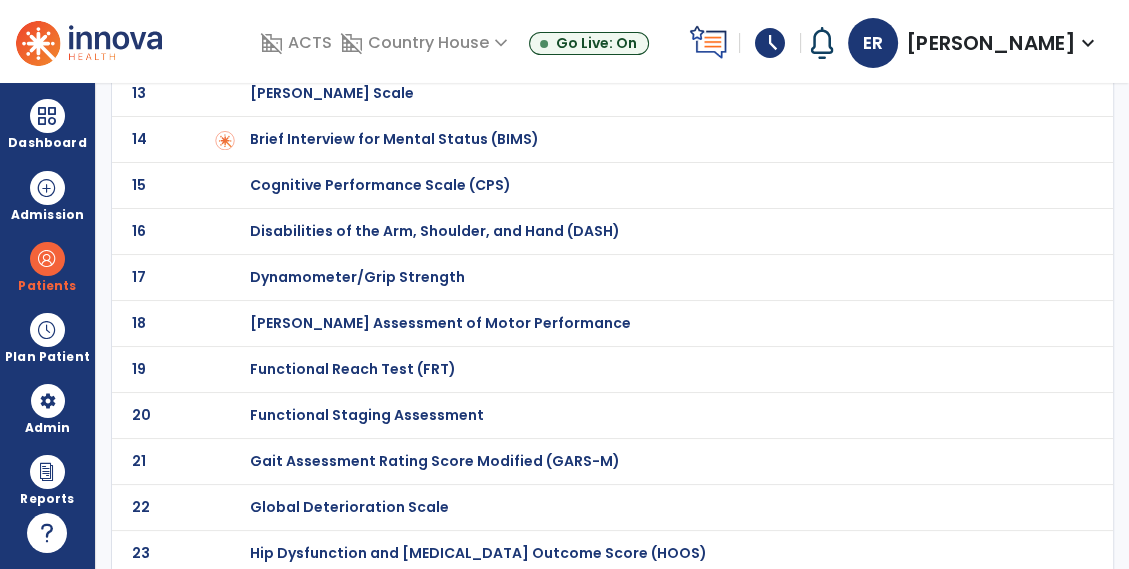 click on "19 Functional Reach Test (FRT)" 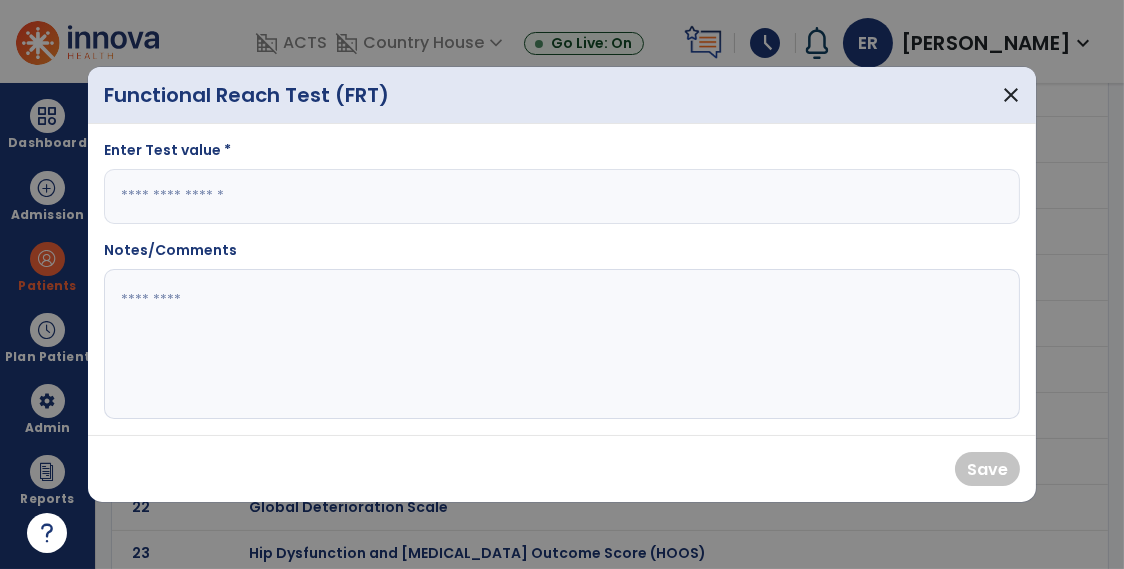 click at bounding box center [562, 196] 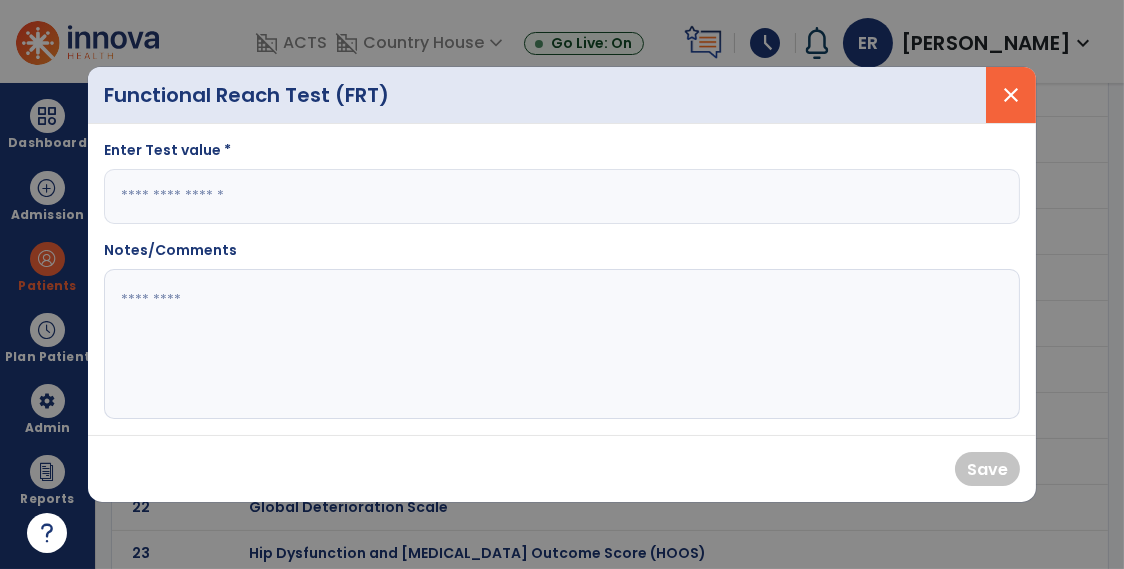 click on "close" at bounding box center [1011, 95] 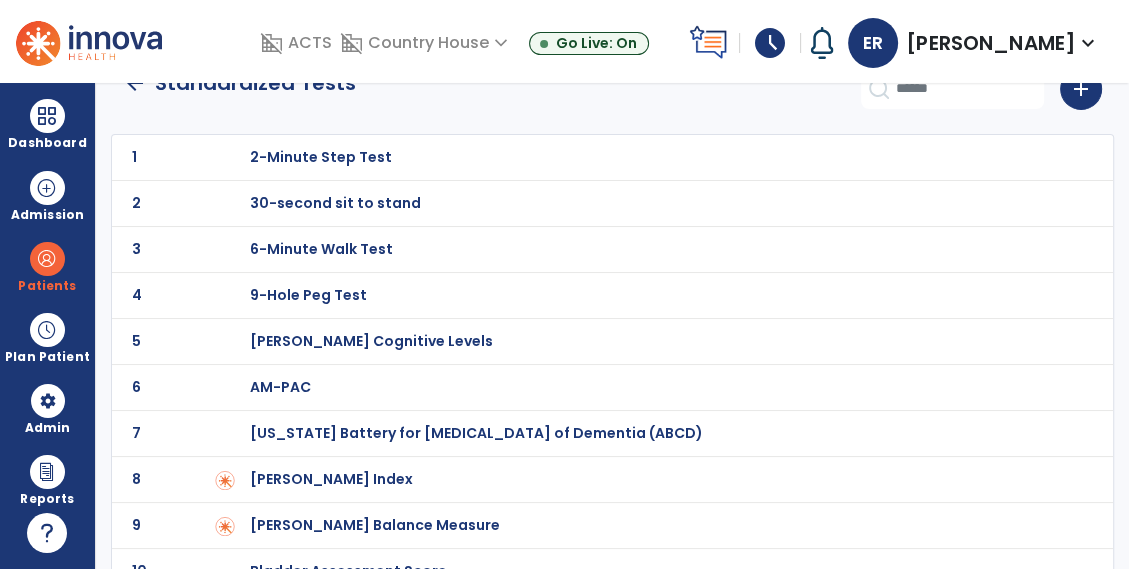 scroll, scrollTop: 0, scrollLeft: 0, axis: both 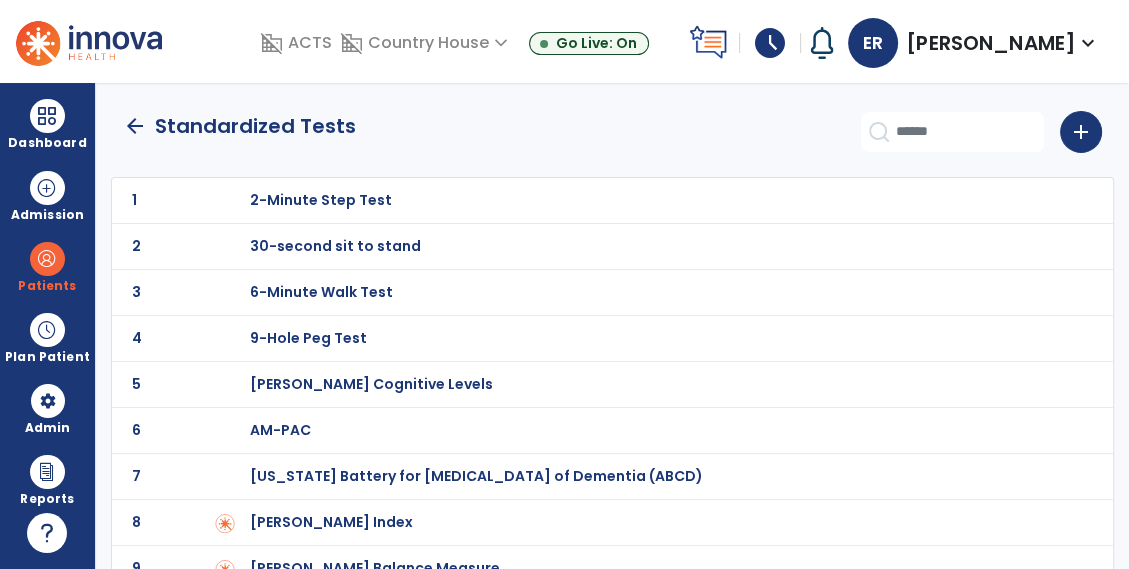 click on "arrow_back" 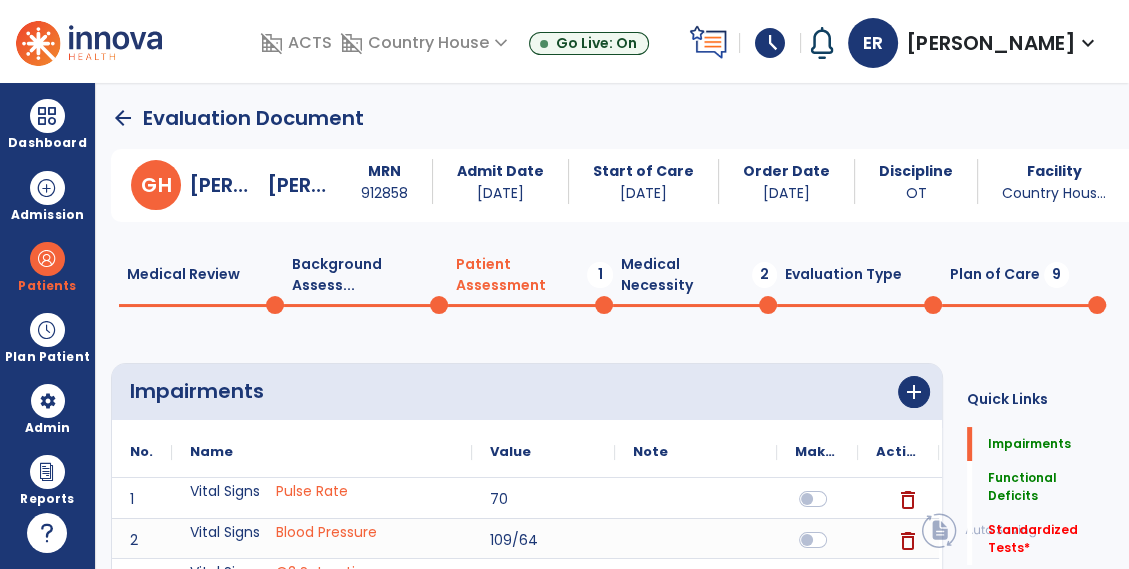 scroll, scrollTop: 19, scrollLeft: 0, axis: vertical 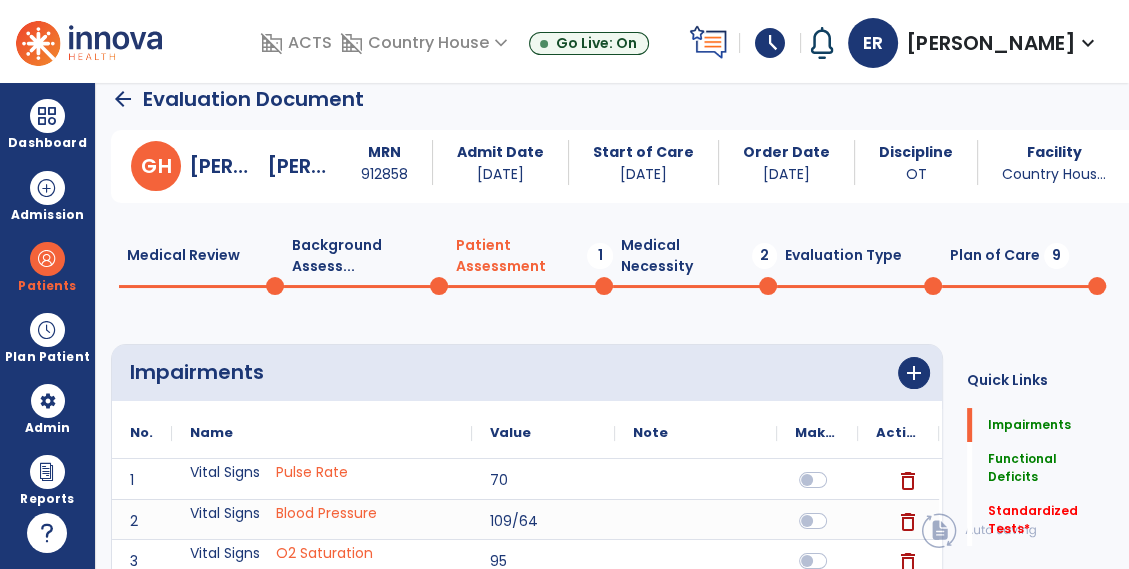 click on "Evaluation Type  0" 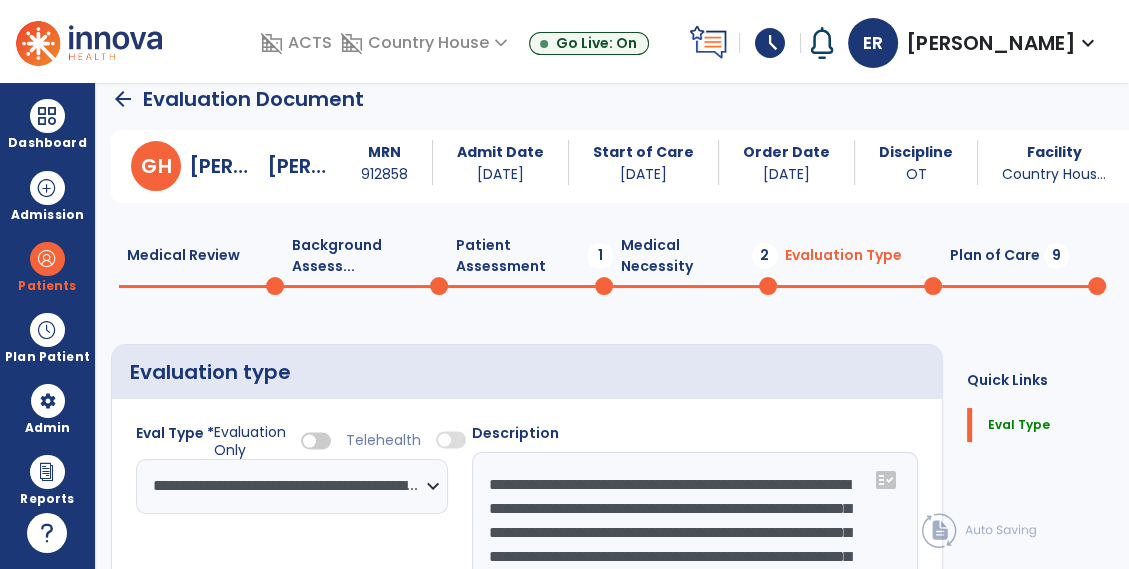 click on "Medical Necessity  2" 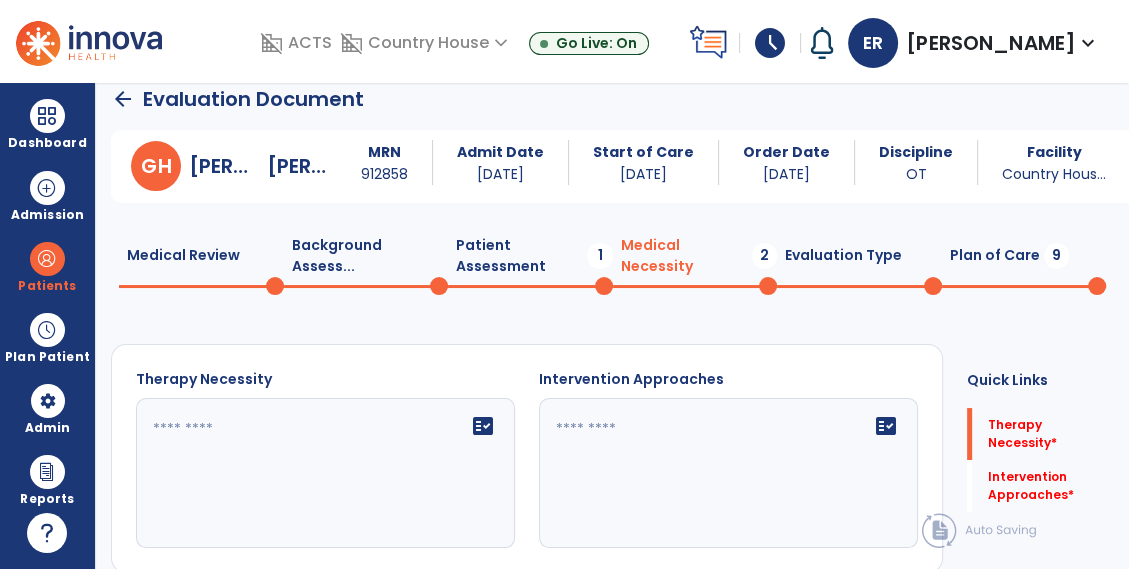 click on "Plan of Care  9" 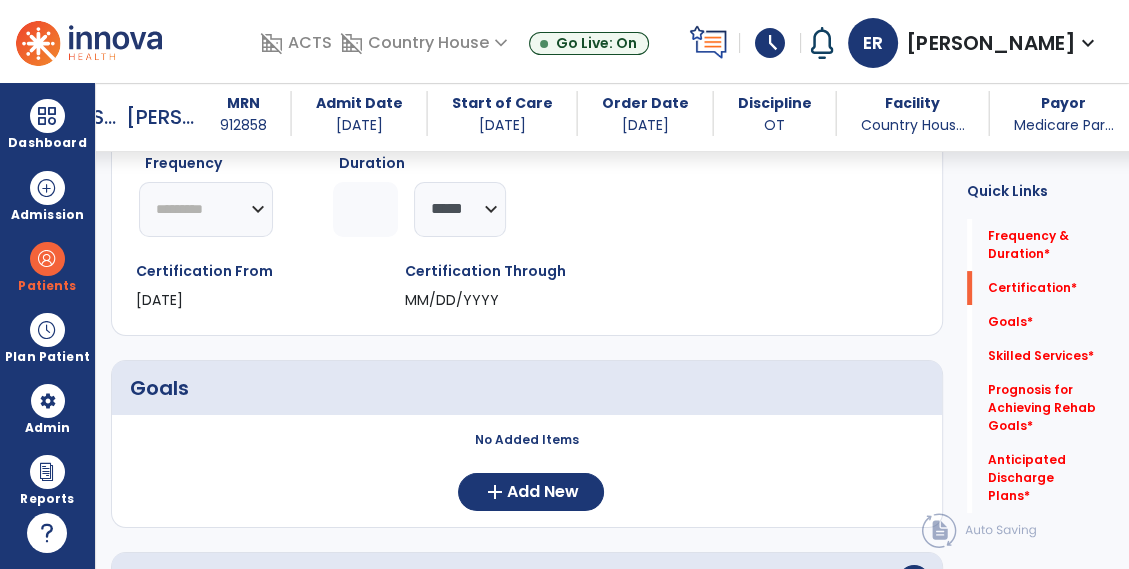scroll, scrollTop: 228, scrollLeft: 0, axis: vertical 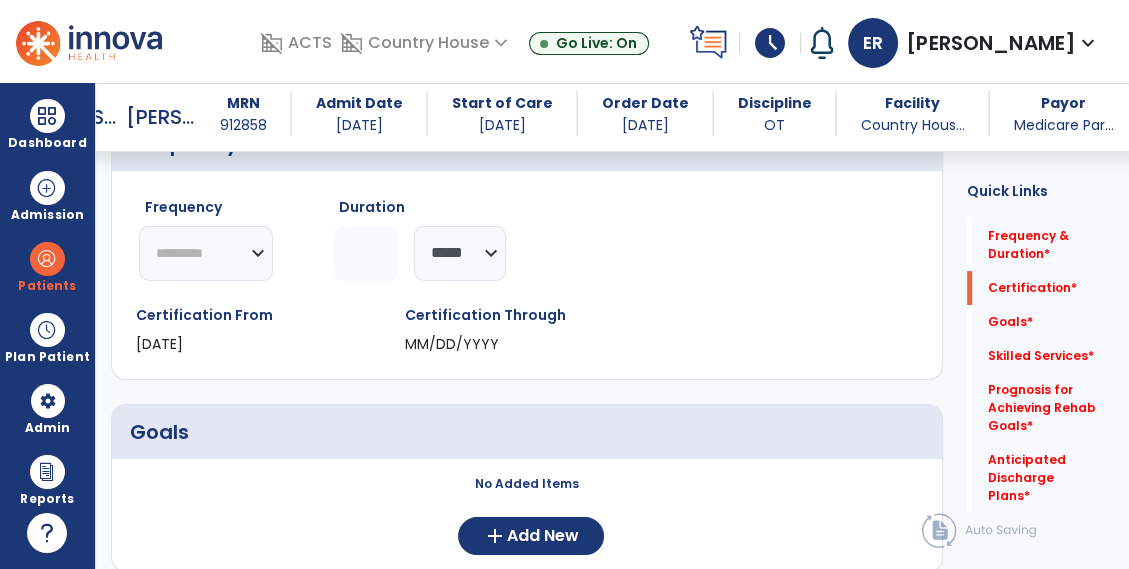 click 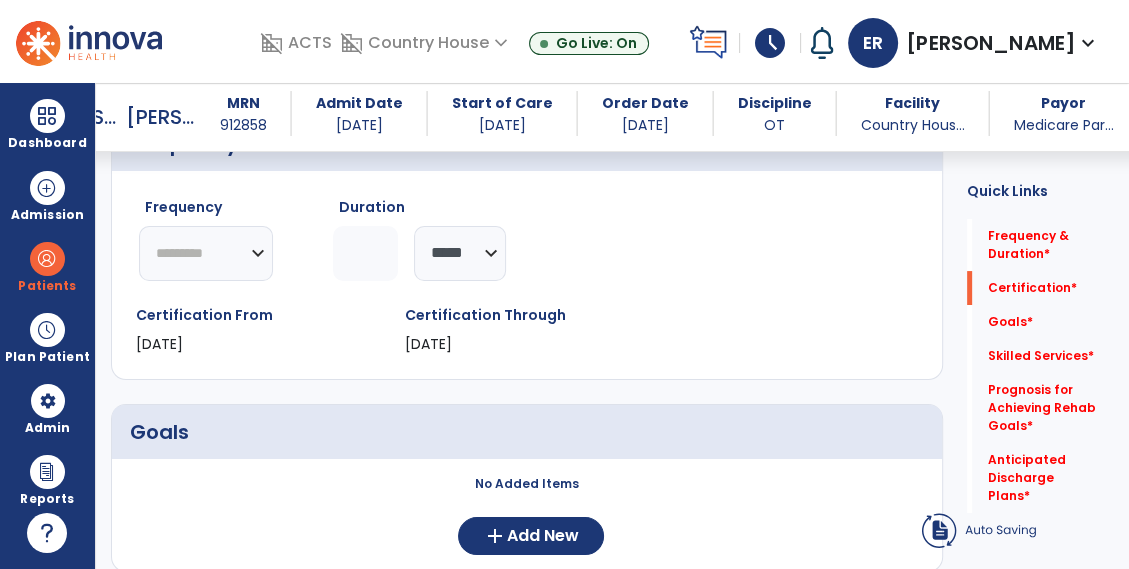 type on "*" 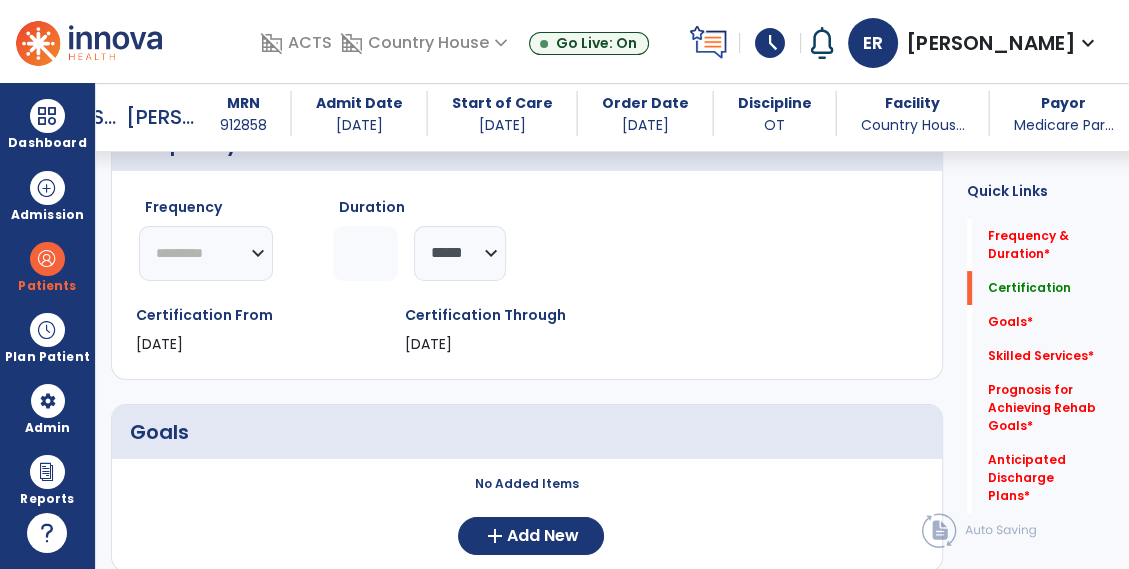 select on "**" 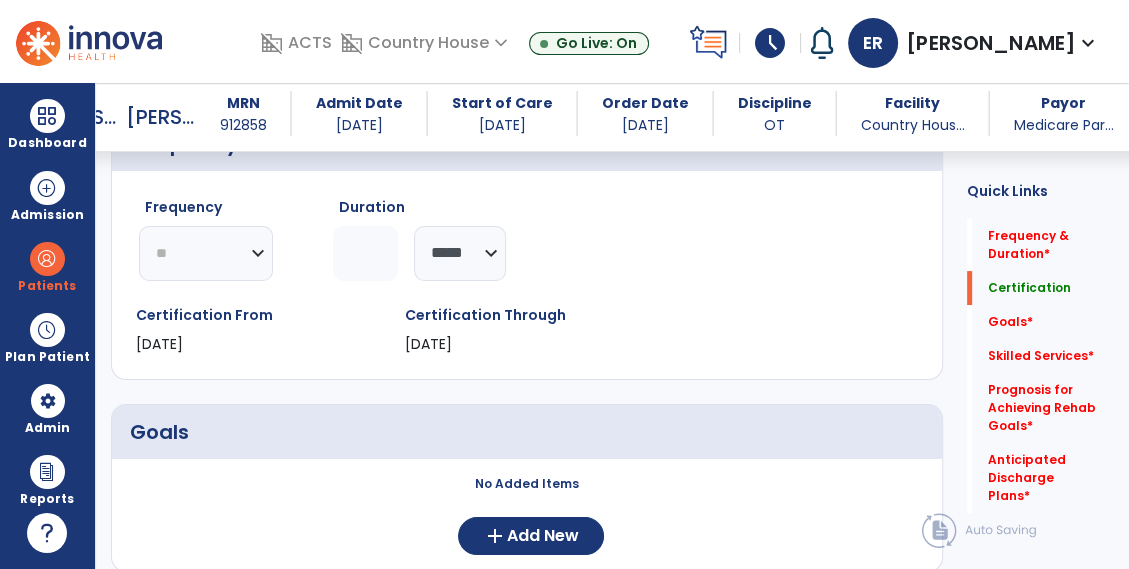 click on "********* ** ** ** ** ** ** **" 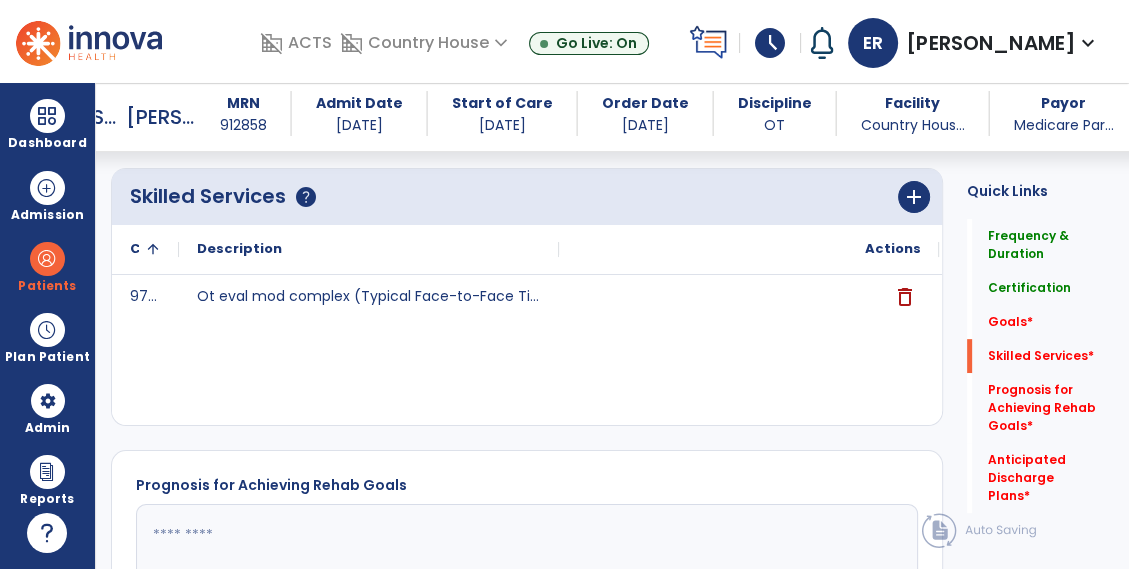scroll, scrollTop: 659, scrollLeft: 0, axis: vertical 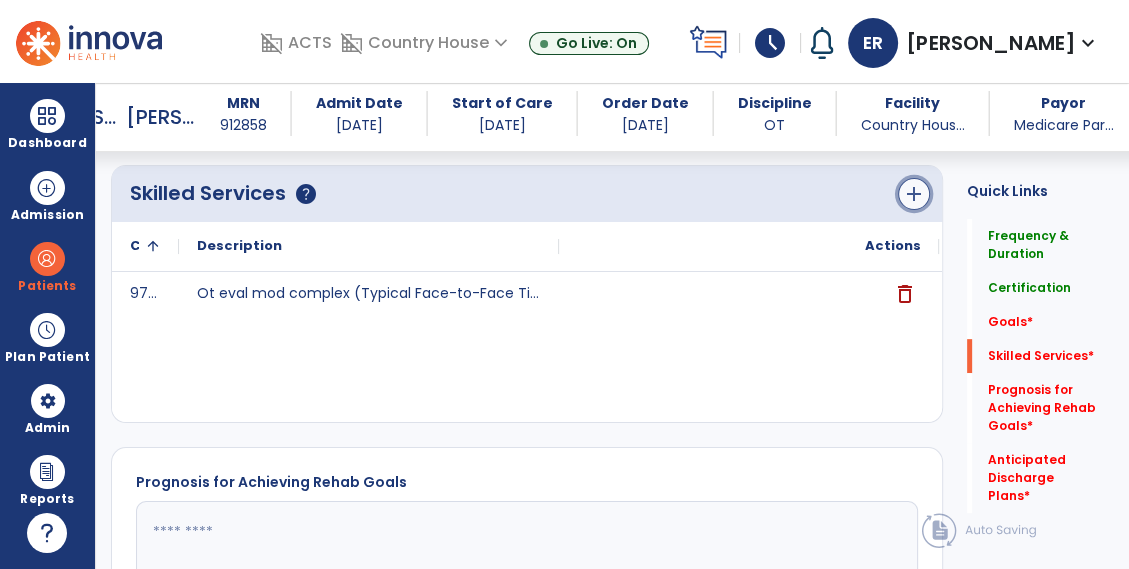 click on "add" 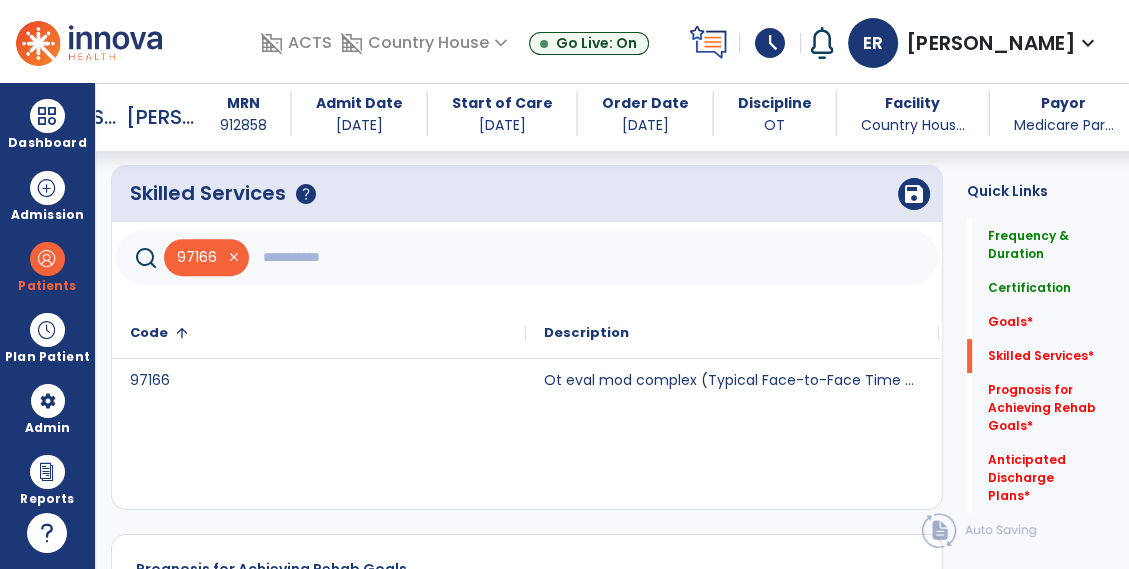 click 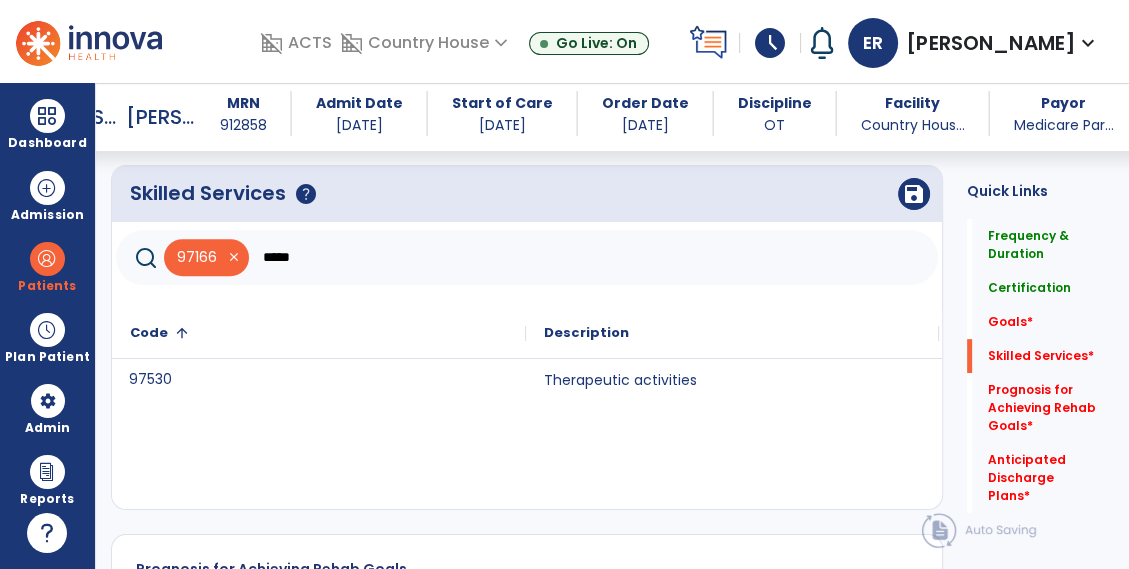 click on "97530" 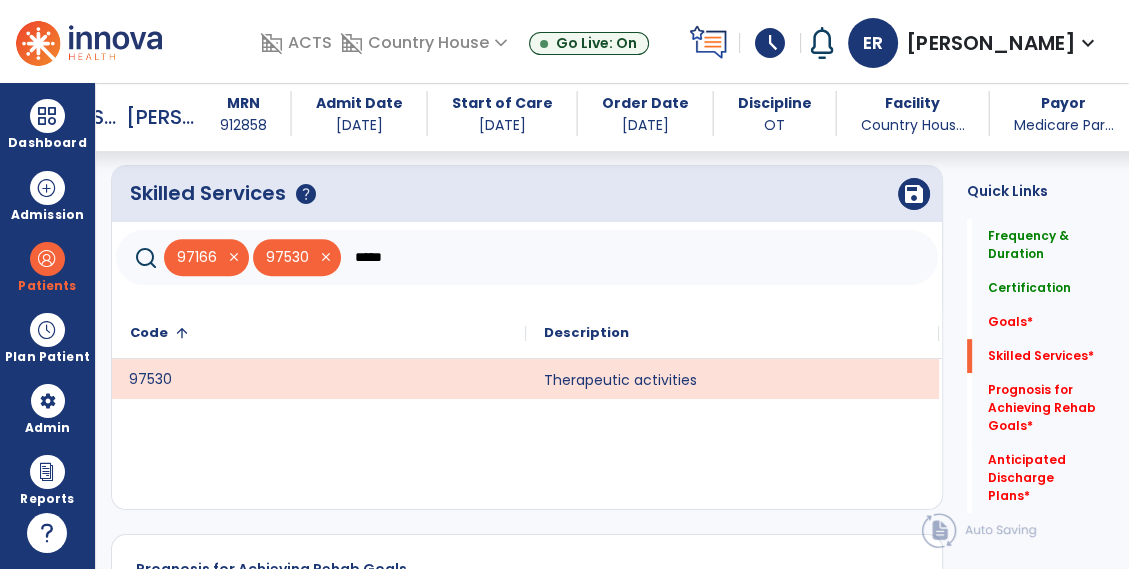 click on "*****" 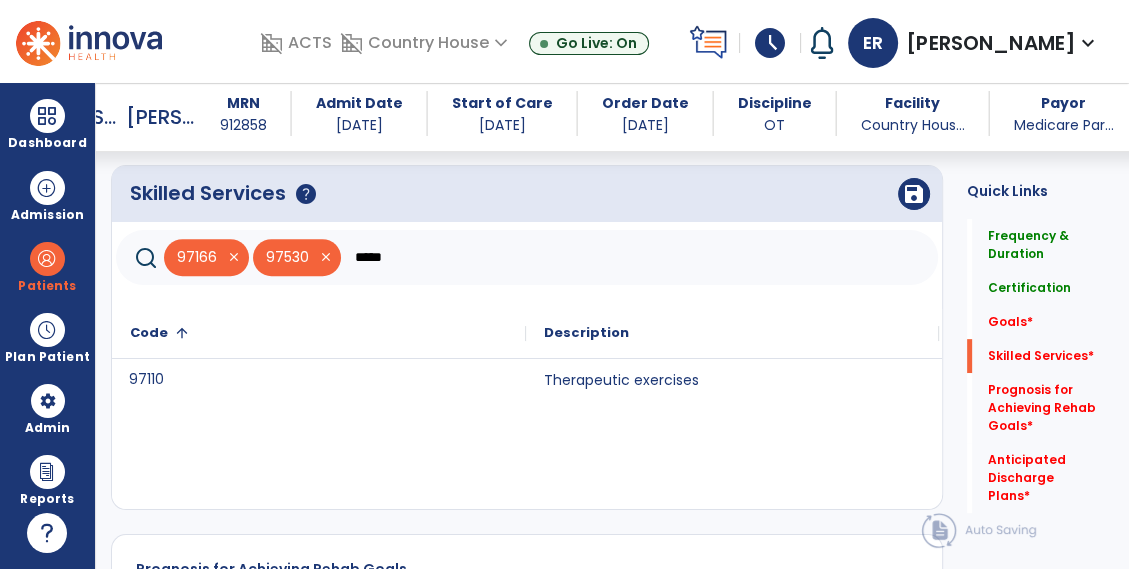click on "97110" 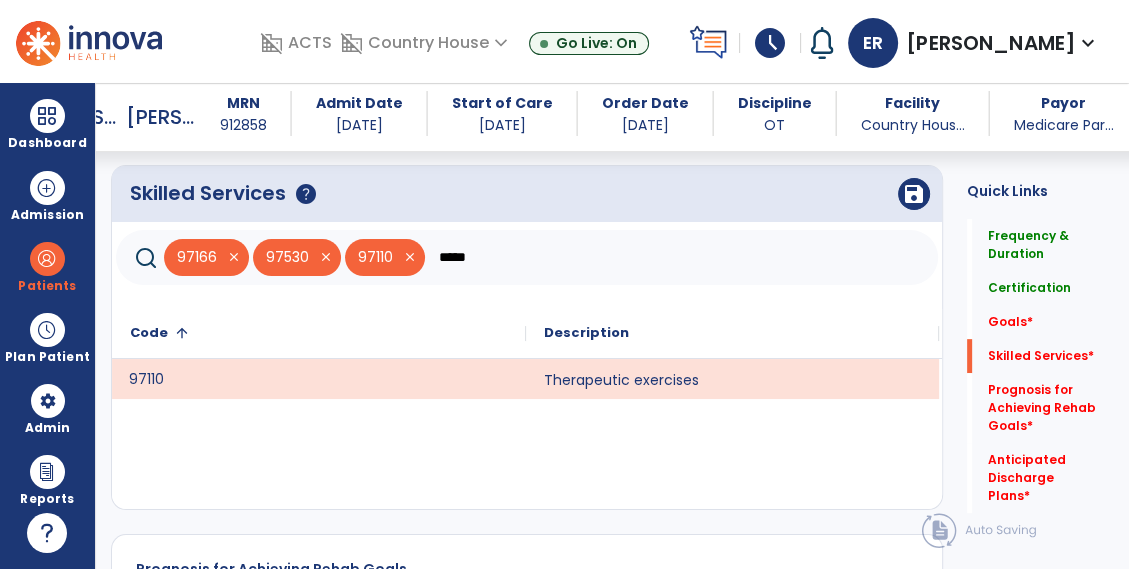 click on "*****" 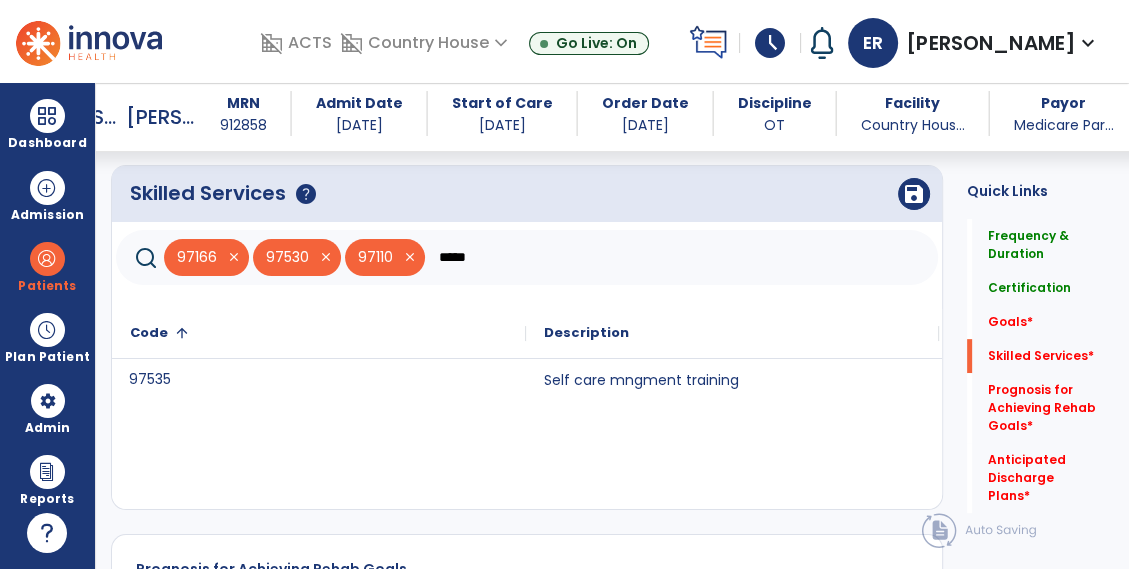 type on "*****" 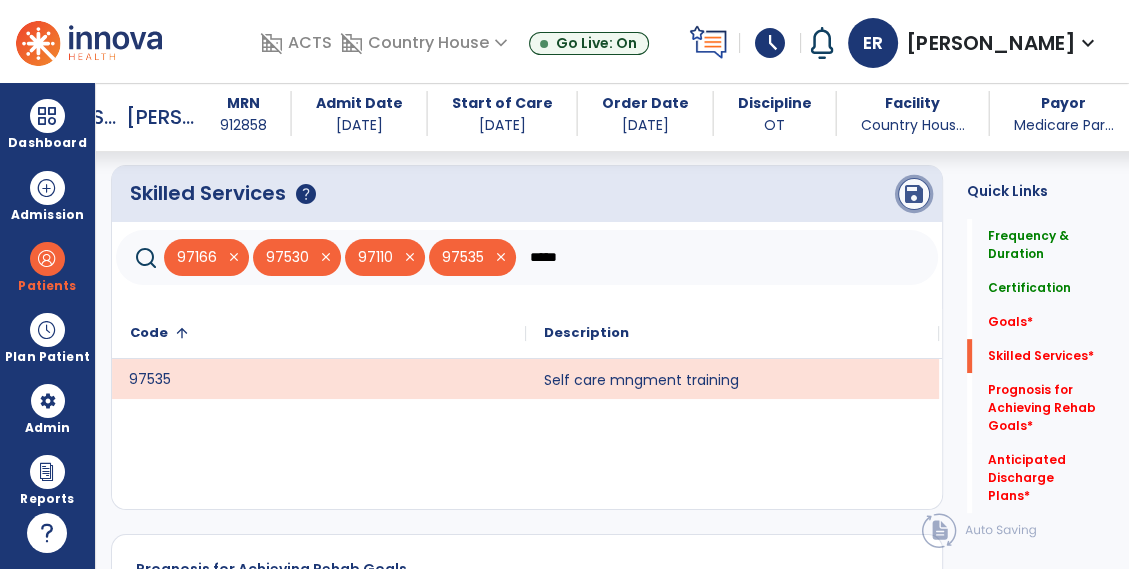 click on "save" 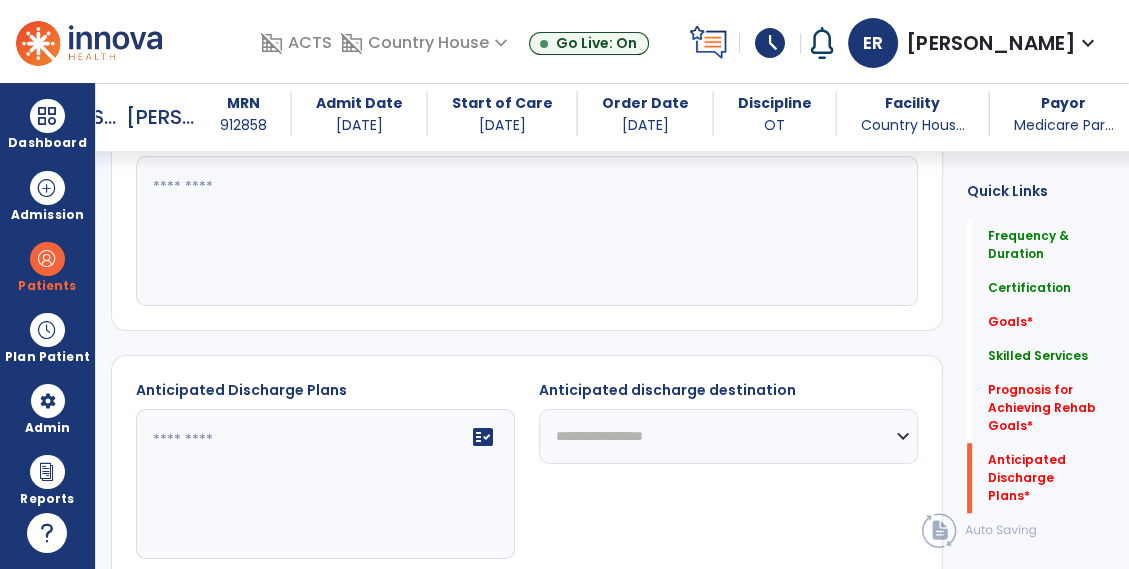 scroll, scrollTop: 1035, scrollLeft: 0, axis: vertical 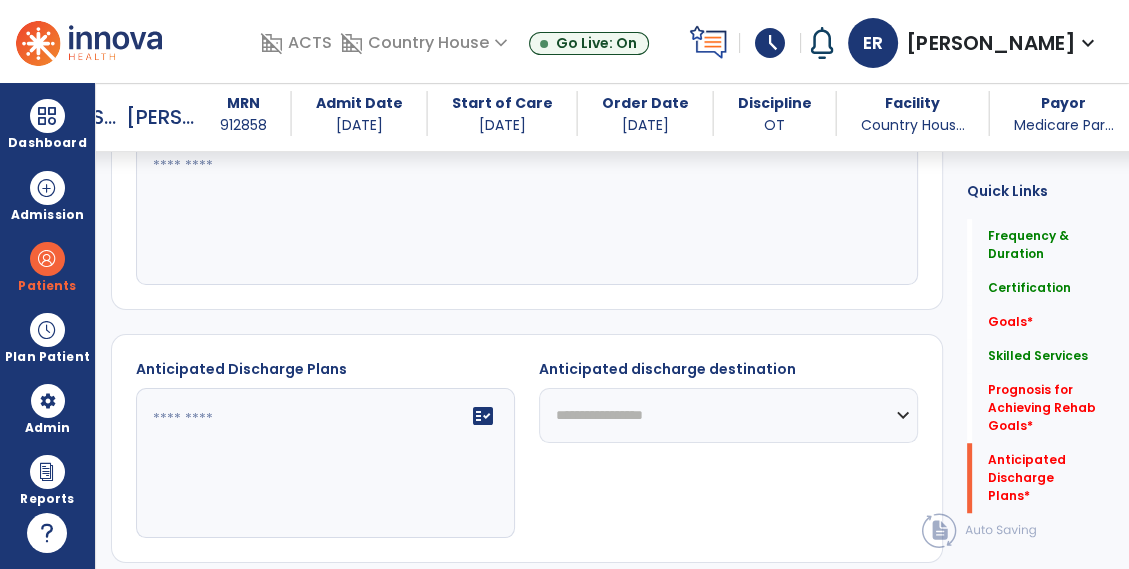 click 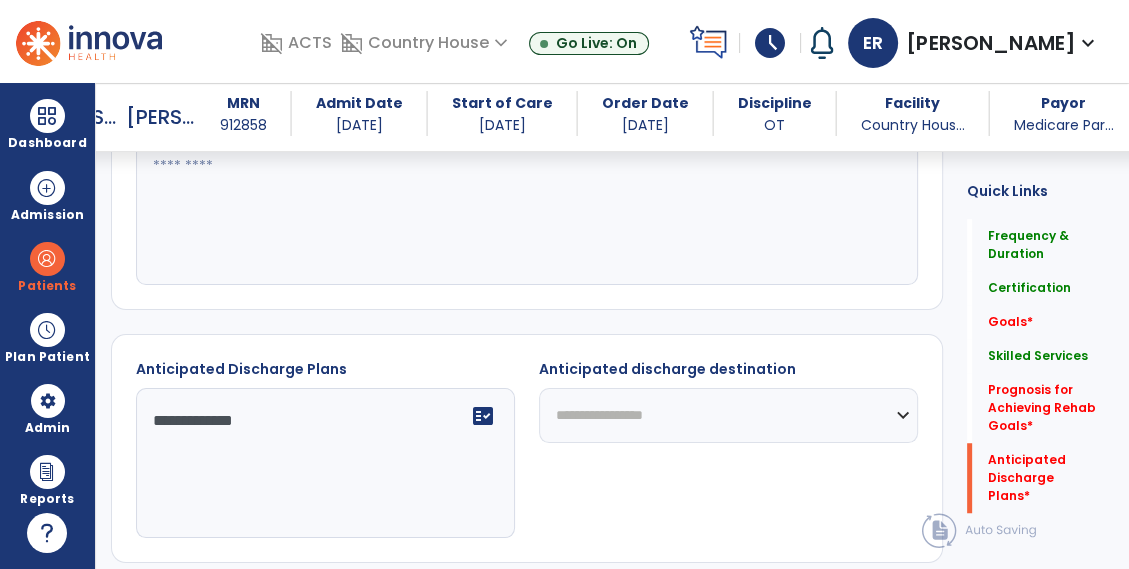 type on "**********" 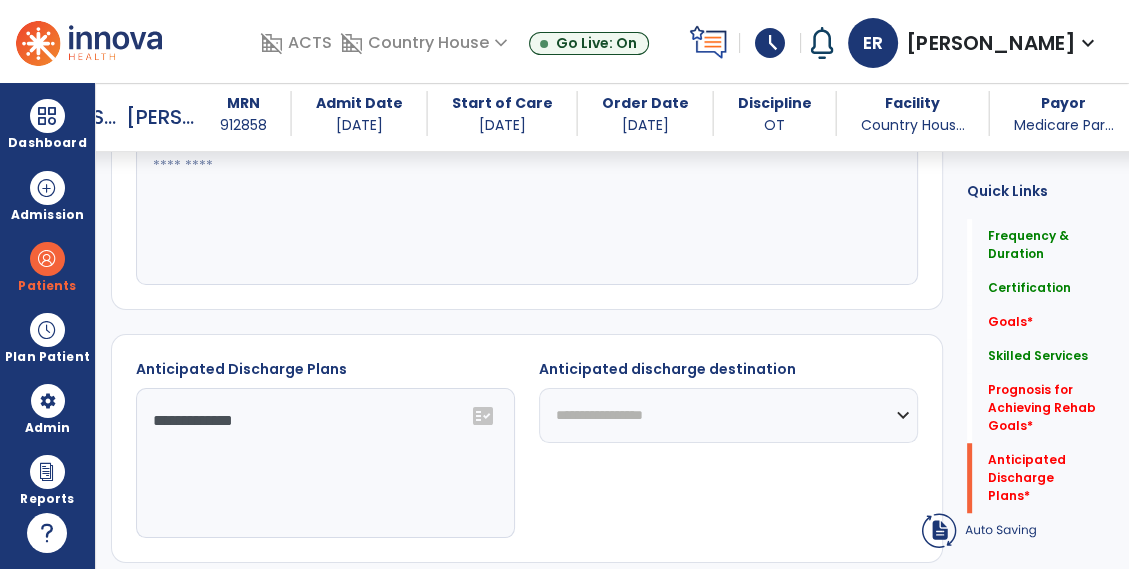 select on "**********" 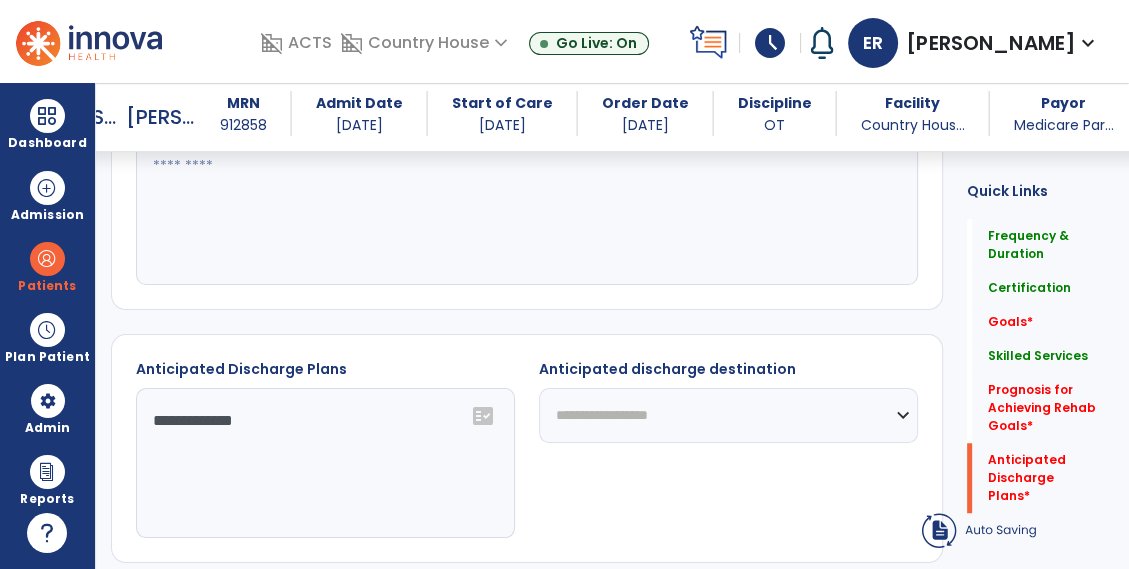 click on "**********" 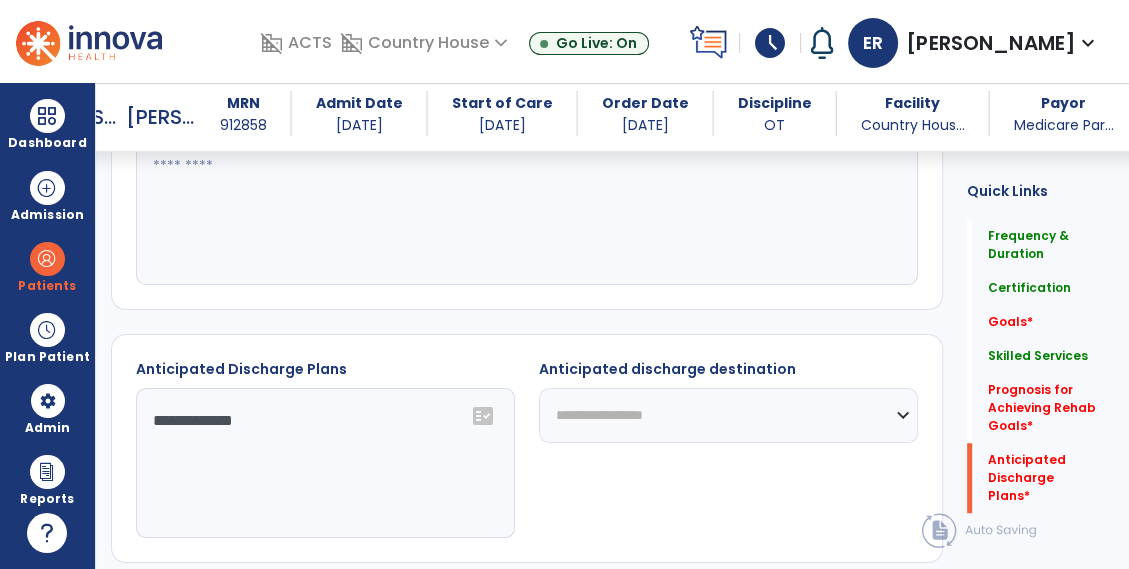 select on "**********" 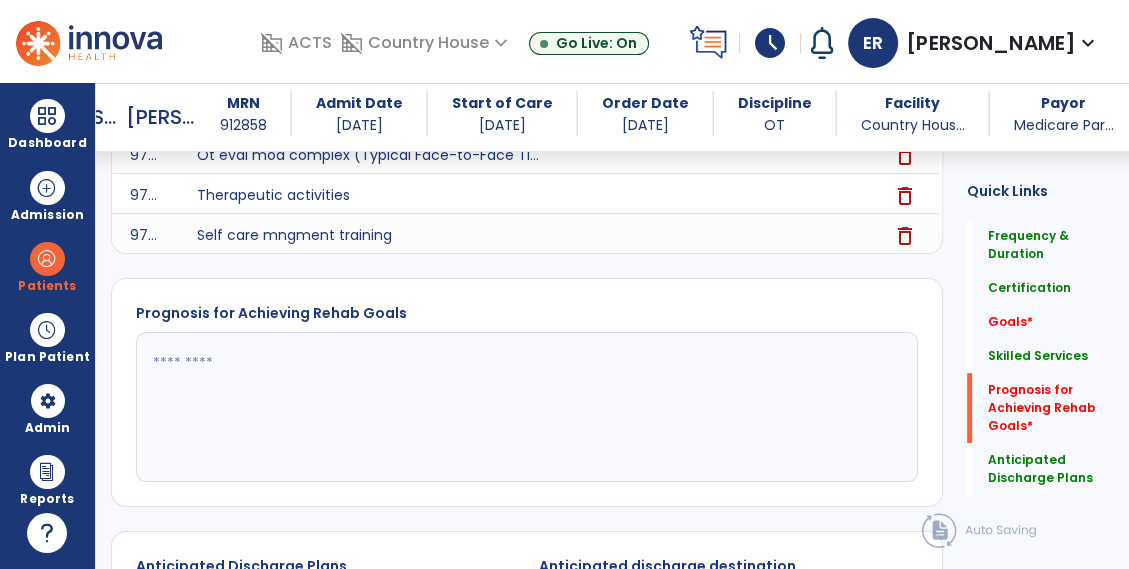scroll, scrollTop: 844, scrollLeft: 0, axis: vertical 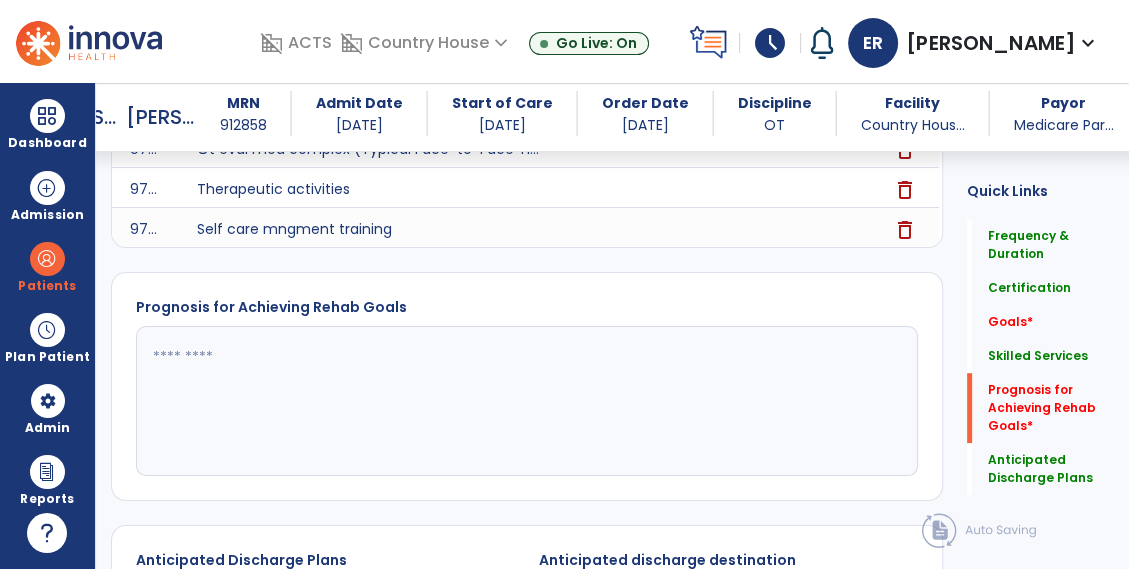click 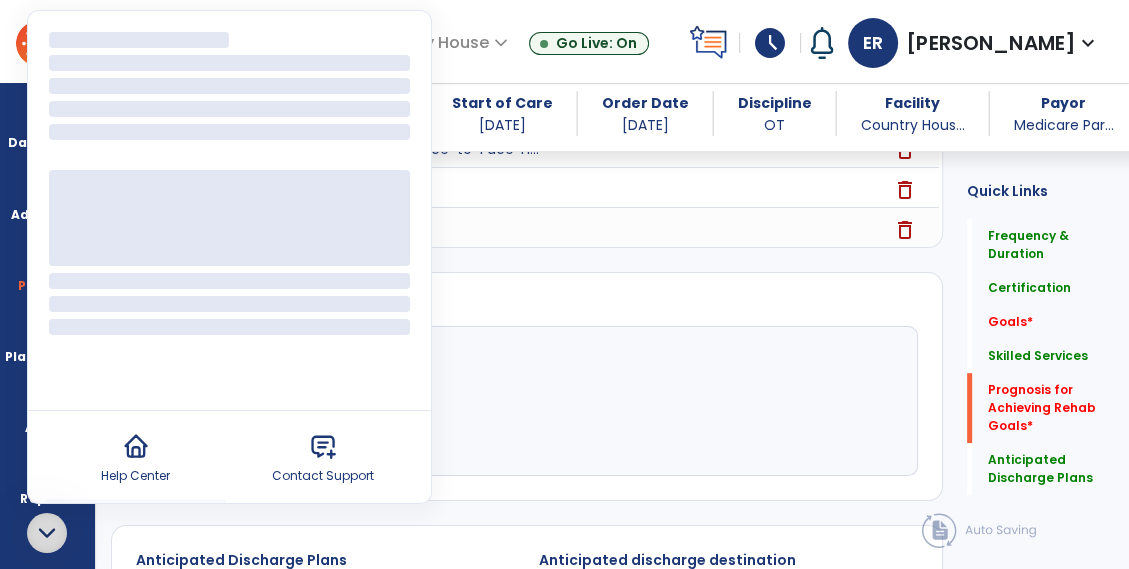 click 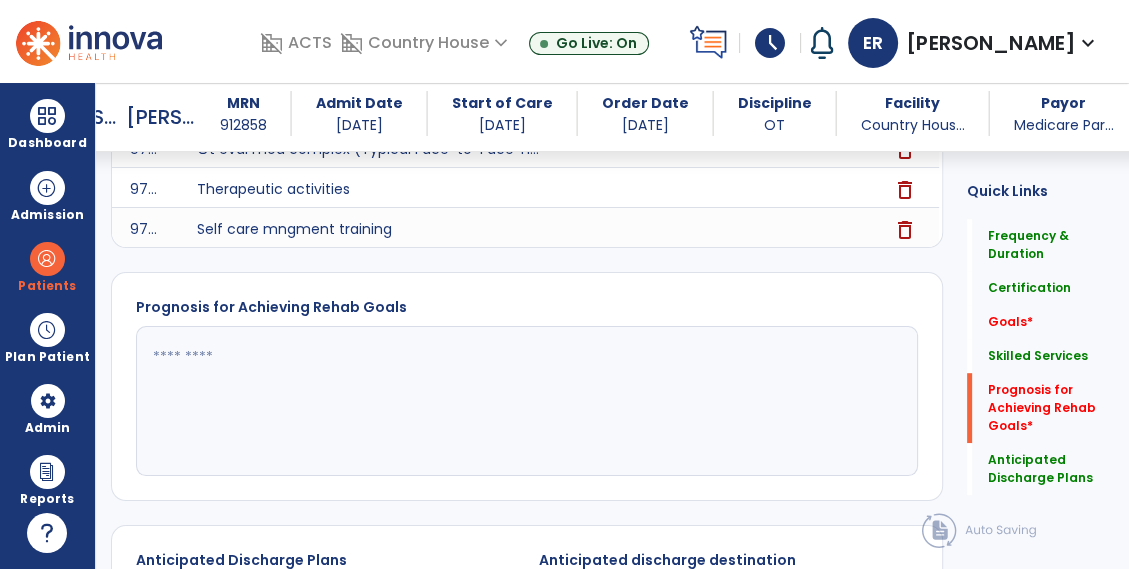 click 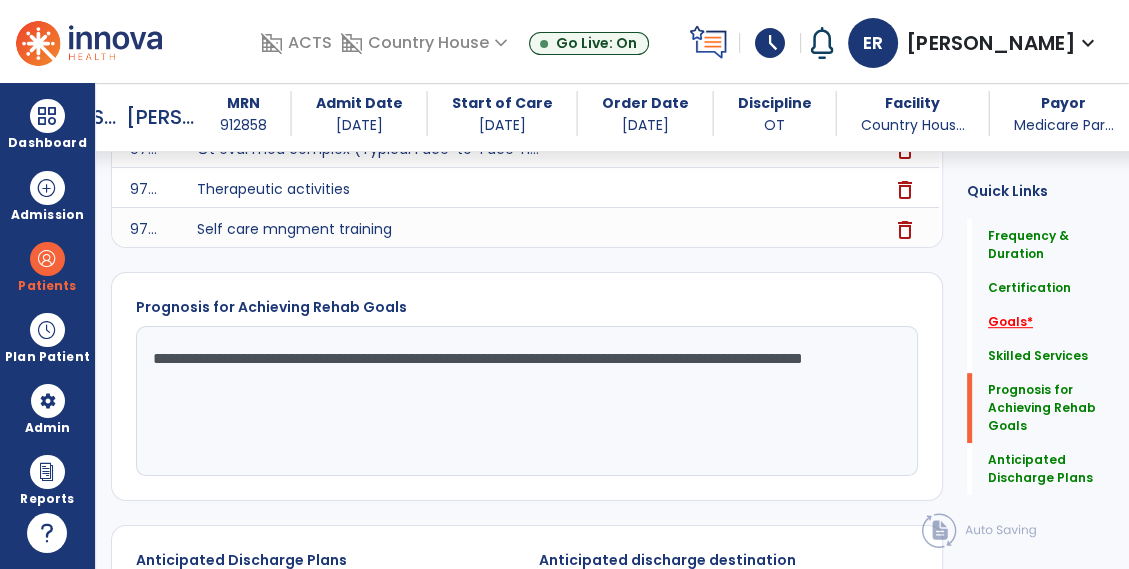 type on "**********" 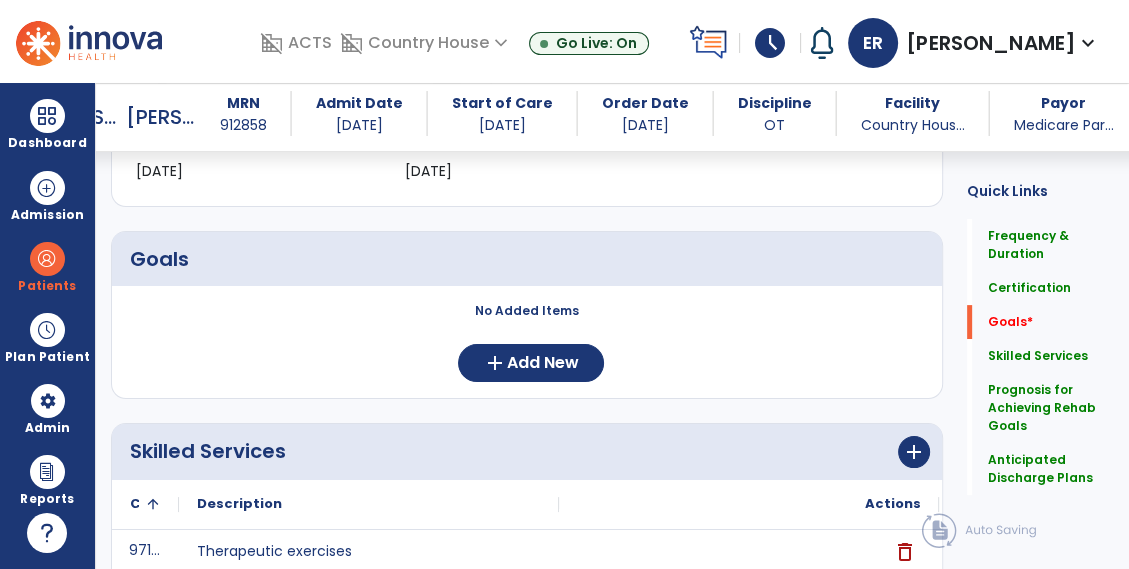 scroll, scrollTop: 460, scrollLeft: 0, axis: vertical 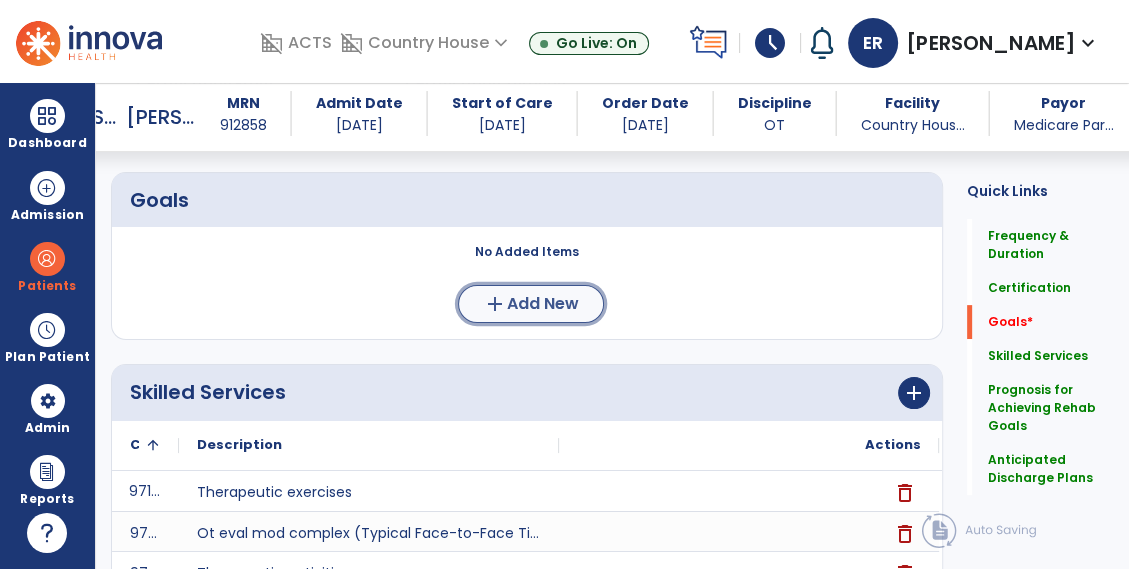click on "add  Add New" at bounding box center [531, 304] 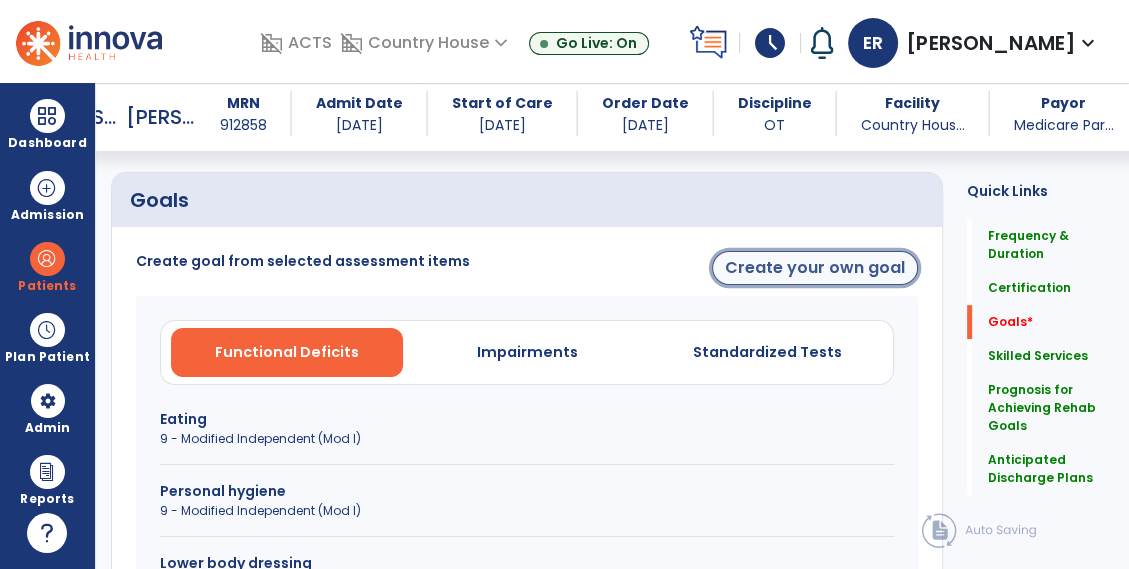 click on "Create your own goal" at bounding box center (815, 268) 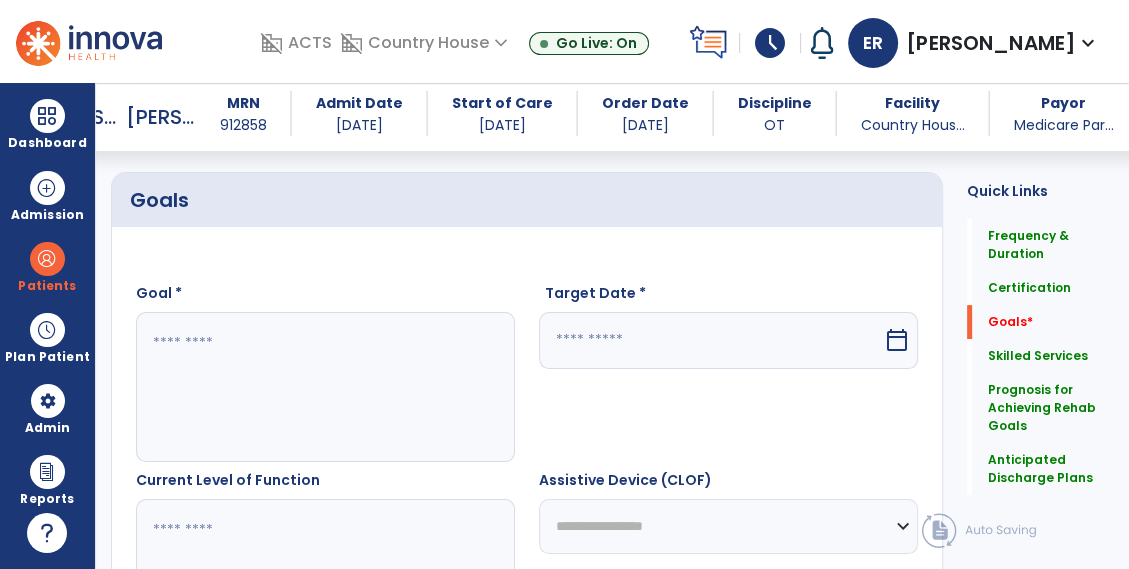 click at bounding box center [711, 340] 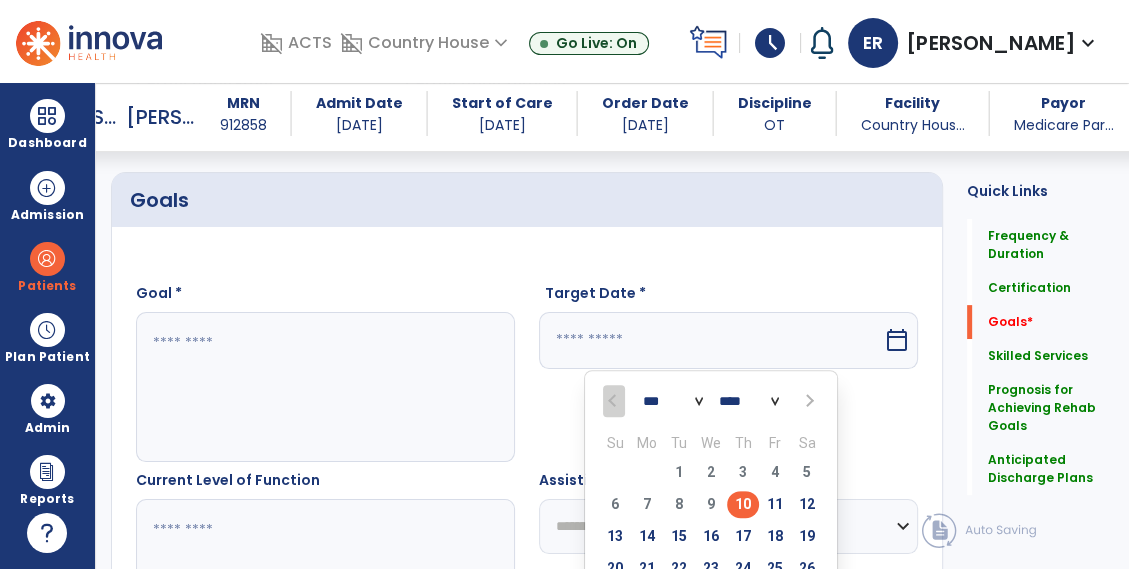 click at bounding box center [807, 400] 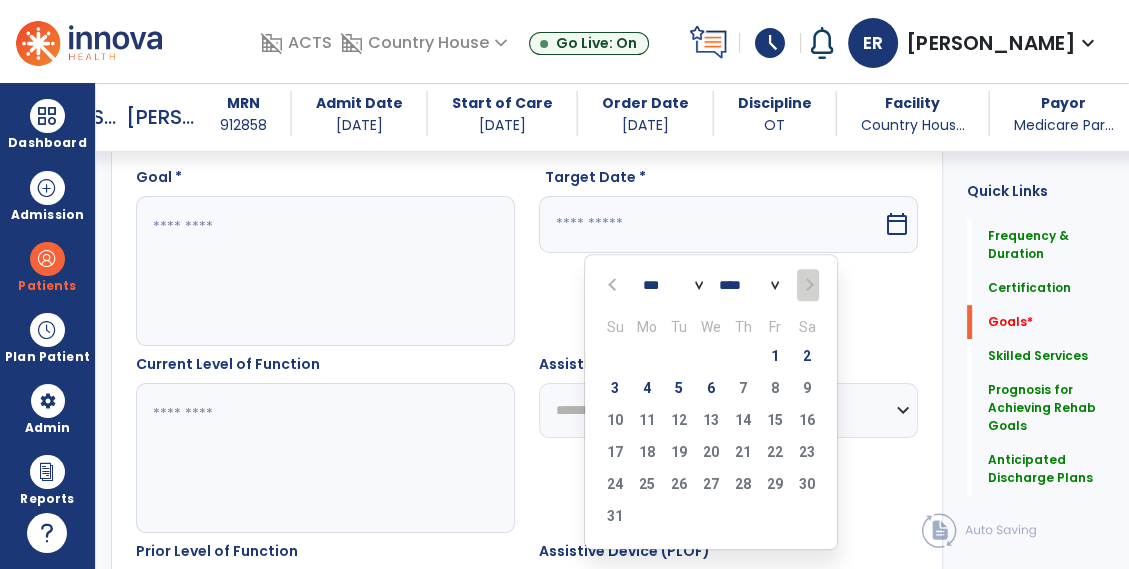 scroll, scrollTop: 575, scrollLeft: 0, axis: vertical 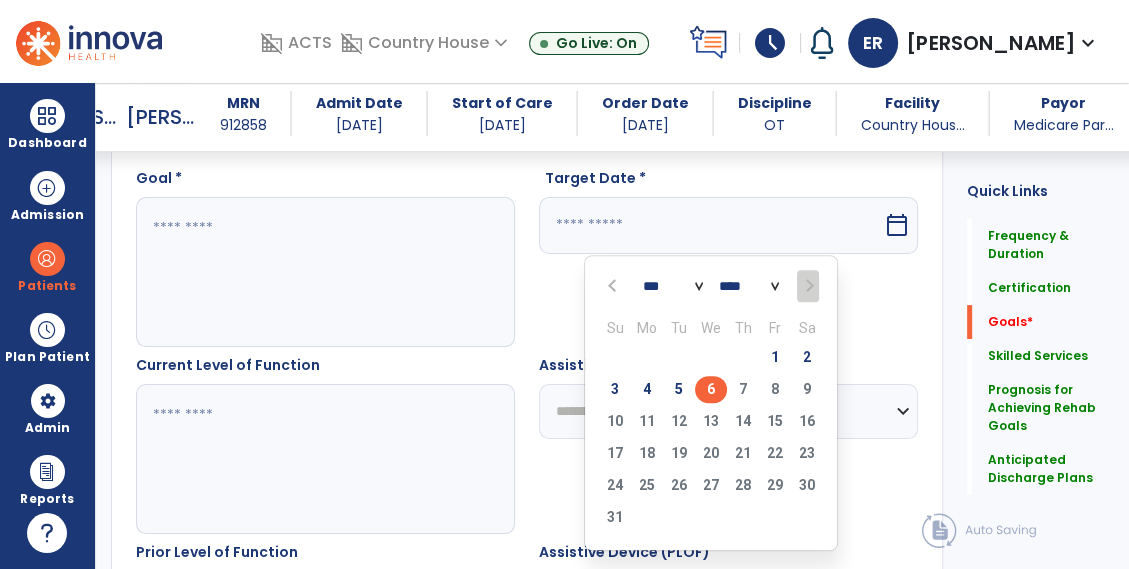 click on "6" at bounding box center [711, 389] 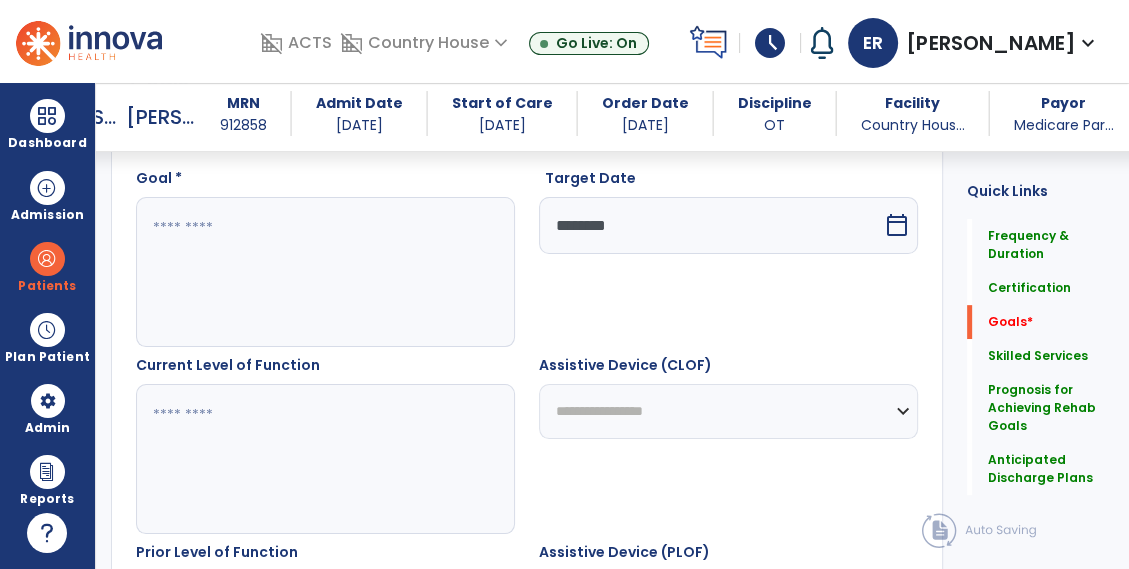 click at bounding box center (325, 272) 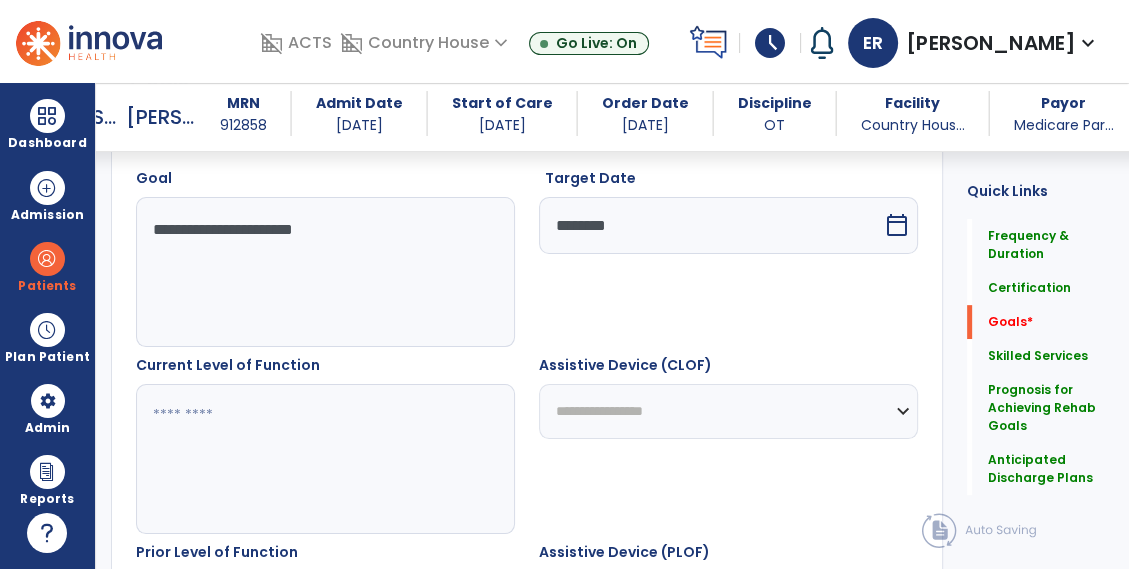 type on "**********" 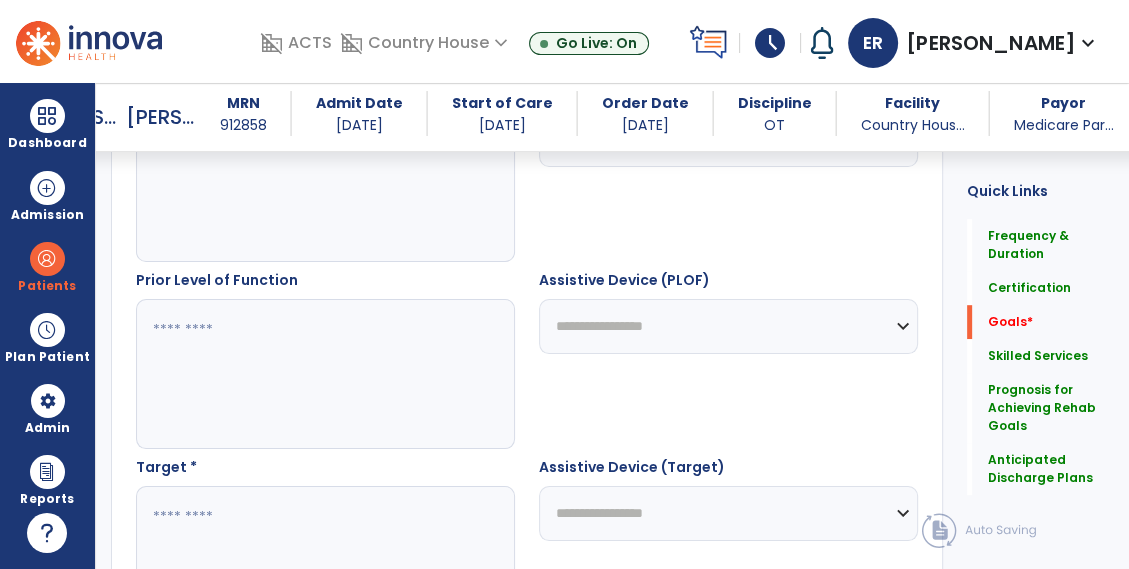 scroll, scrollTop: 863, scrollLeft: 0, axis: vertical 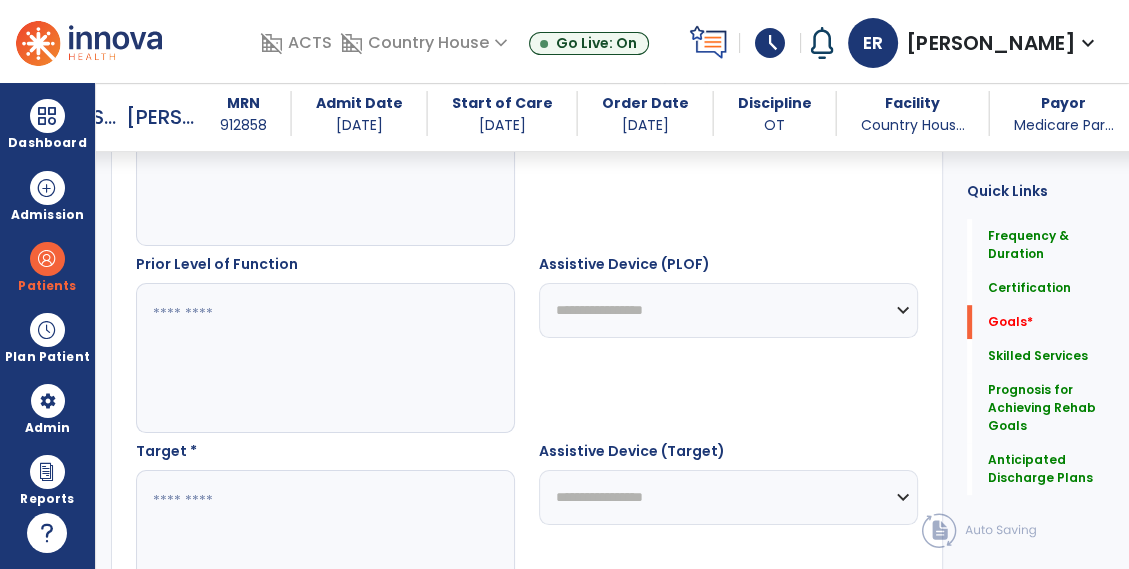 type on "**********" 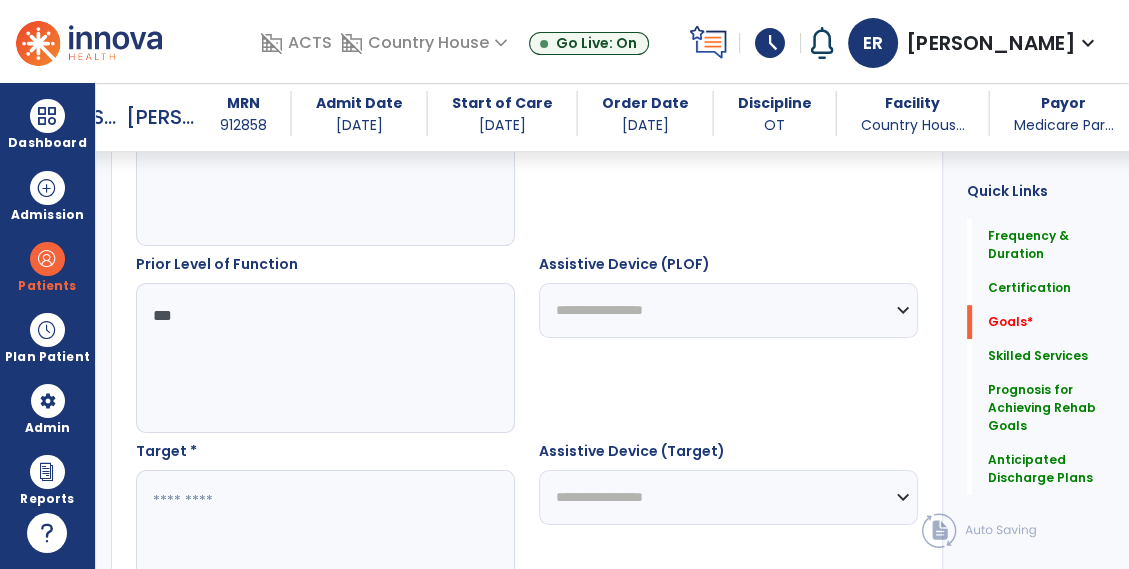 type on "***" 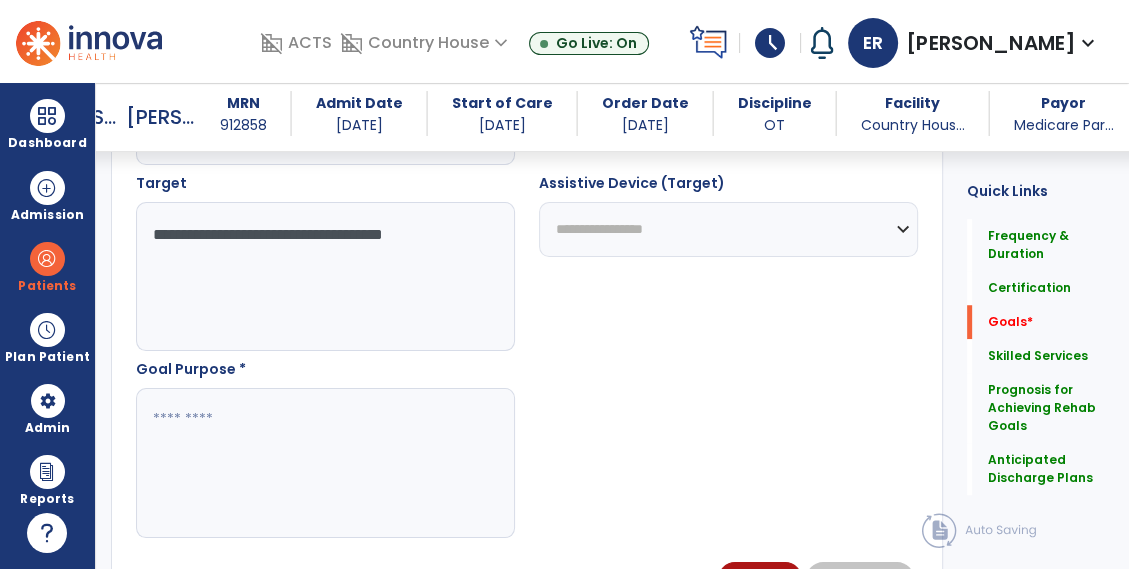 scroll, scrollTop: 1129, scrollLeft: 0, axis: vertical 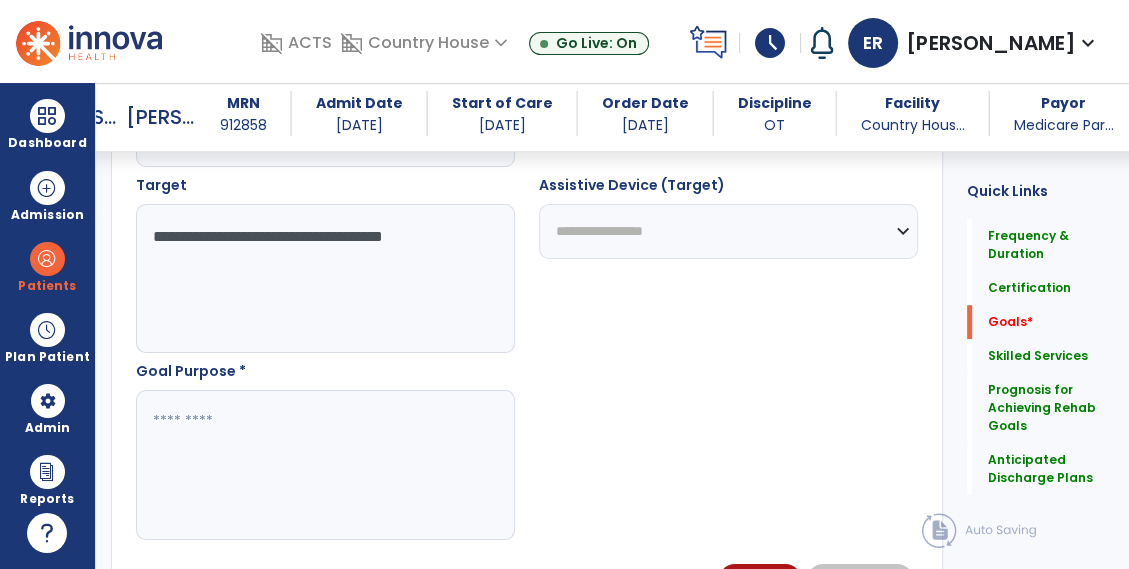 click on "**********" at bounding box center (325, 279) 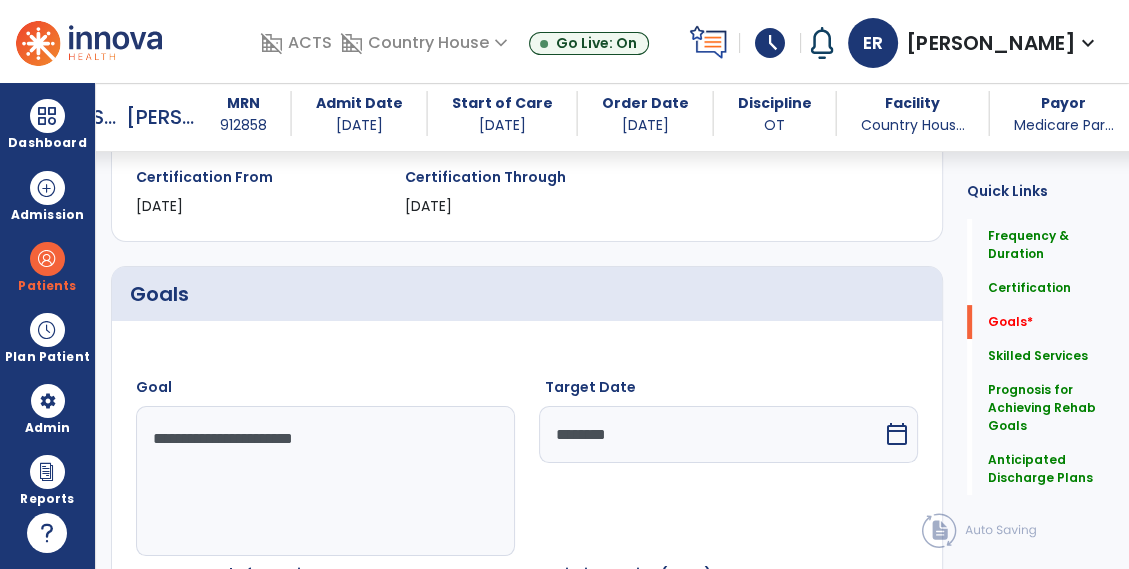 scroll, scrollTop: 362, scrollLeft: 0, axis: vertical 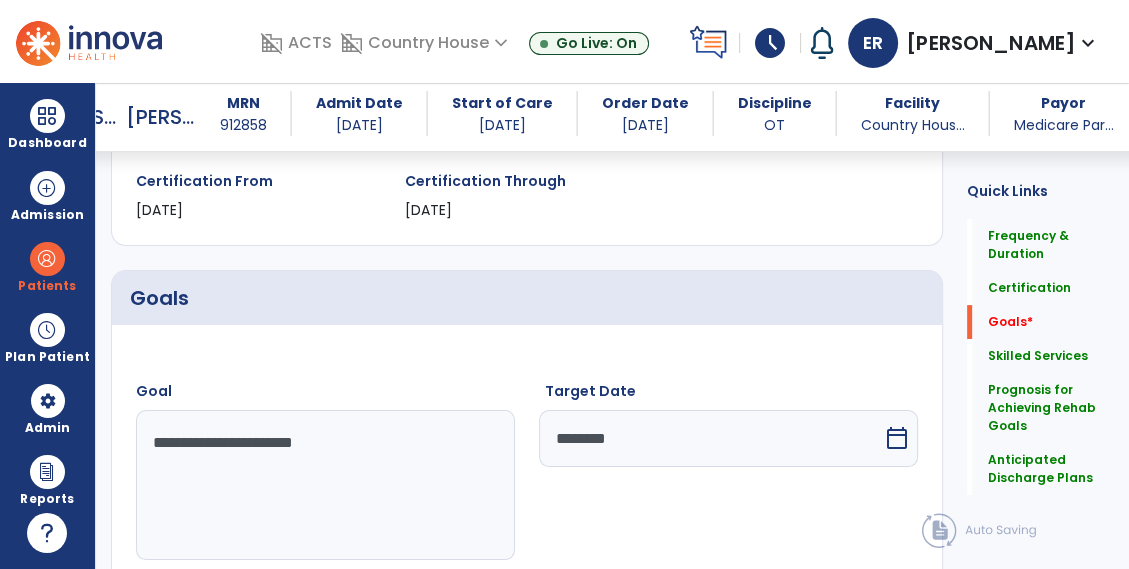 type on "**********" 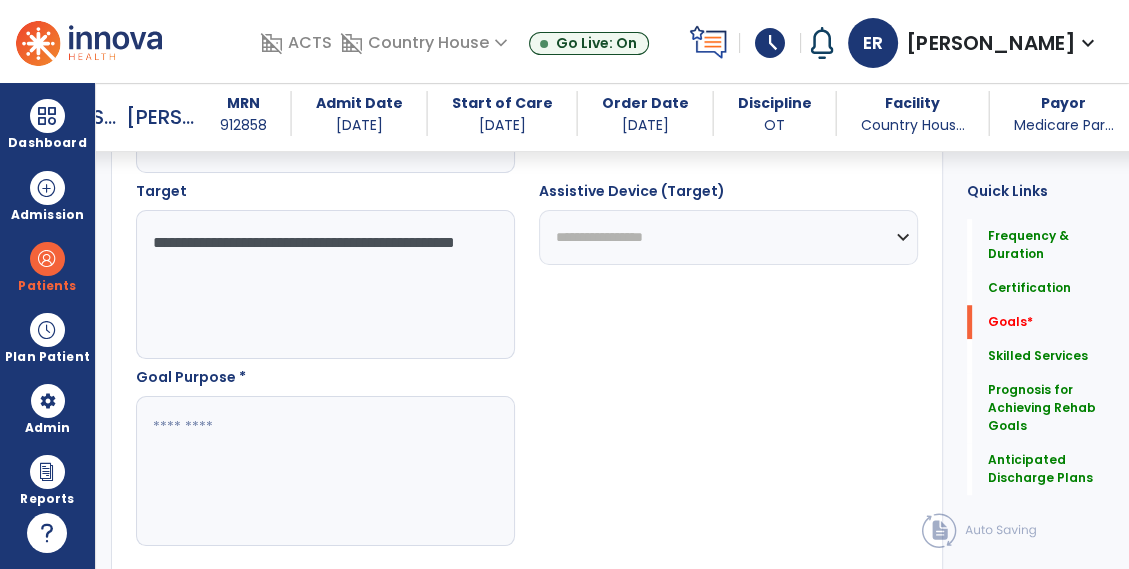 scroll, scrollTop: 1126, scrollLeft: 0, axis: vertical 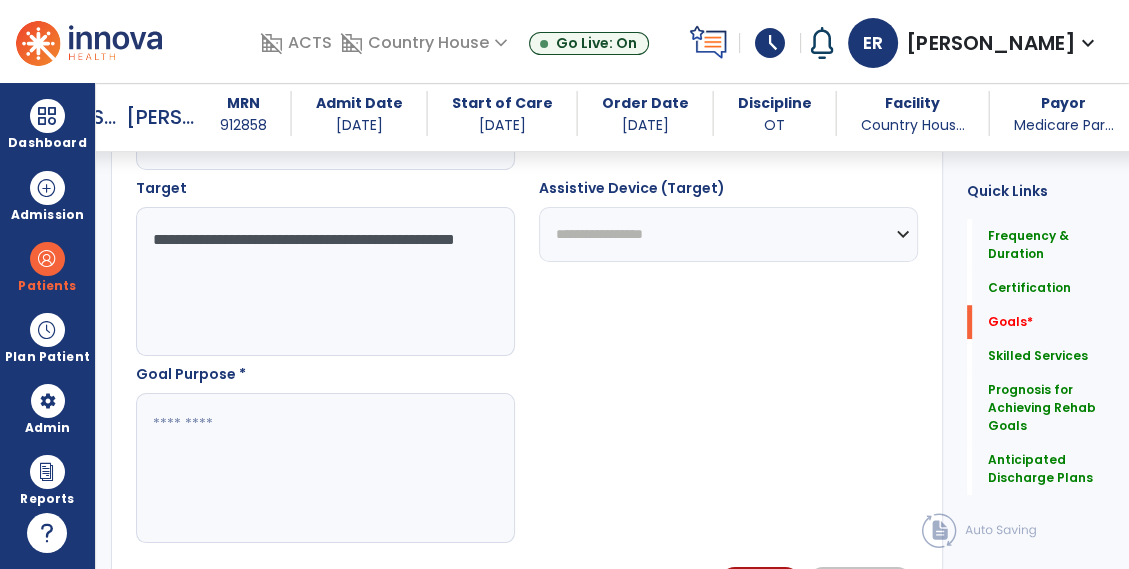 type on "**********" 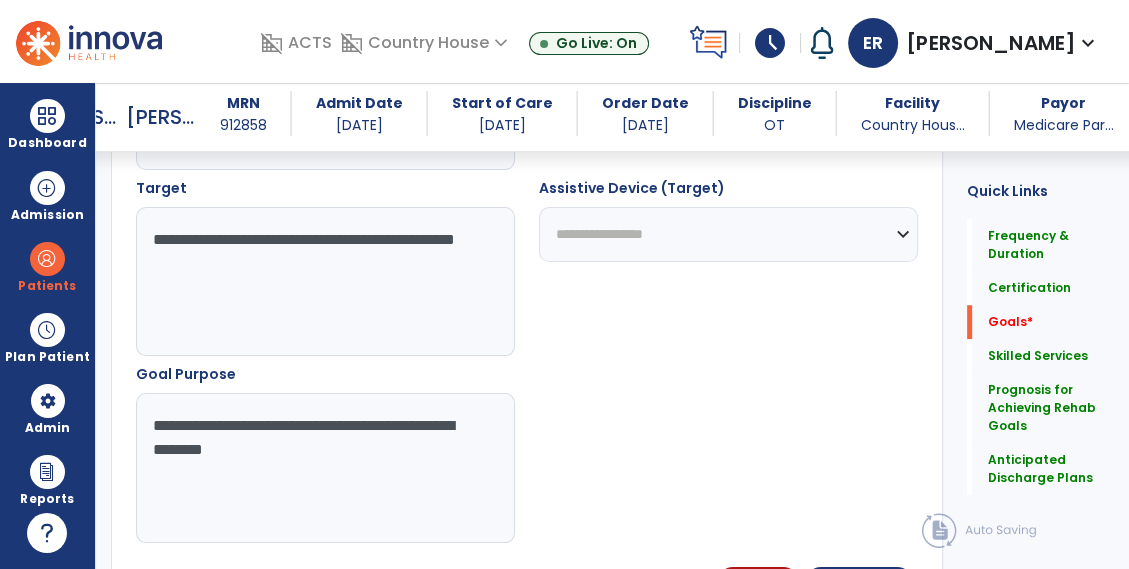 type on "**********" 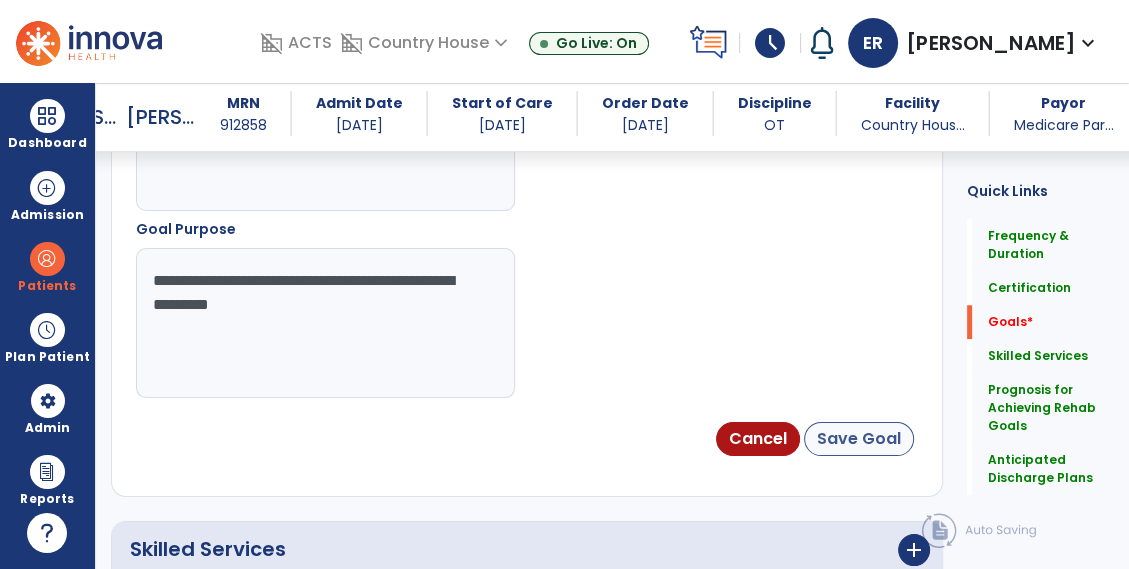 click on "Save Goal" at bounding box center (859, 439) 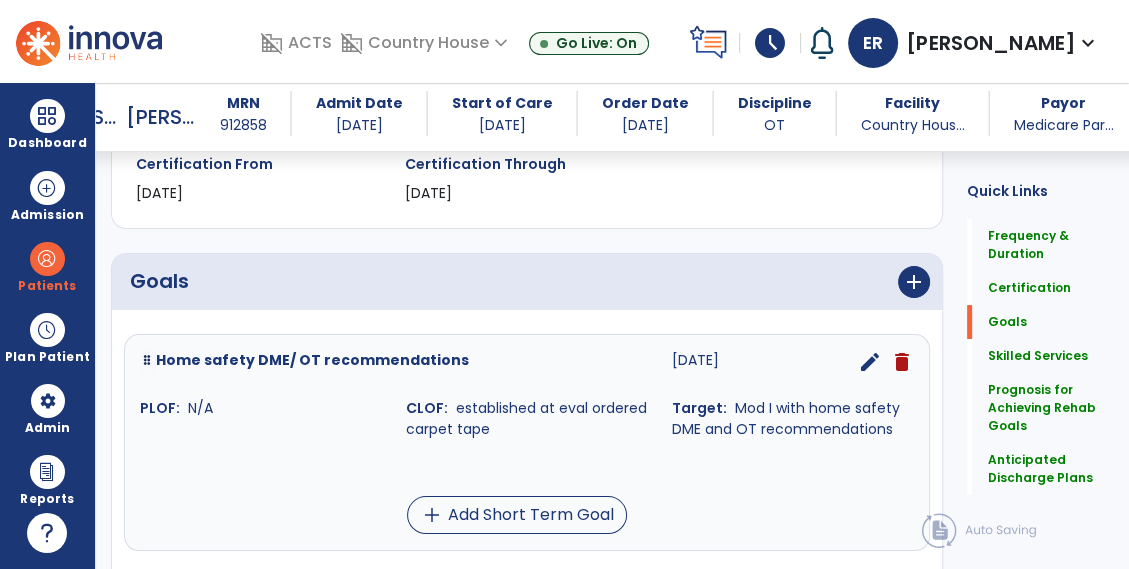 scroll, scrollTop: 379, scrollLeft: 0, axis: vertical 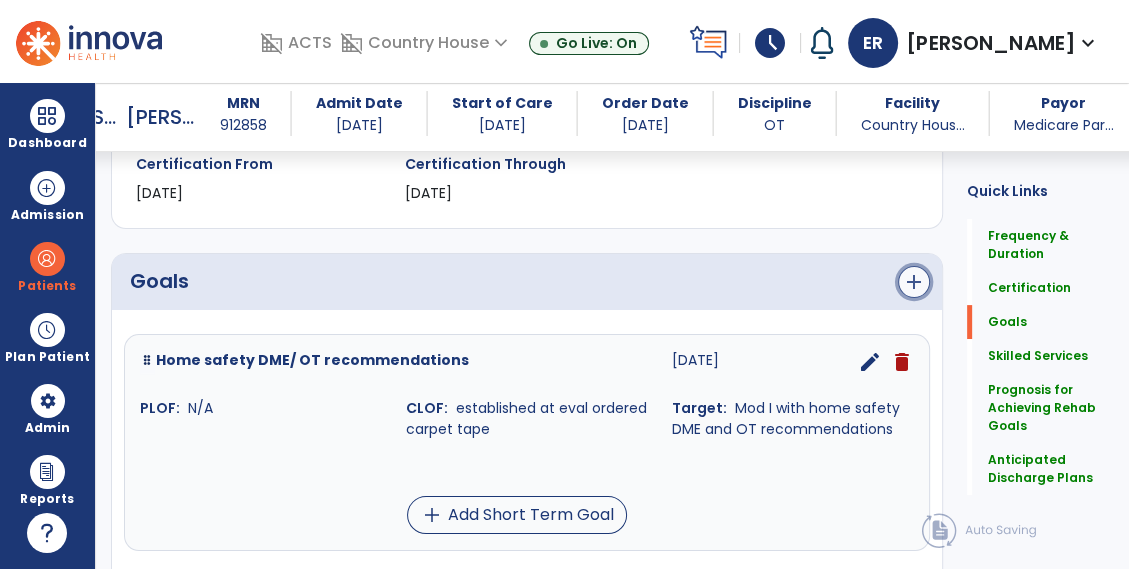 click on "add" at bounding box center (914, 282) 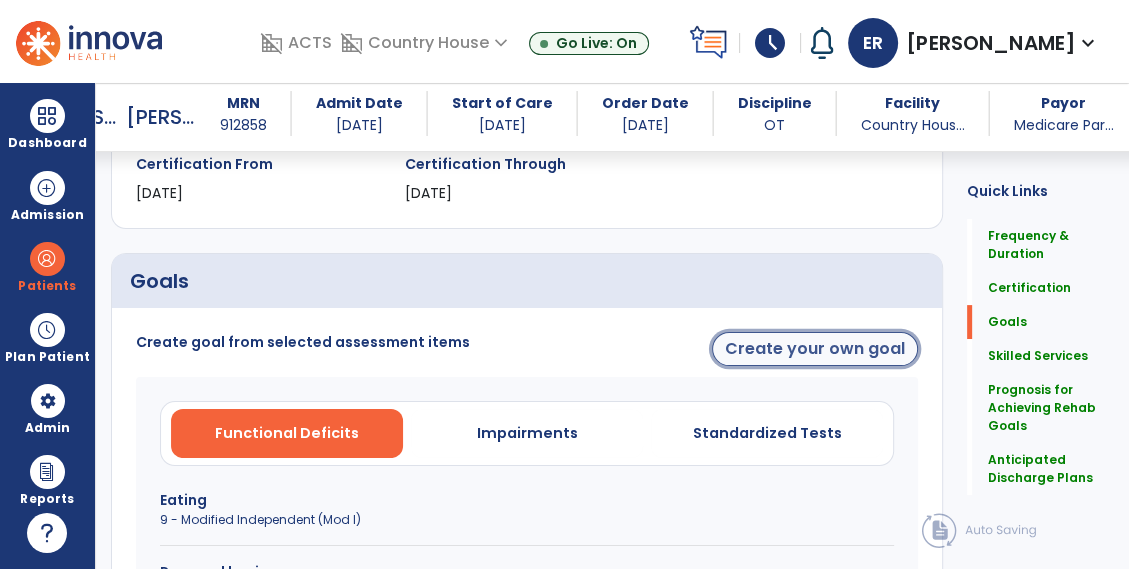 click on "Create your own goal" at bounding box center (815, 349) 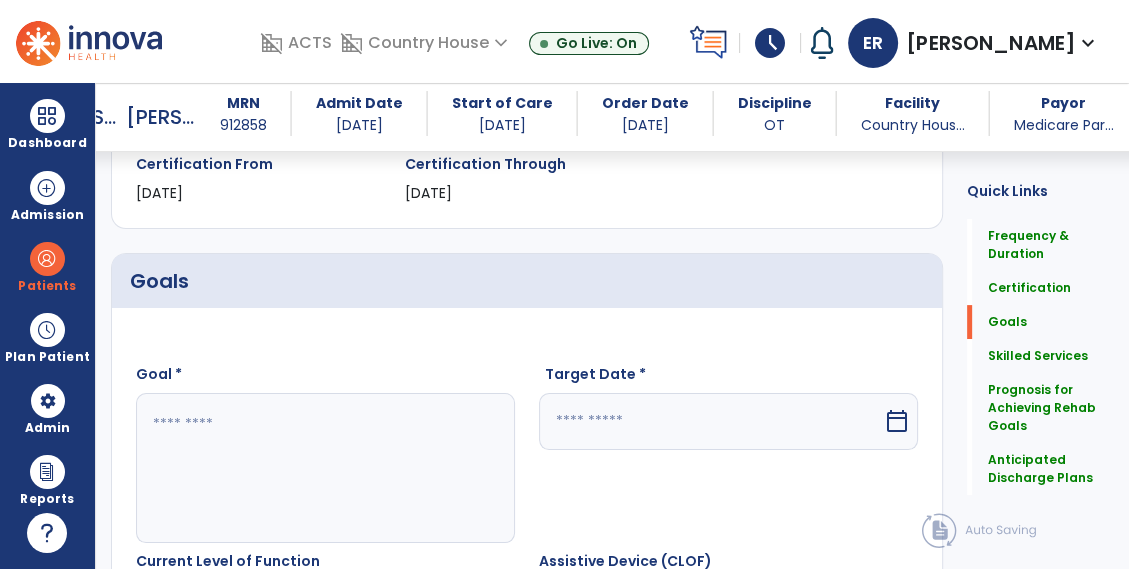 click on "calendar_today" at bounding box center (897, 421) 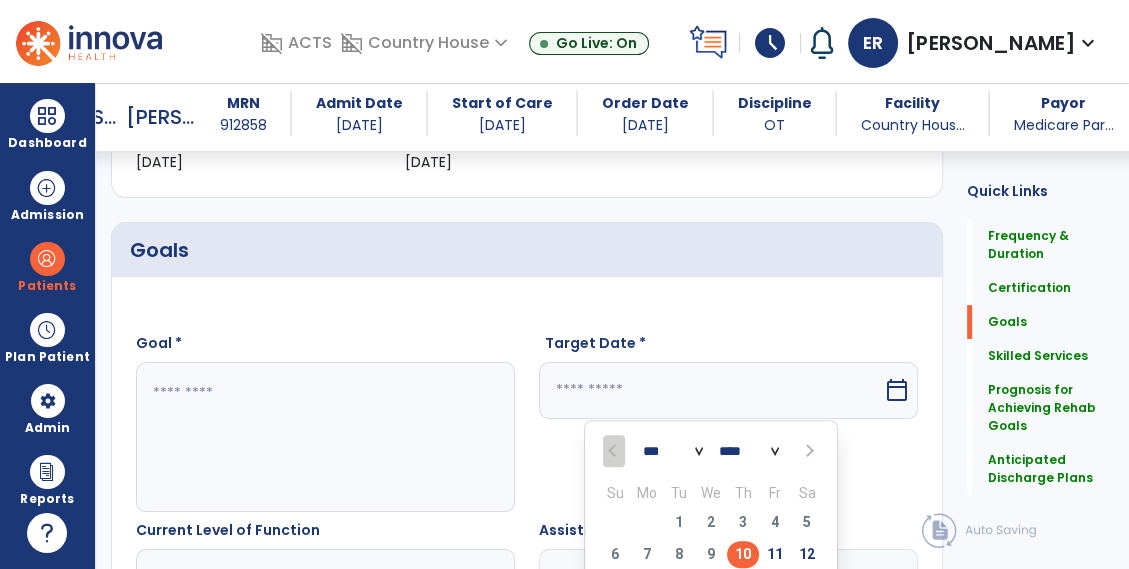 click at bounding box center [807, 450] 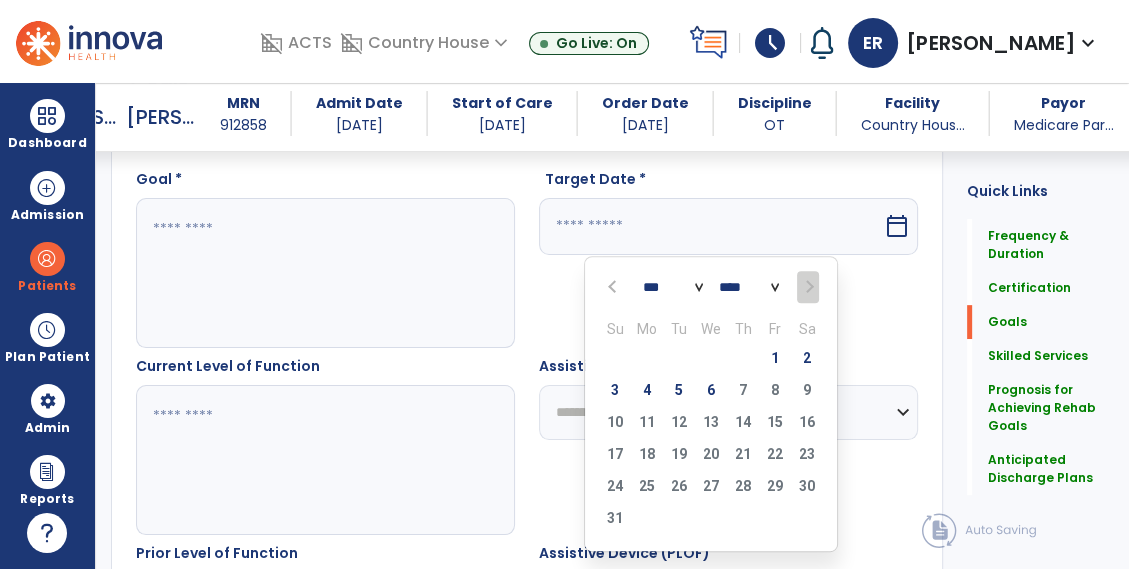 scroll, scrollTop: 575, scrollLeft: 0, axis: vertical 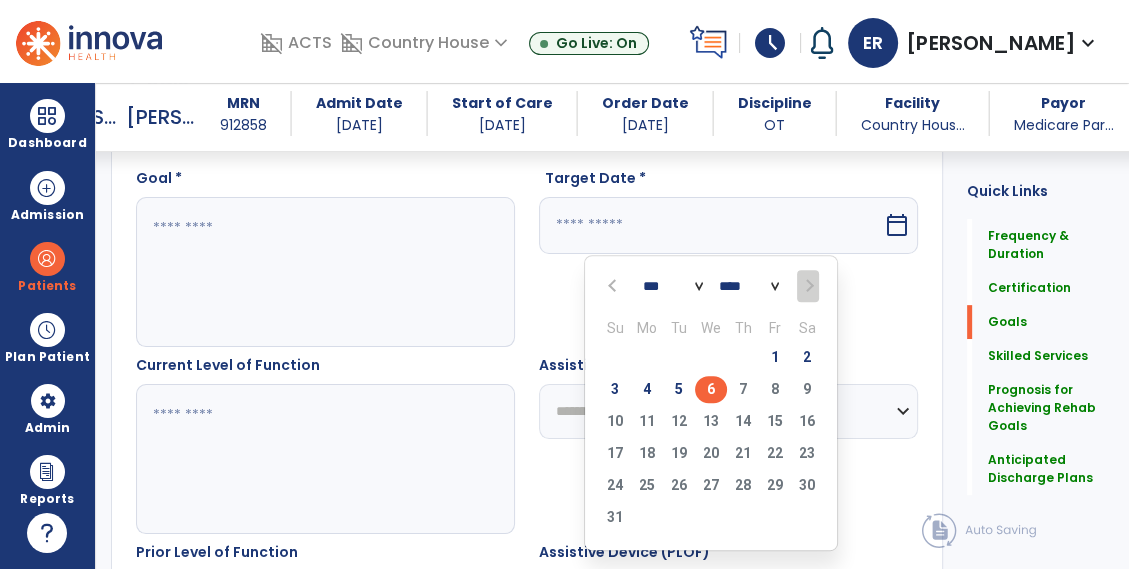 click on "6" at bounding box center [711, 389] 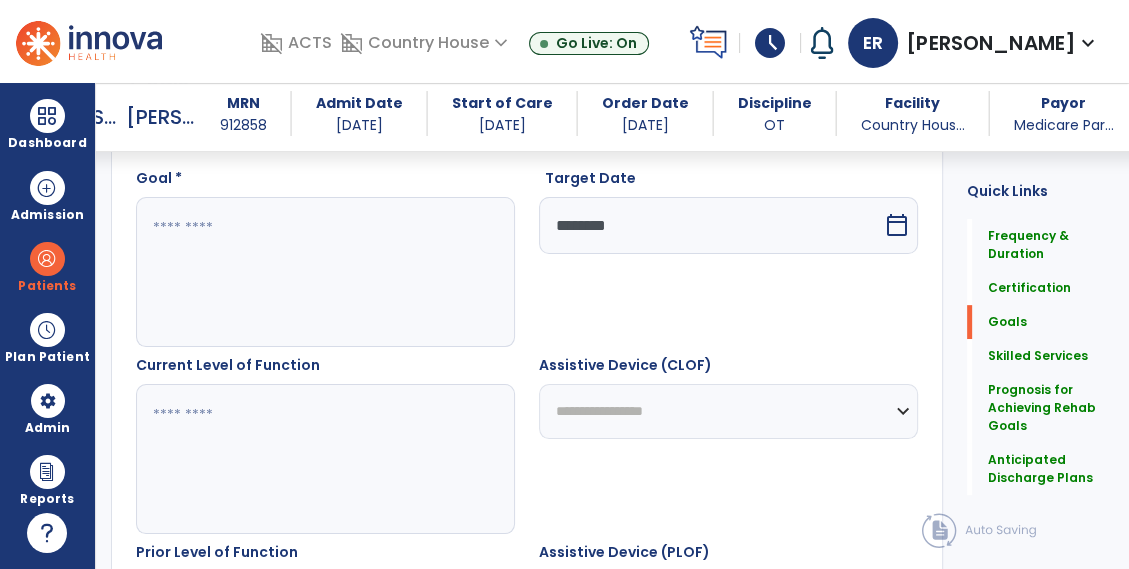 click at bounding box center (325, 272) 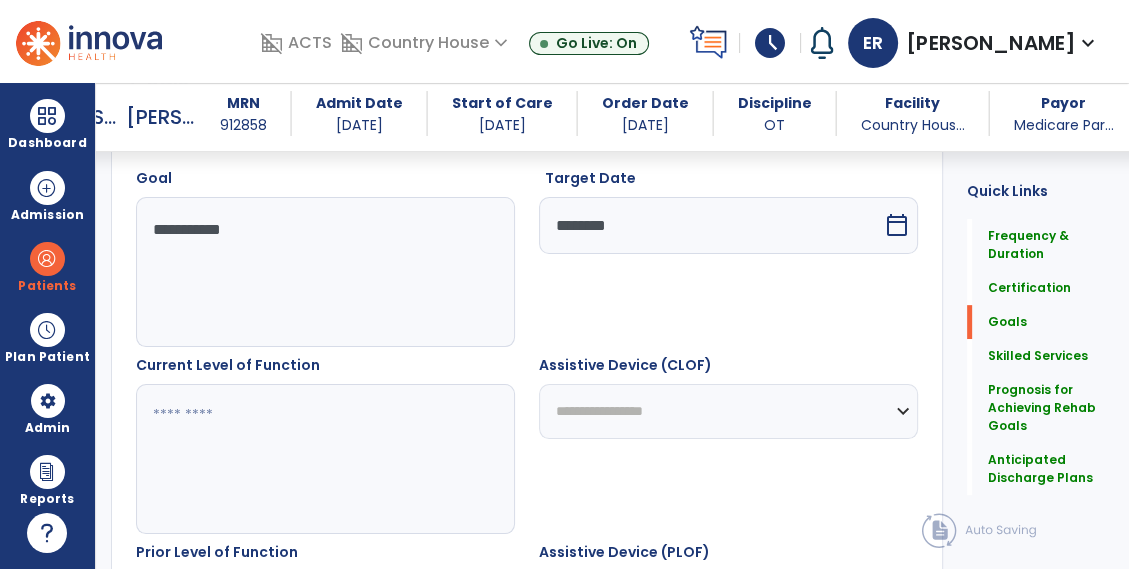 type on "**********" 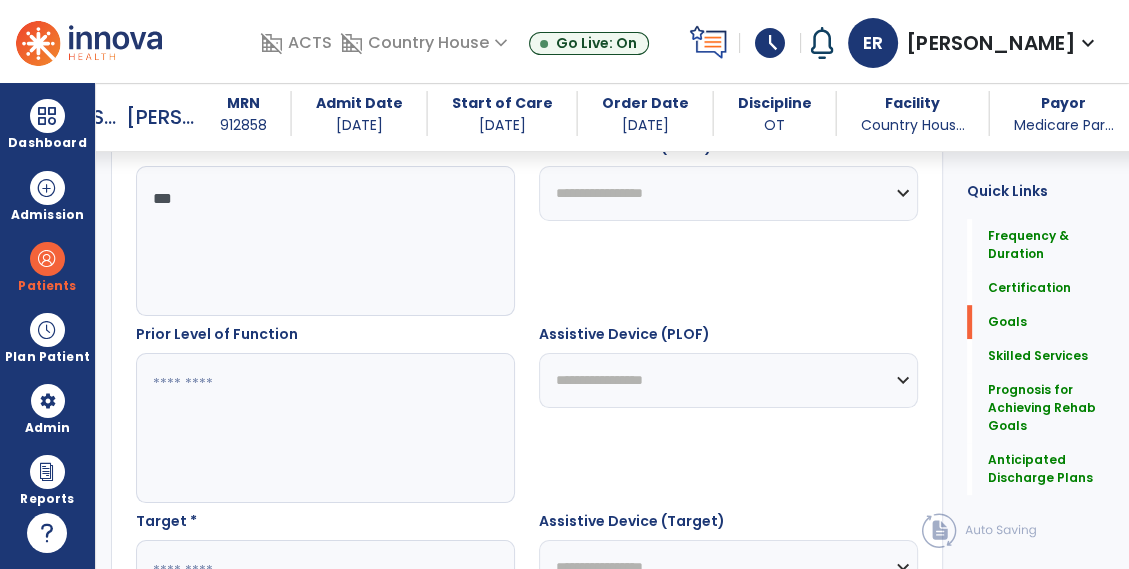 scroll, scrollTop: 798, scrollLeft: 0, axis: vertical 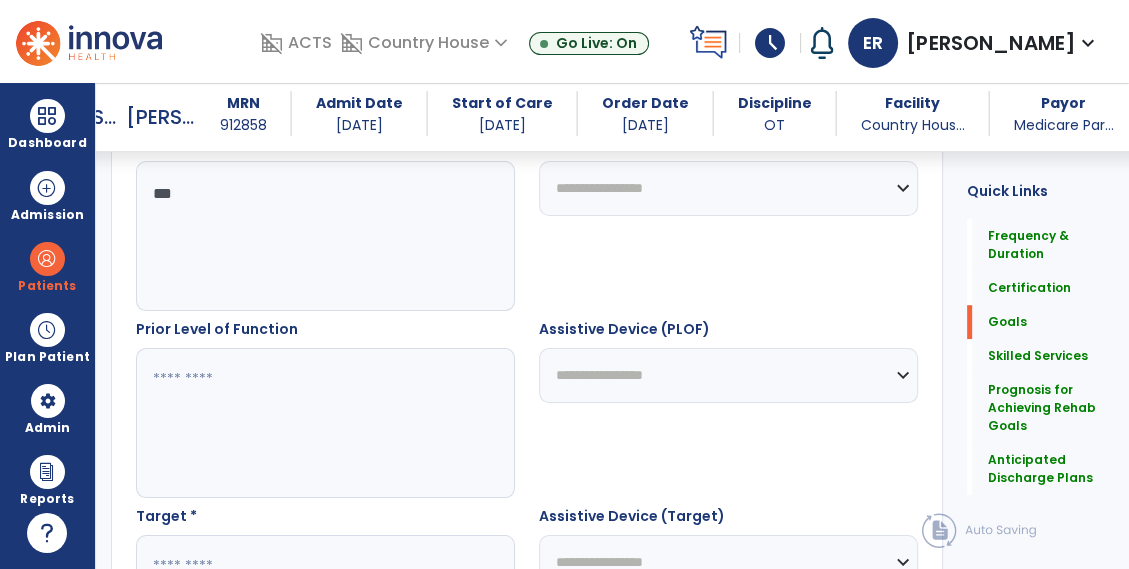 type on "***" 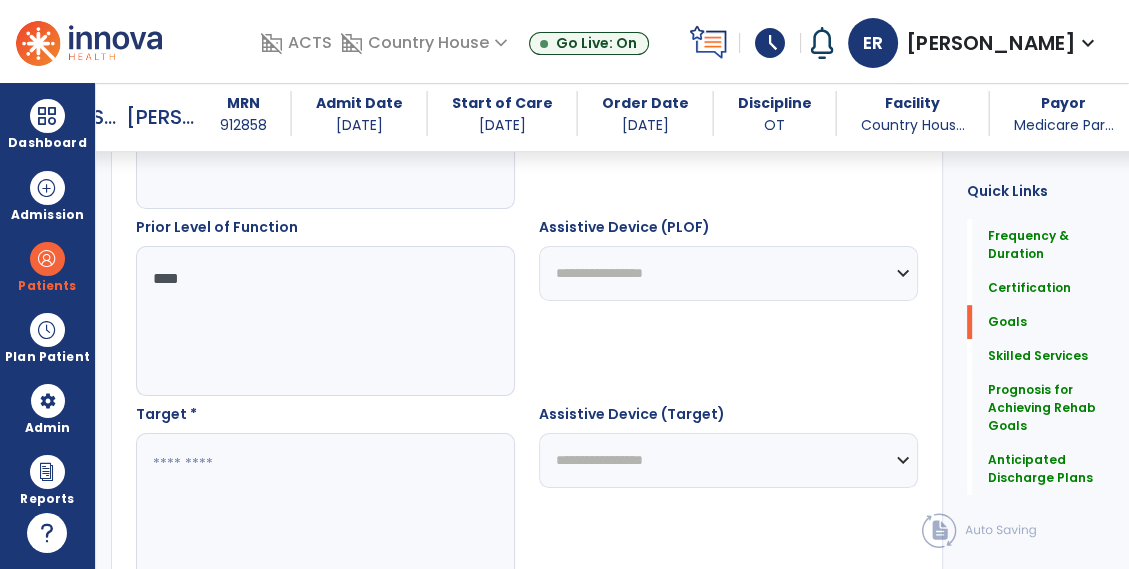 scroll, scrollTop: 1039, scrollLeft: 0, axis: vertical 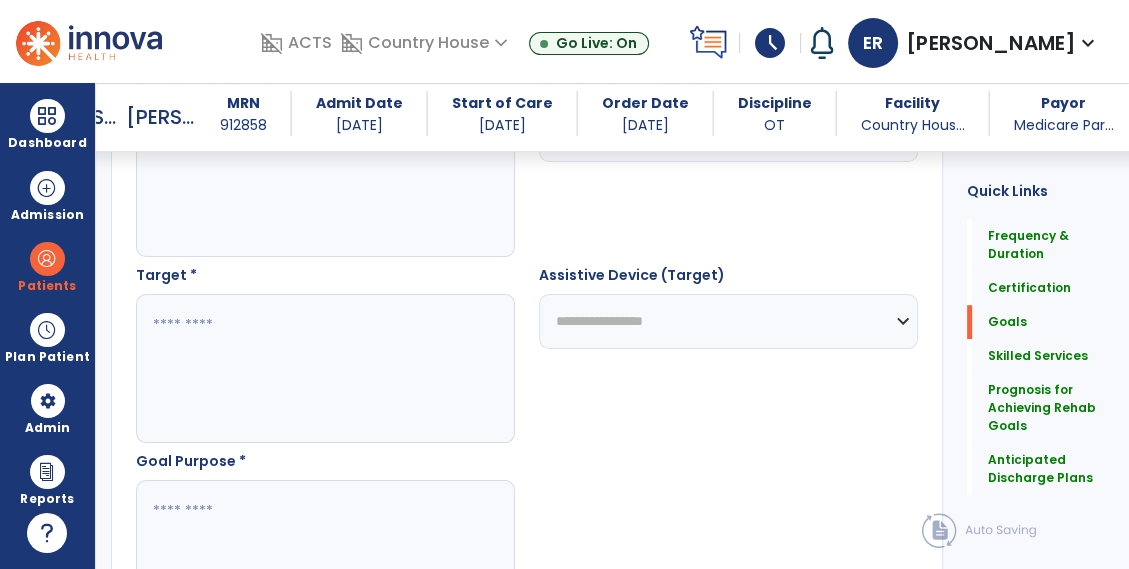 click at bounding box center (325, 369) 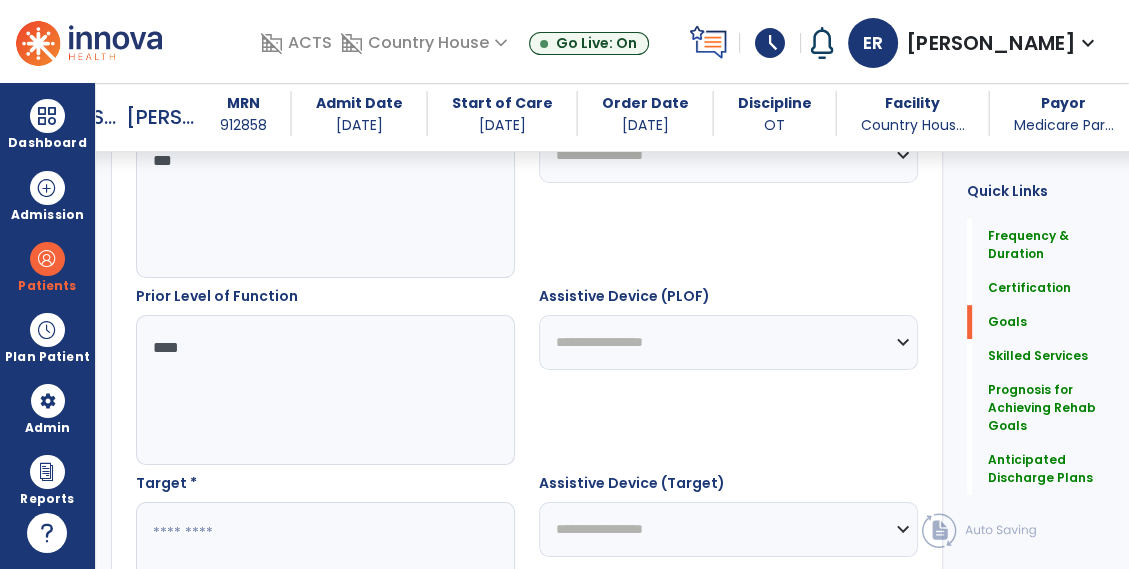 scroll, scrollTop: 849, scrollLeft: 0, axis: vertical 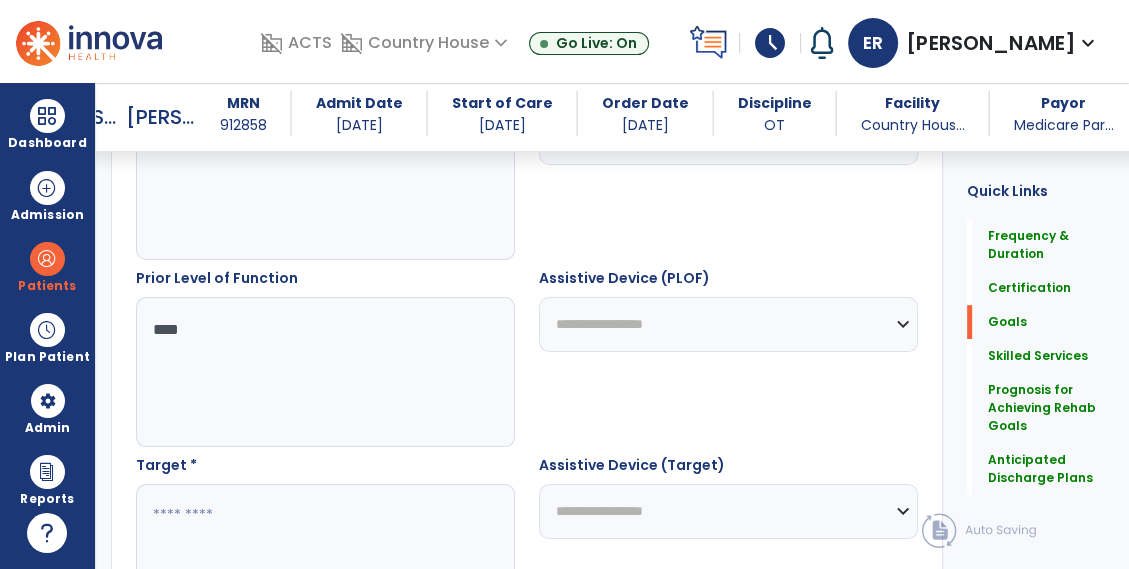 click on "****" at bounding box center (325, 372) 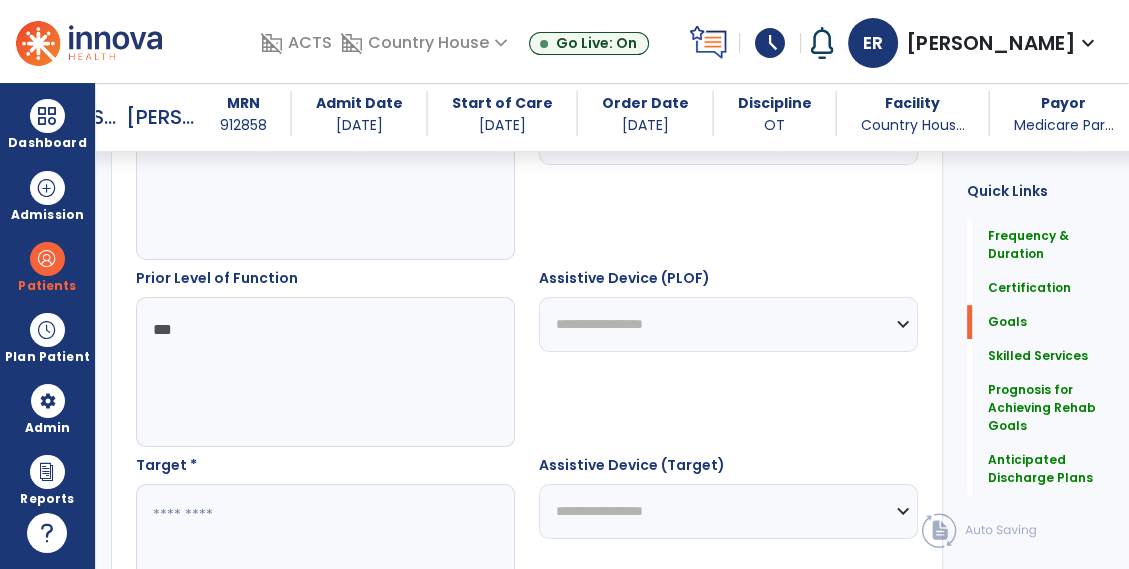 type on "***" 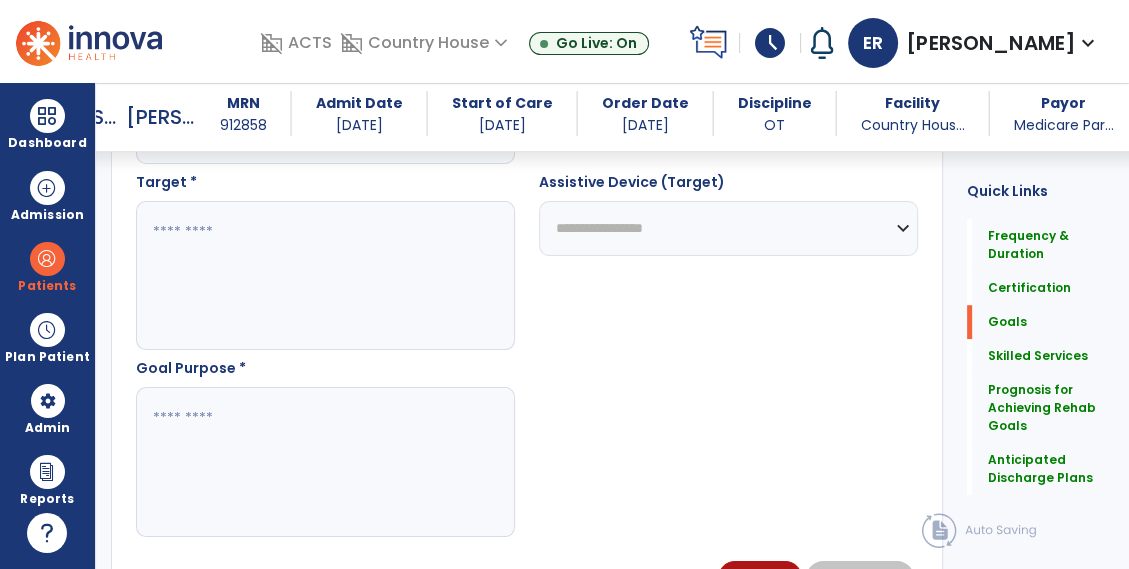 scroll, scrollTop: 1129, scrollLeft: 0, axis: vertical 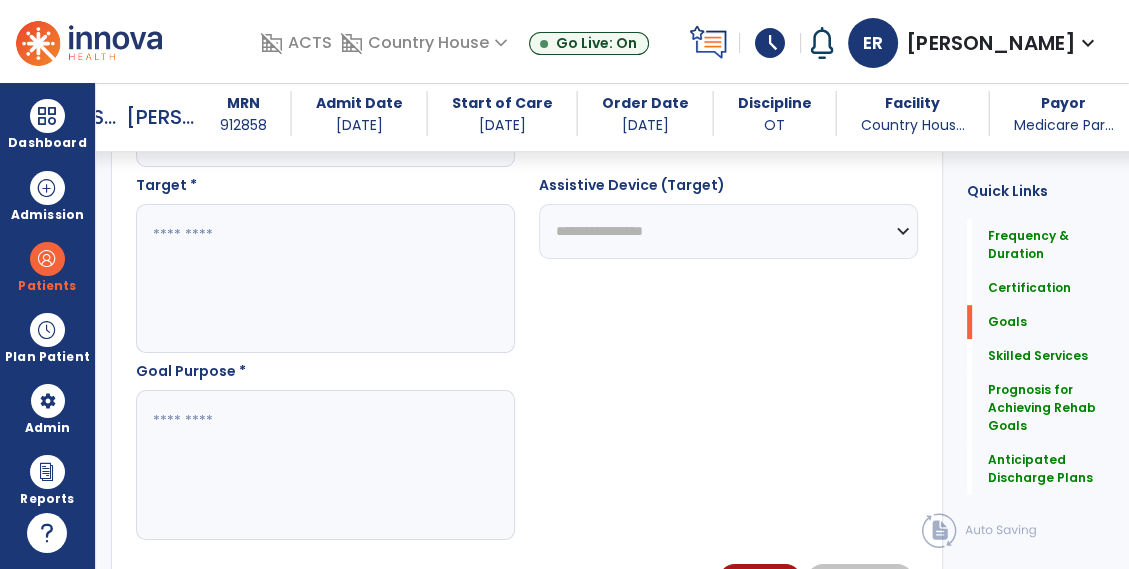 click at bounding box center (325, 279) 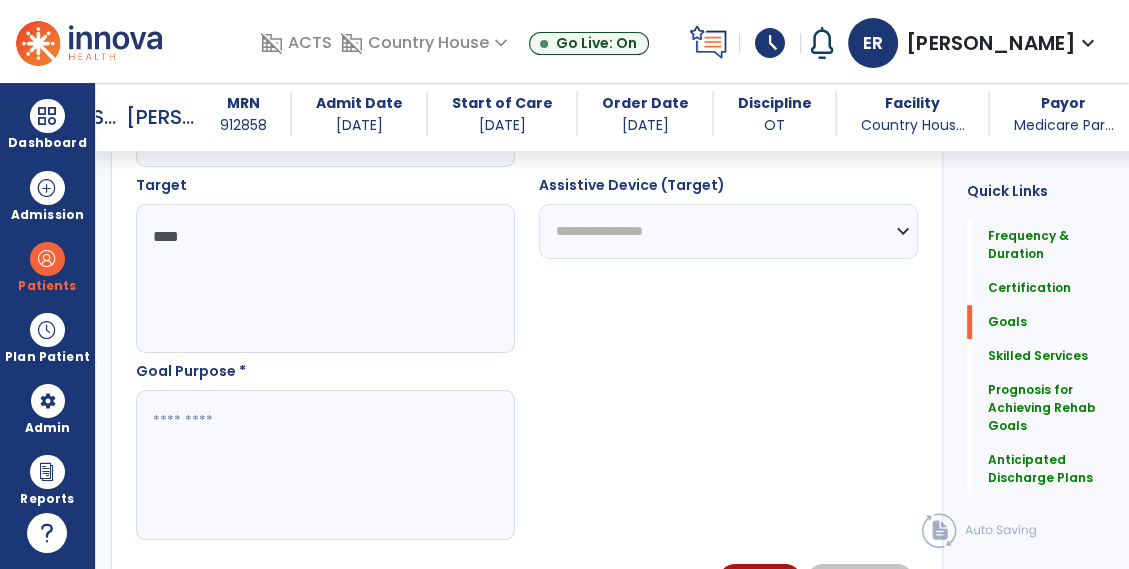 type on "****" 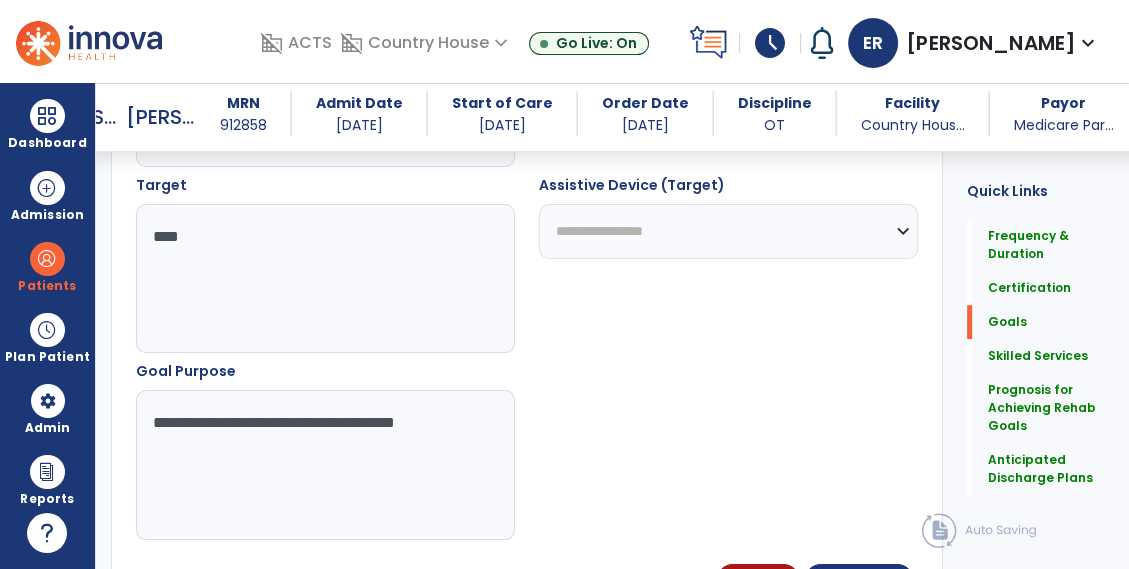 type on "**********" 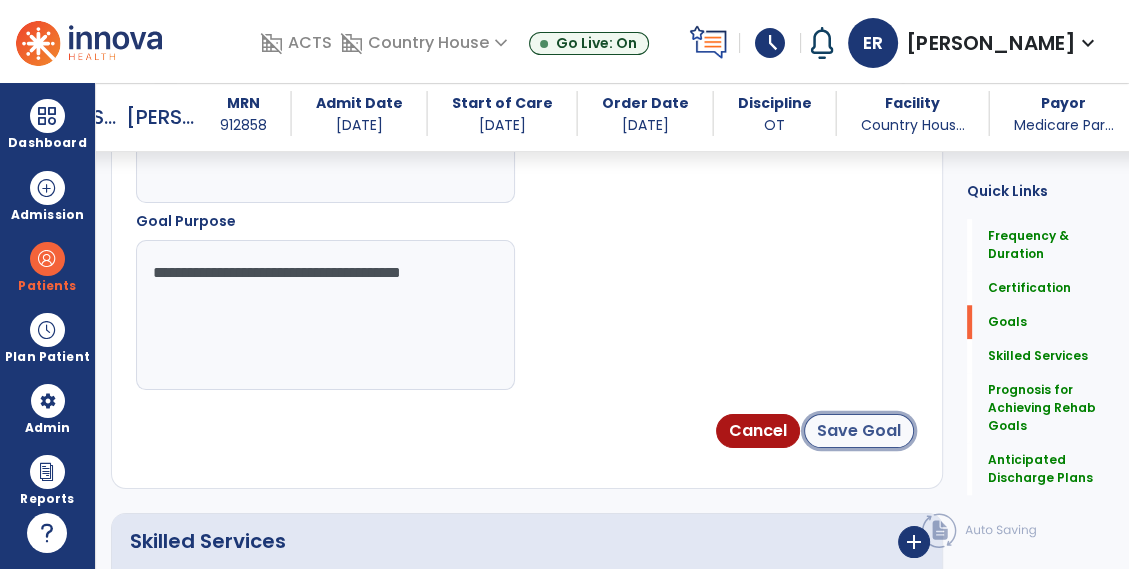click on "Save Goal" at bounding box center (859, 431) 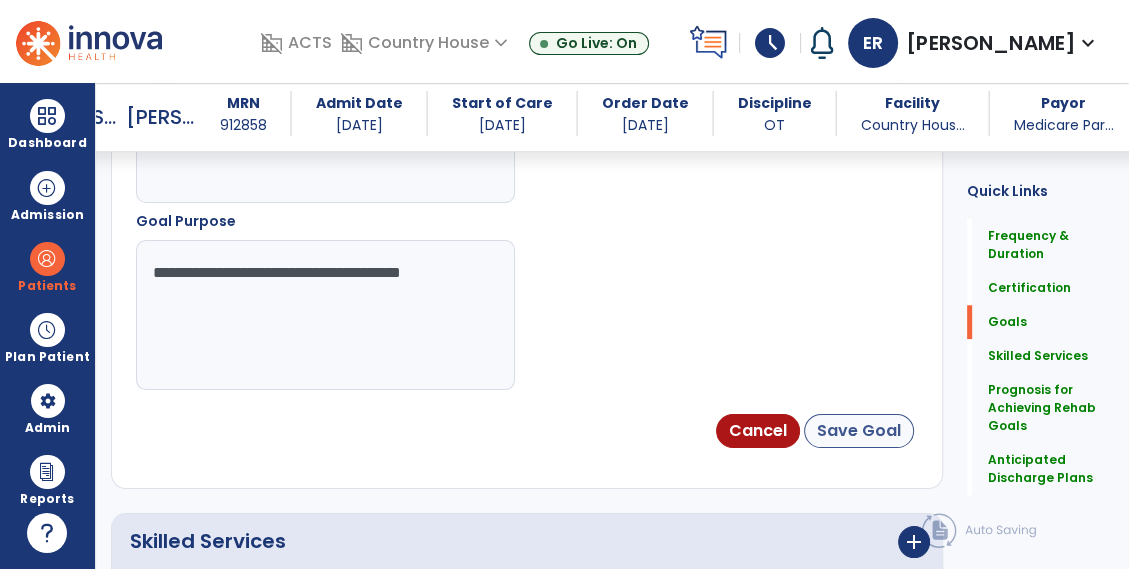 scroll, scrollTop: 205, scrollLeft: 0, axis: vertical 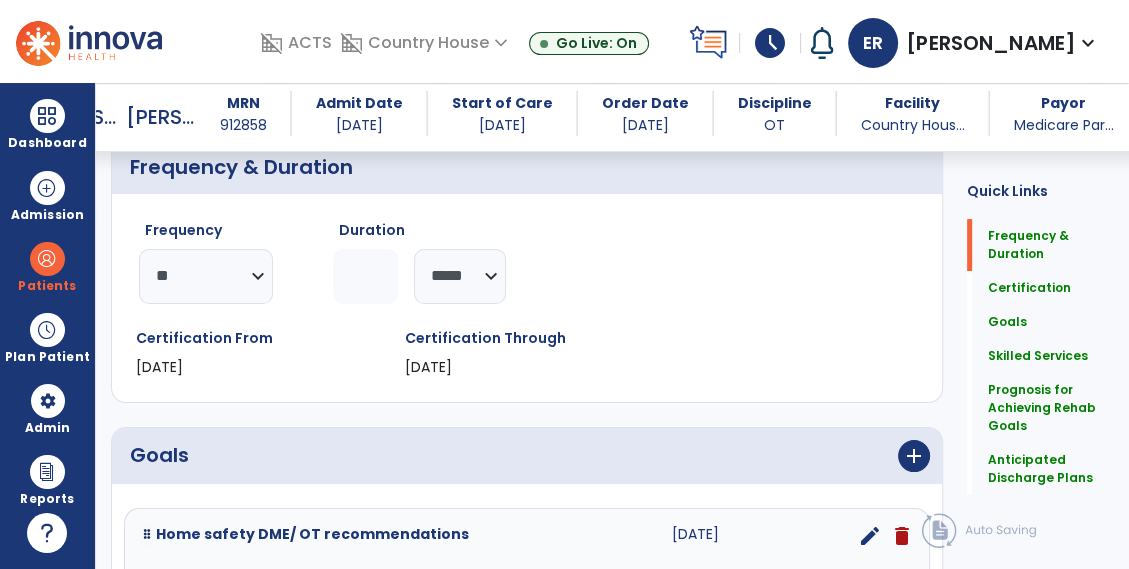 click on "*" 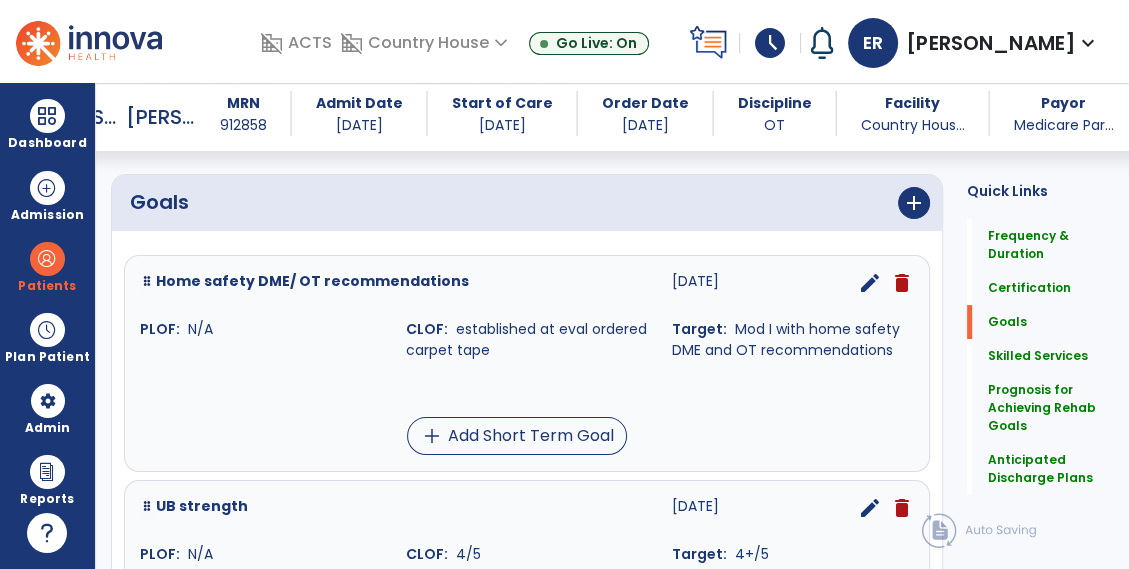 click on "edit" at bounding box center (870, 283) 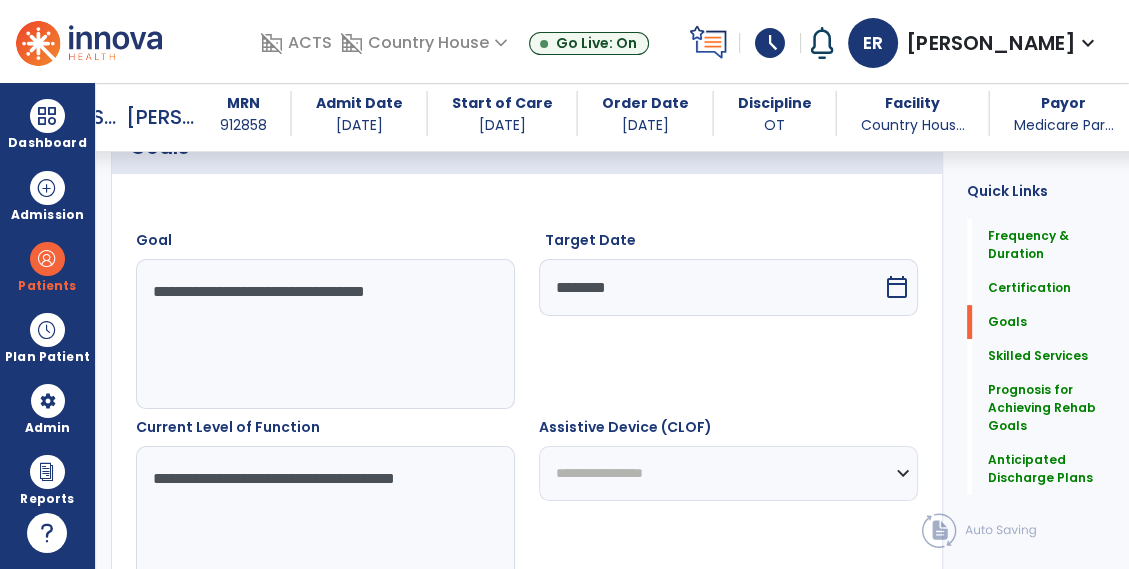 scroll, scrollTop: 548, scrollLeft: 0, axis: vertical 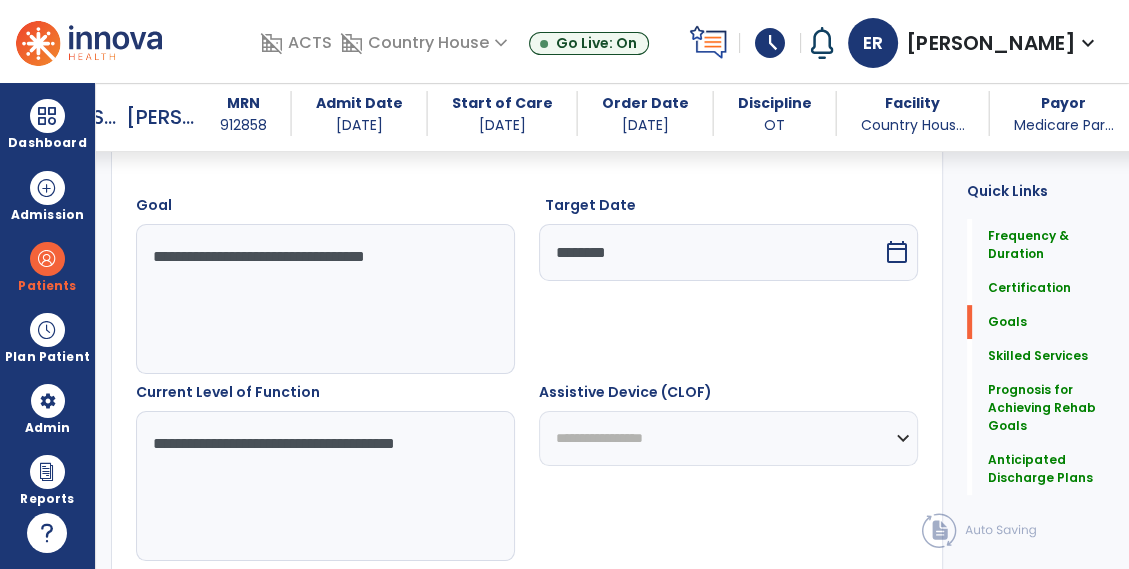 click on "********" at bounding box center [711, 252] 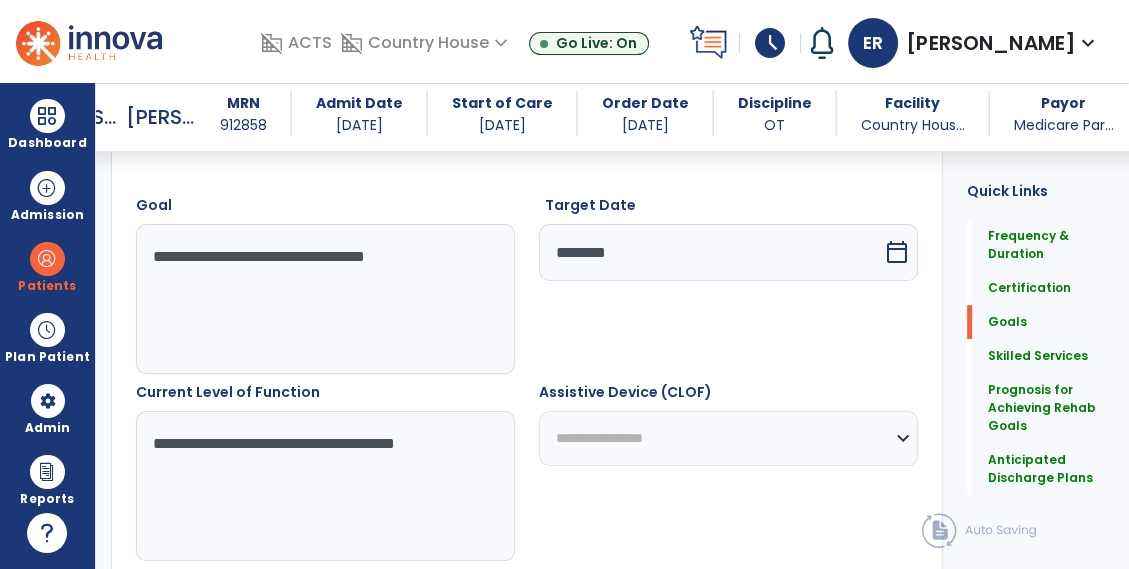 select on "*" 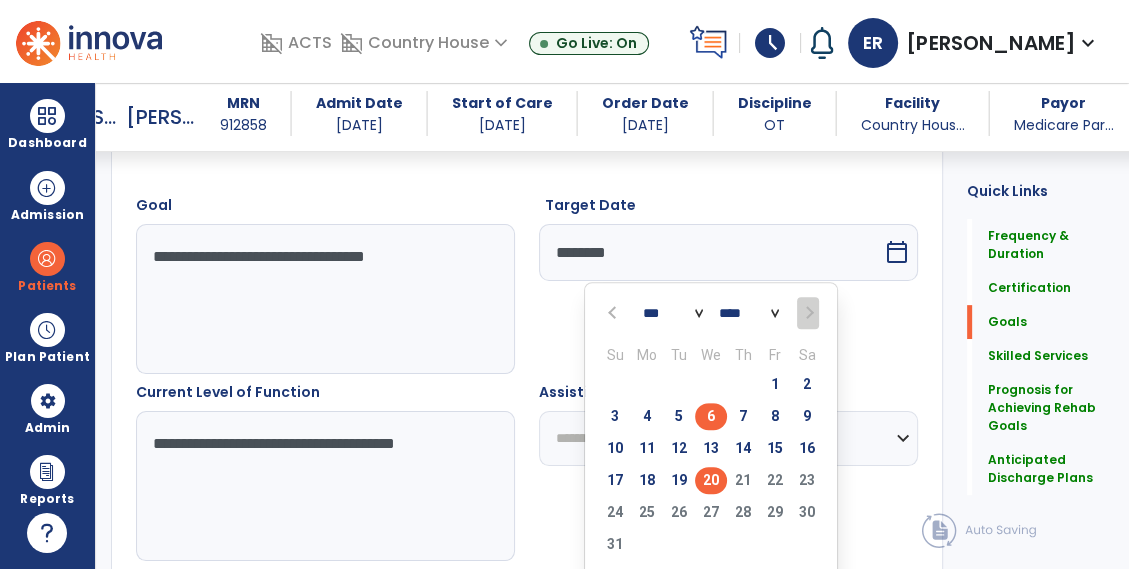 click on "20" at bounding box center [711, 480] 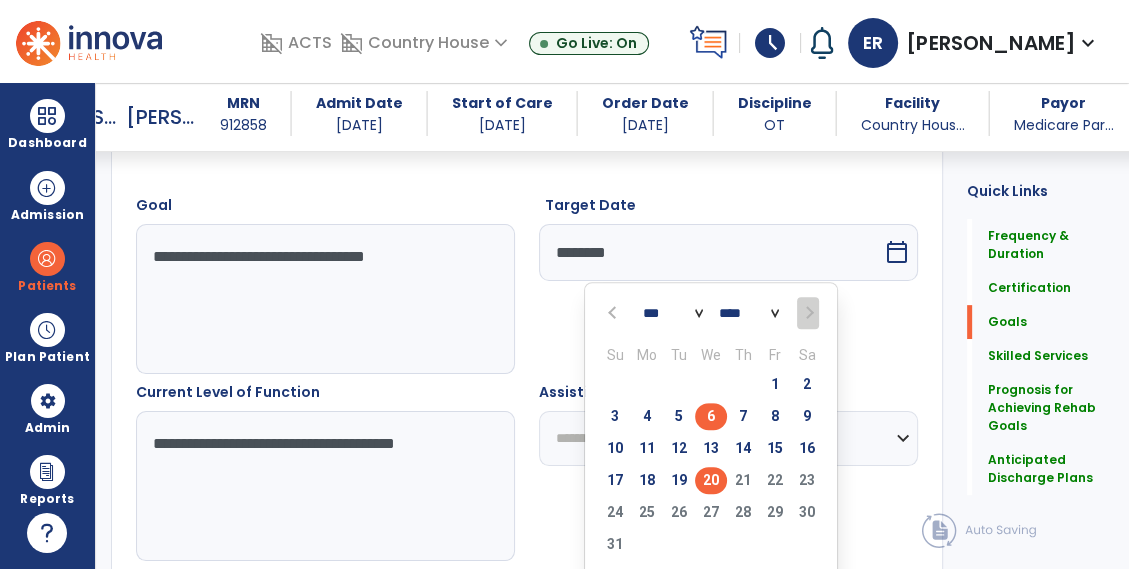 type on "*********" 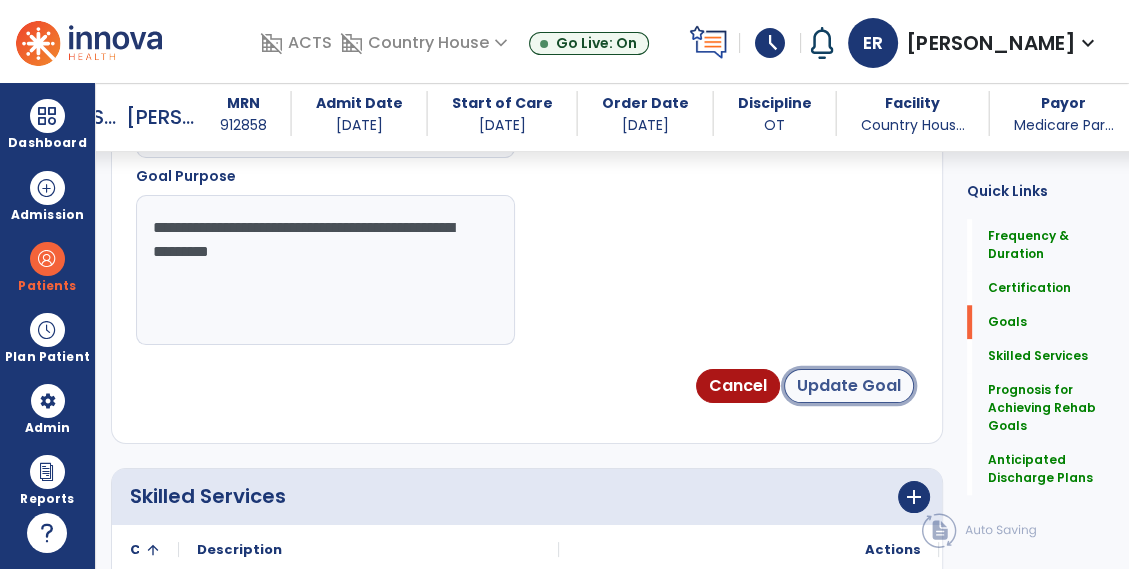 click on "Update Goal" at bounding box center [849, 386] 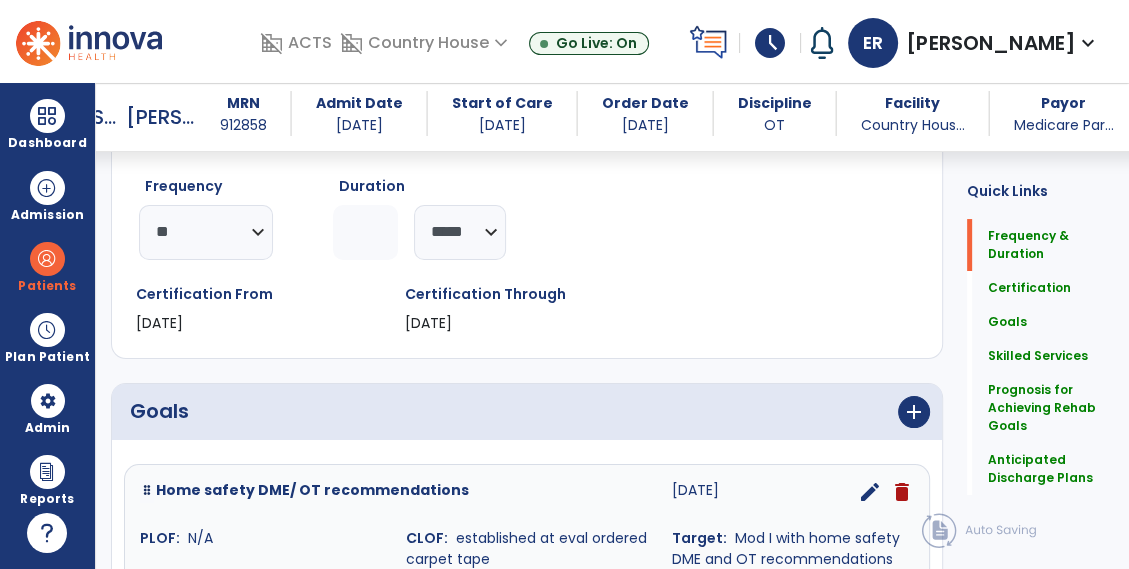 scroll, scrollTop: 251, scrollLeft: 0, axis: vertical 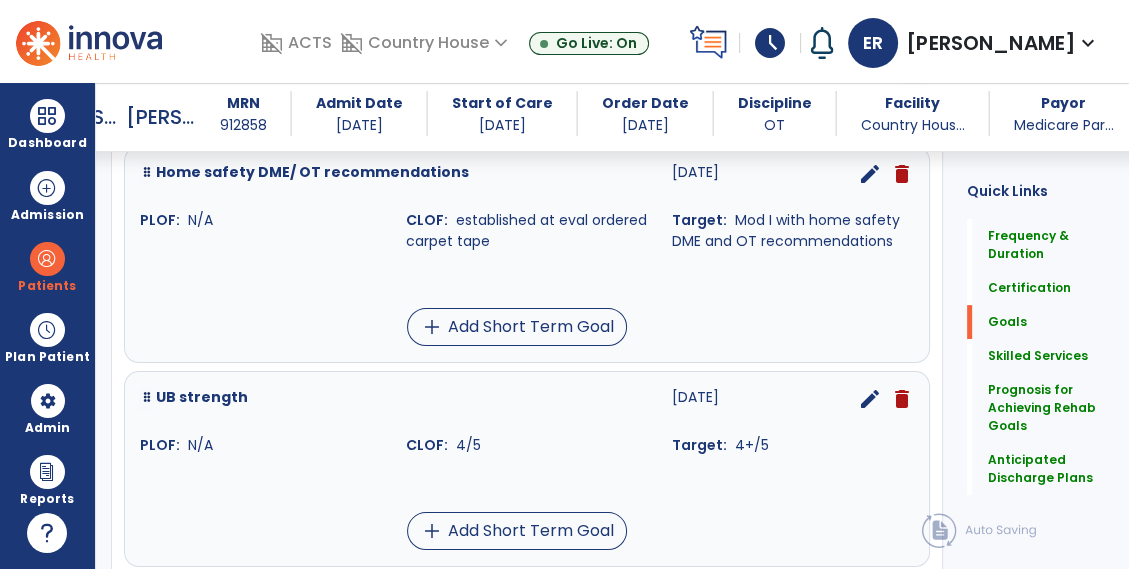 click on "edit" at bounding box center [870, 399] 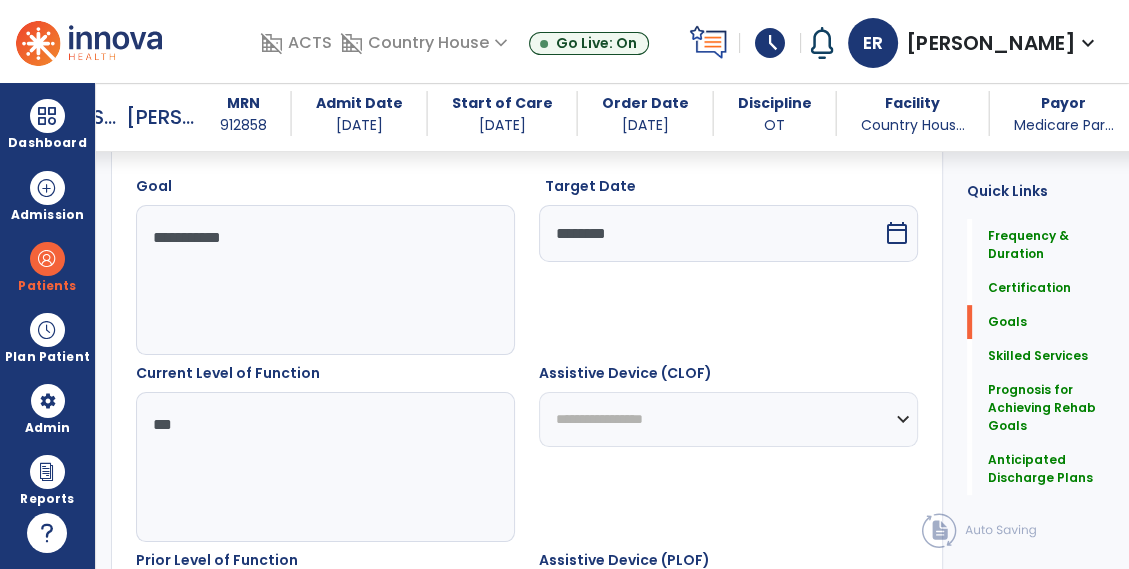 scroll, scrollTop: 548, scrollLeft: 0, axis: vertical 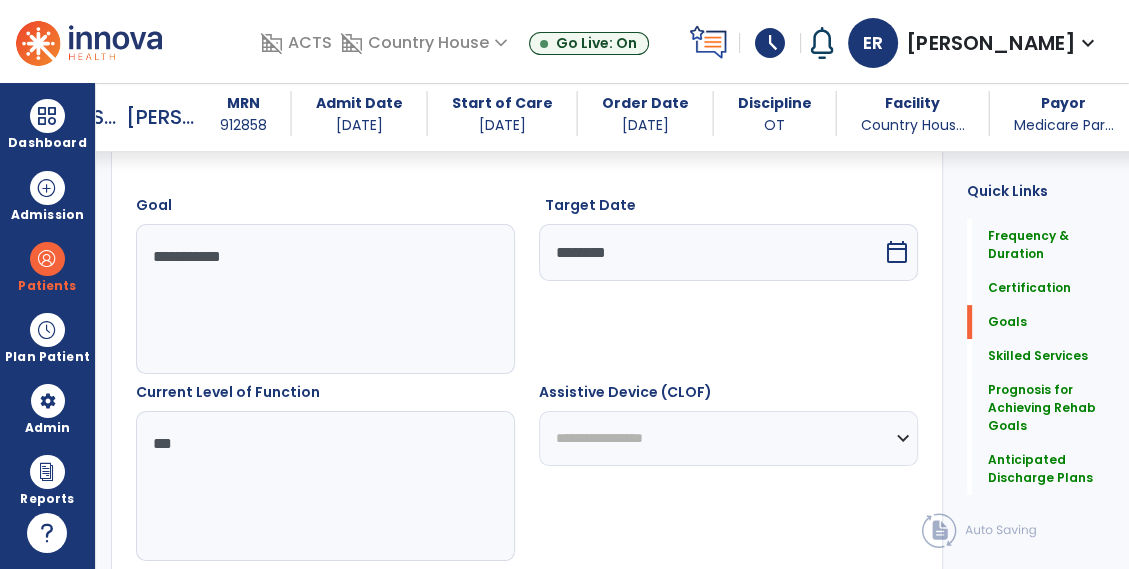 click on "********" at bounding box center [711, 252] 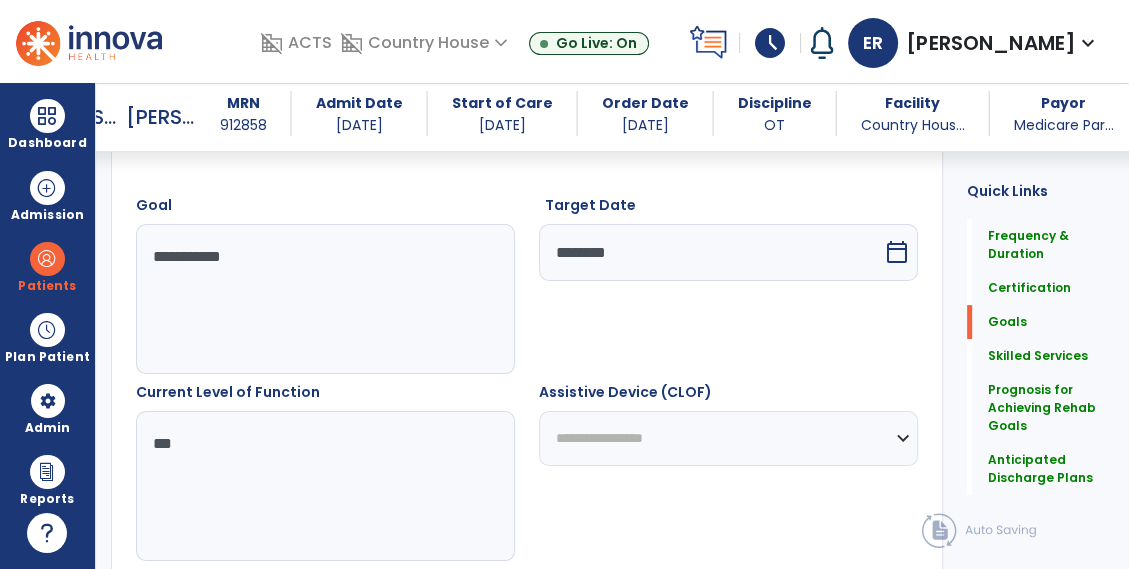 select on "*" 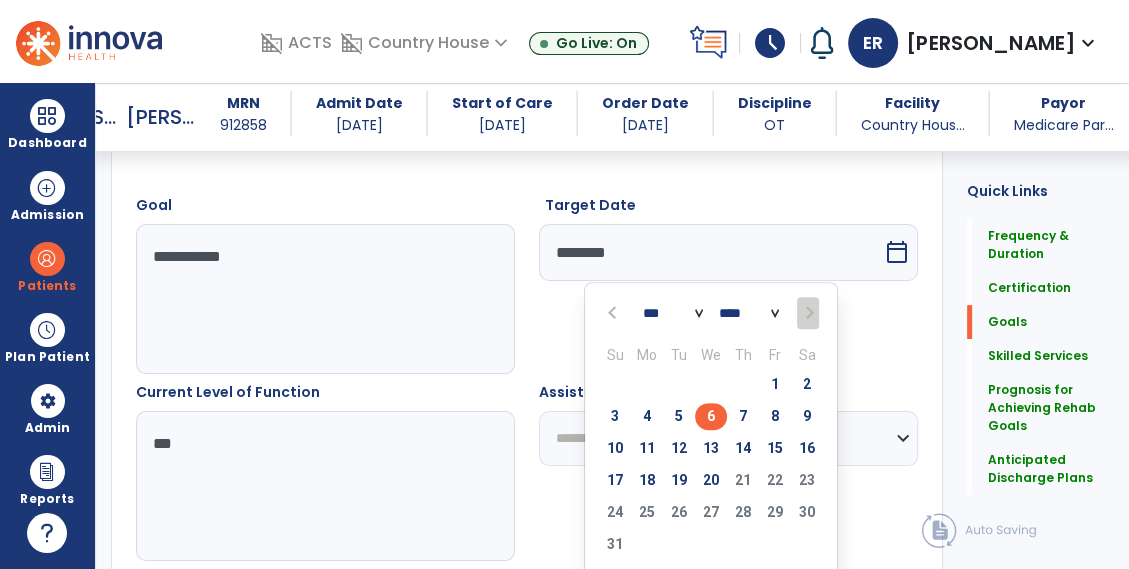 click at bounding box center [807, 313] 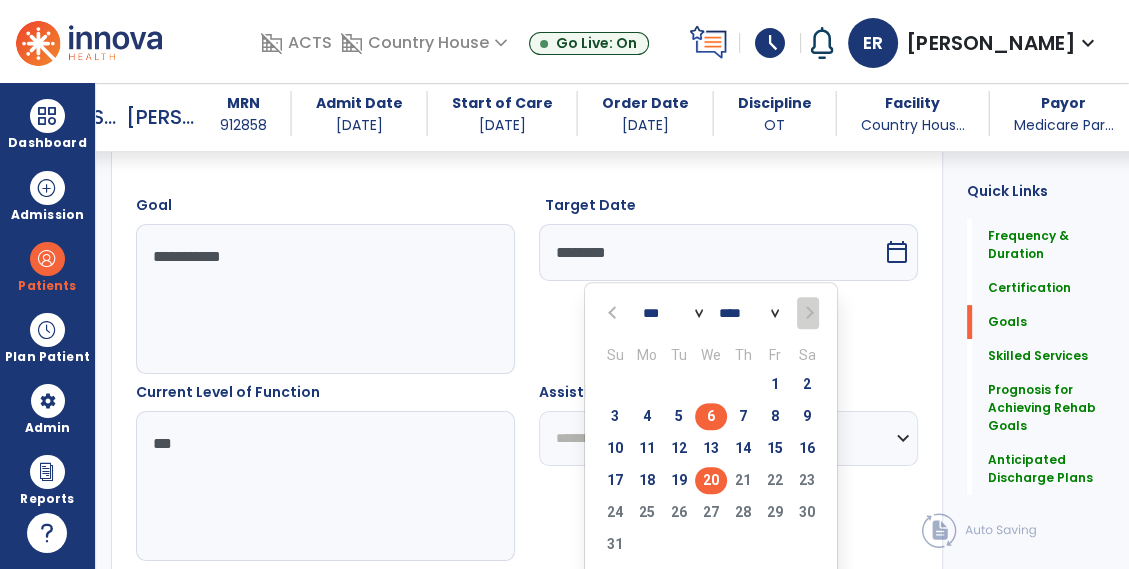 click on "20" at bounding box center (711, 480) 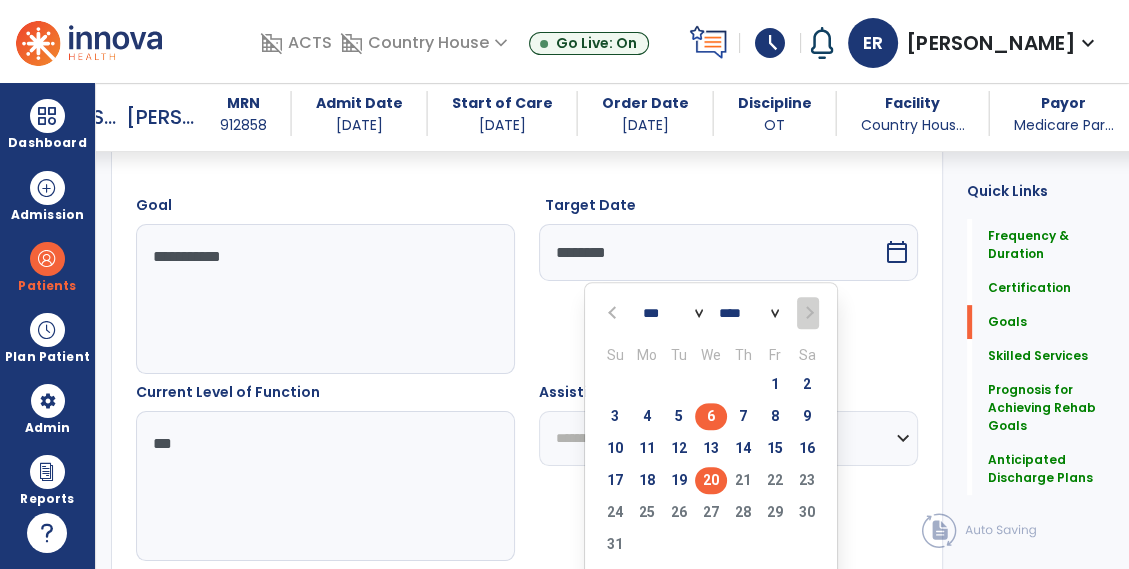 type on "*********" 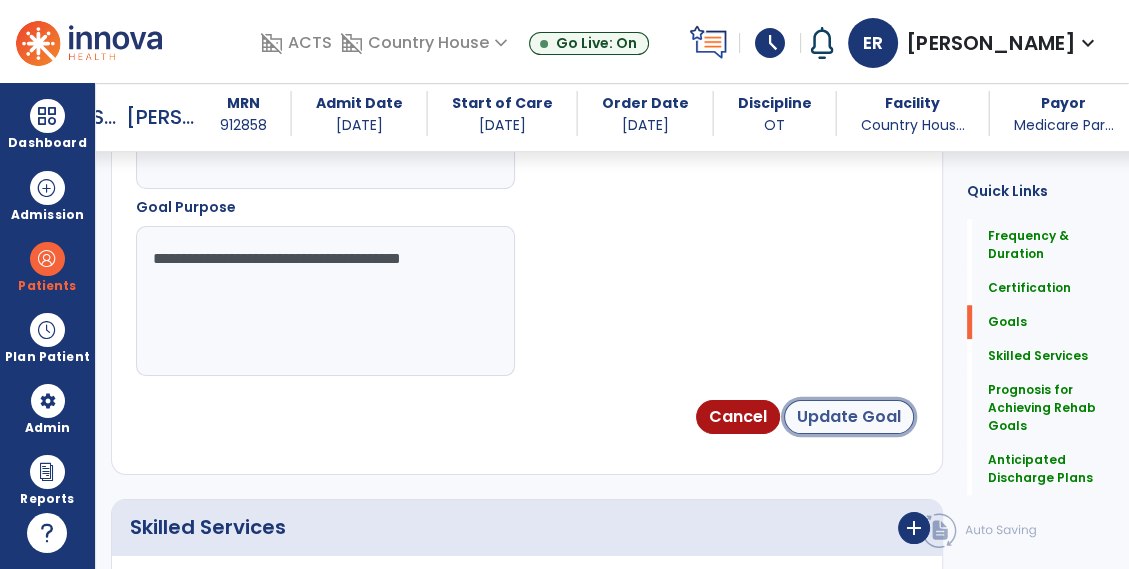 click on "Update Goal" at bounding box center (849, 417) 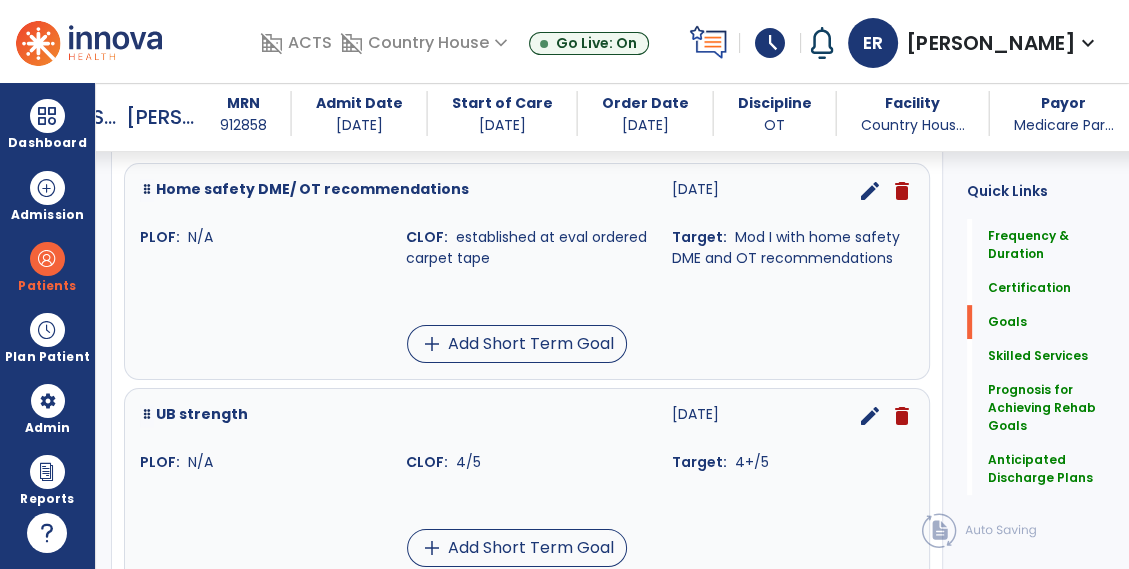 scroll, scrollTop: 564, scrollLeft: 0, axis: vertical 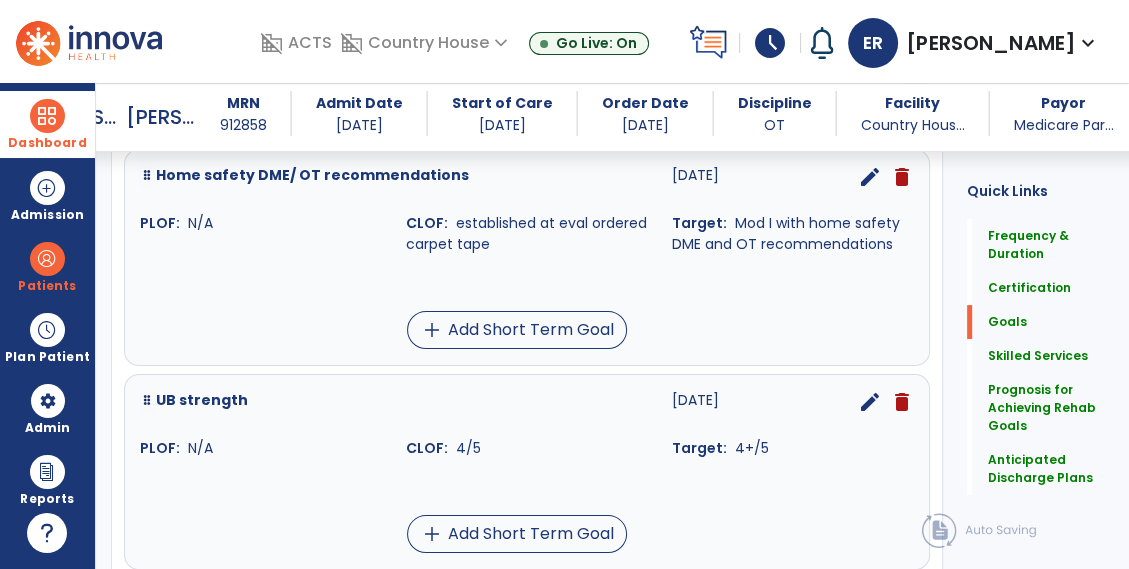 click at bounding box center (47, 116) 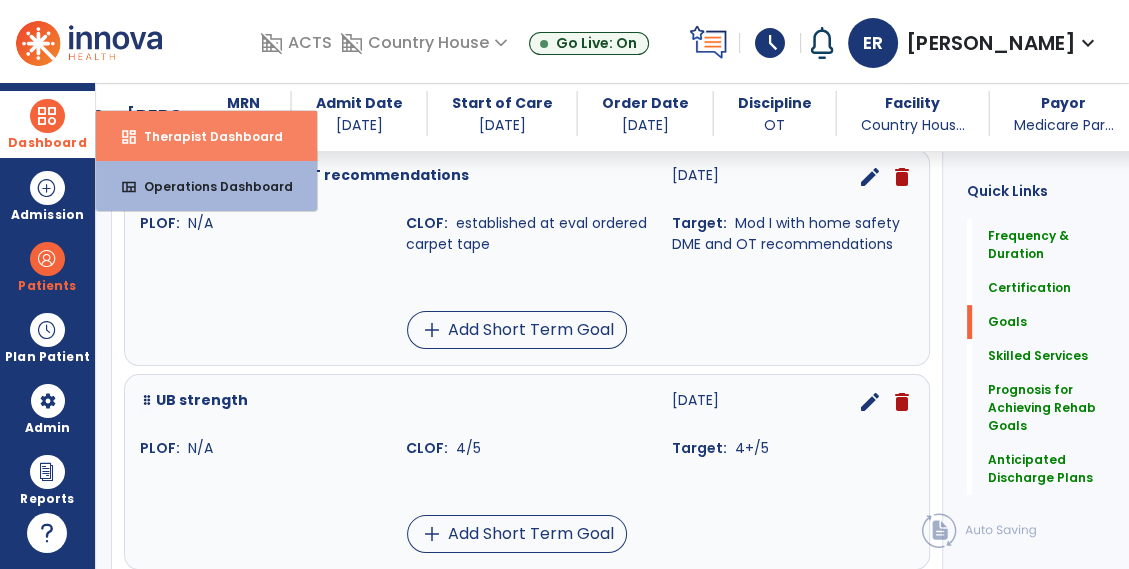 click on "Therapist Dashboard" at bounding box center [205, 136] 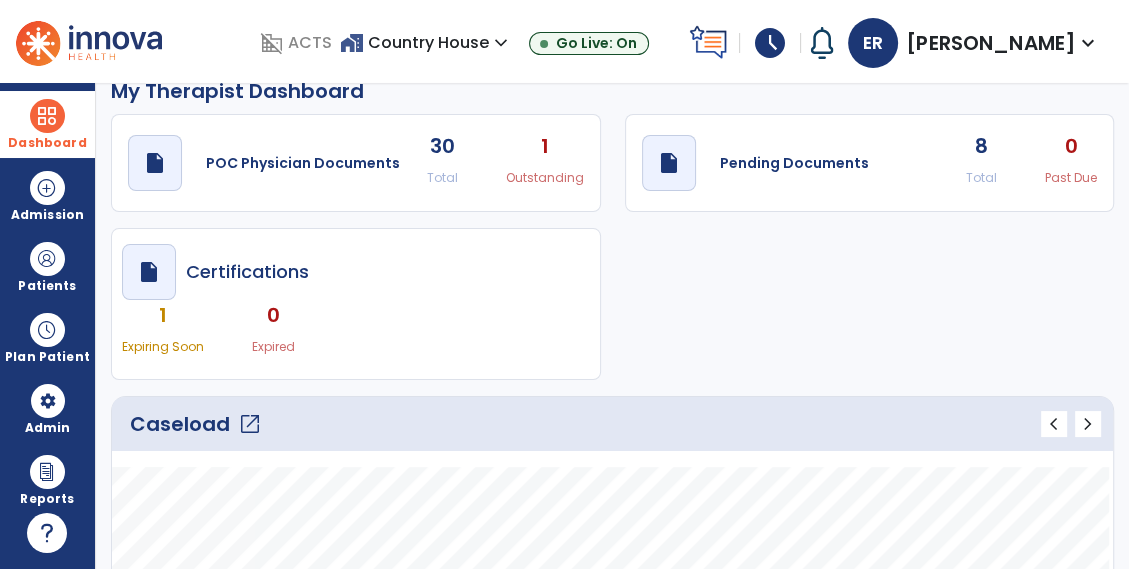 scroll, scrollTop: 0, scrollLeft: 0, axis: both 